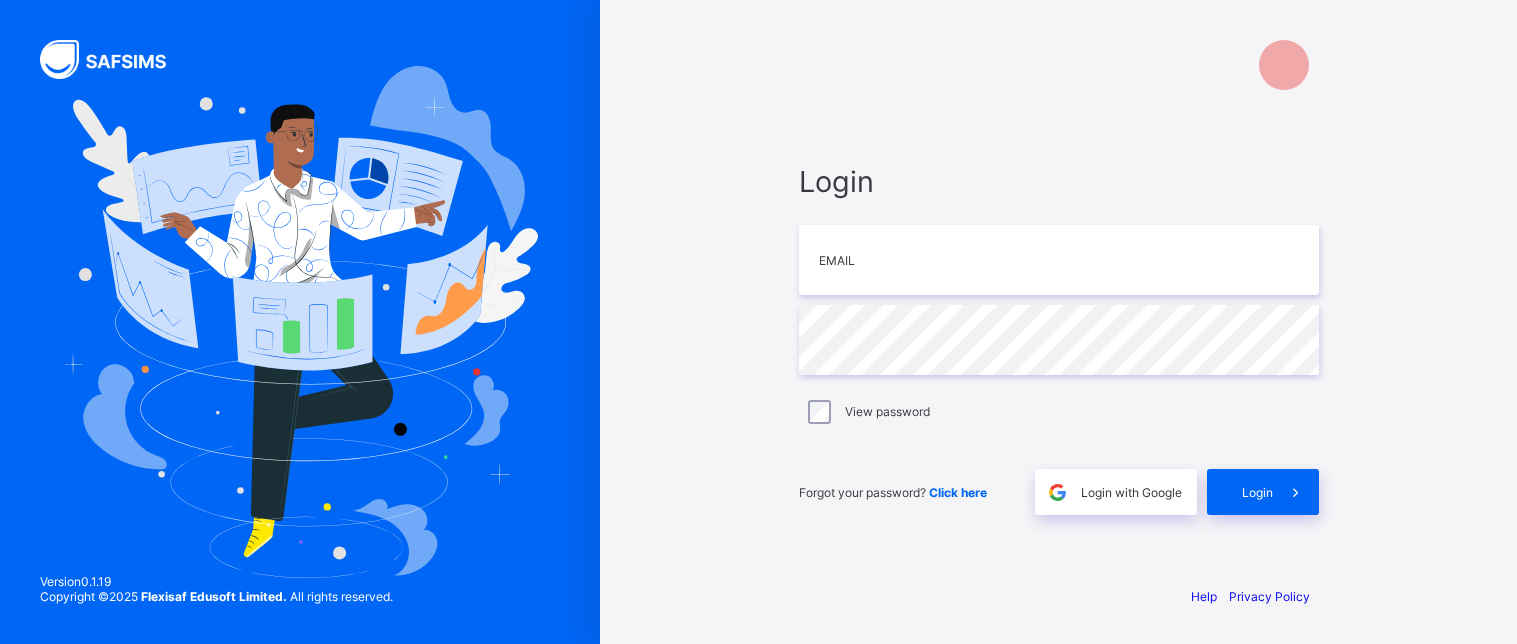 scroll, scrollTop: 0, scrollLeft: 0, axis: both 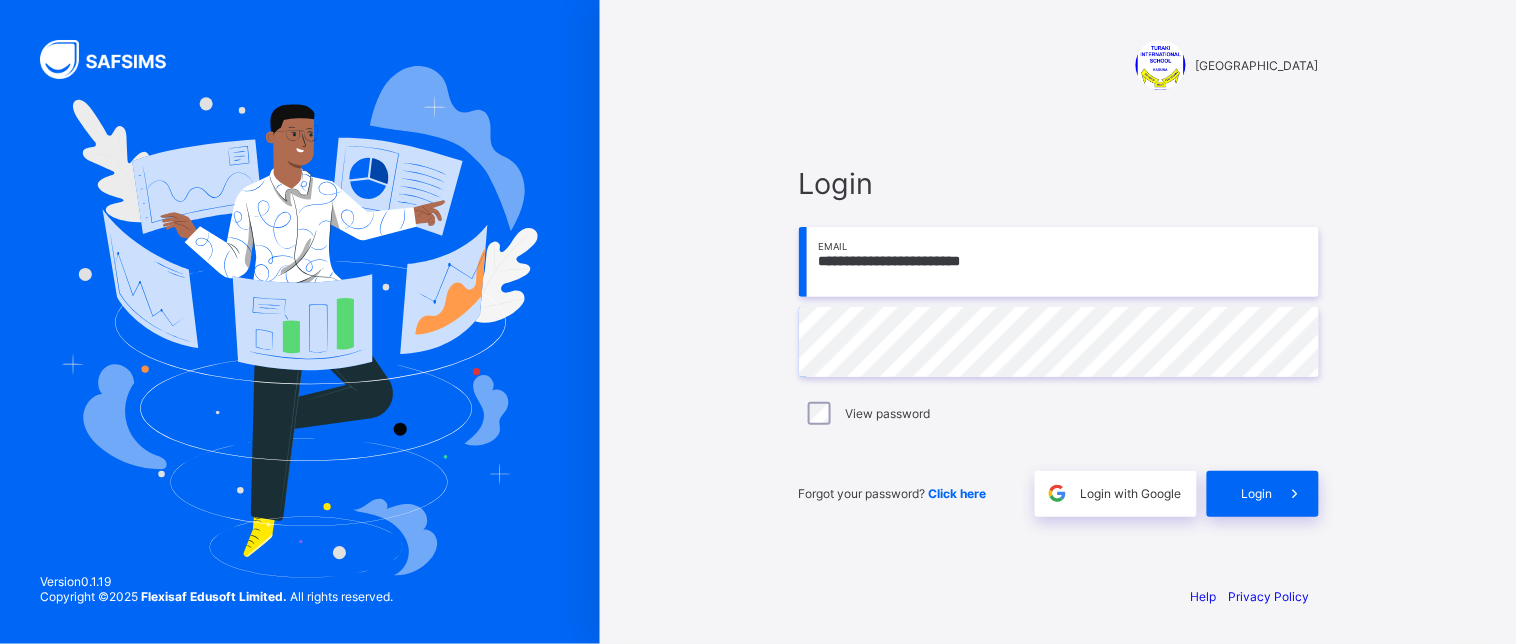 click on "**********" at bounding box center [1059, 262] 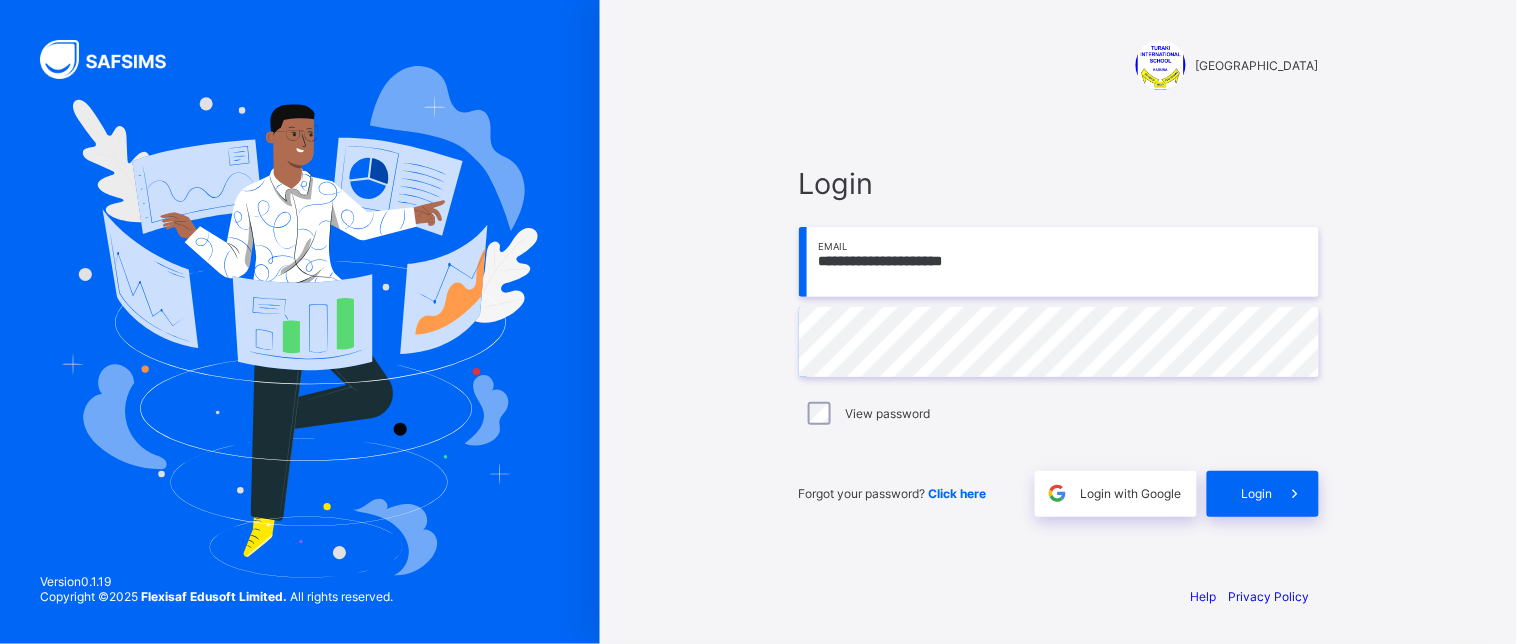 type on "**********" 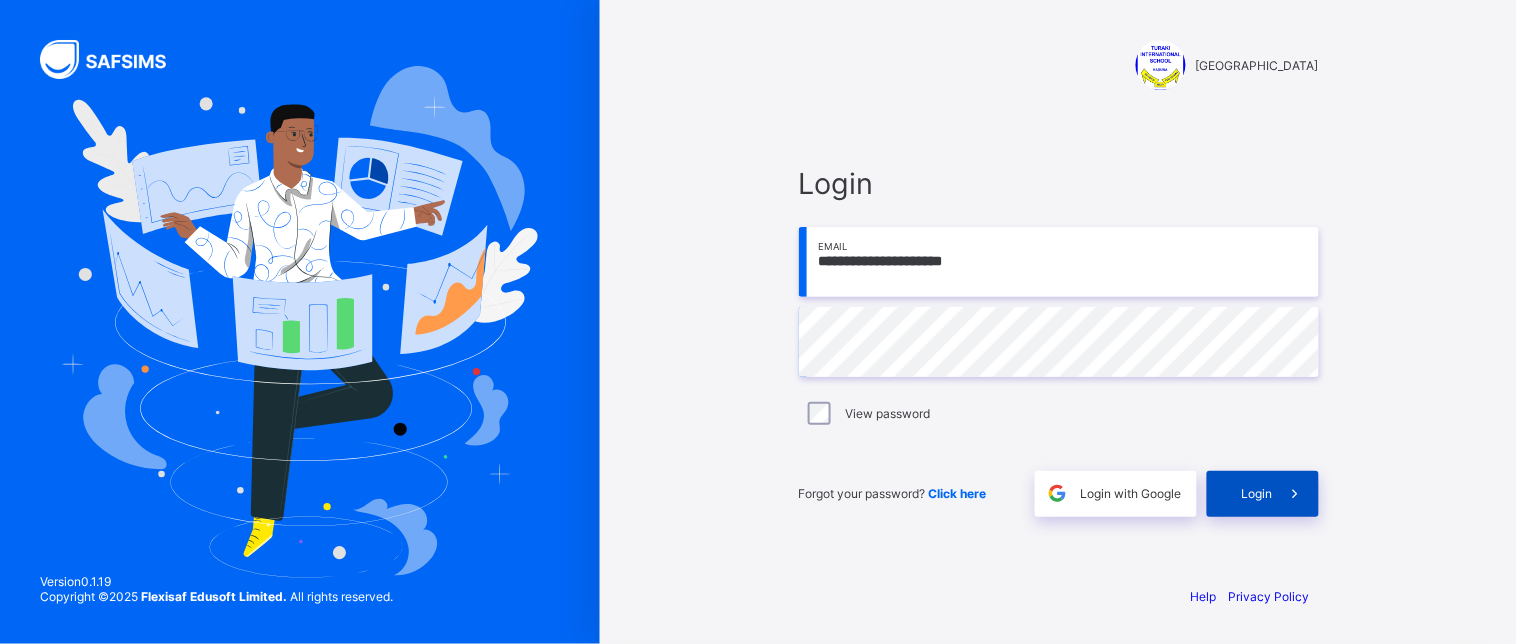 click on "Login" at bounding box center [1263, 494] 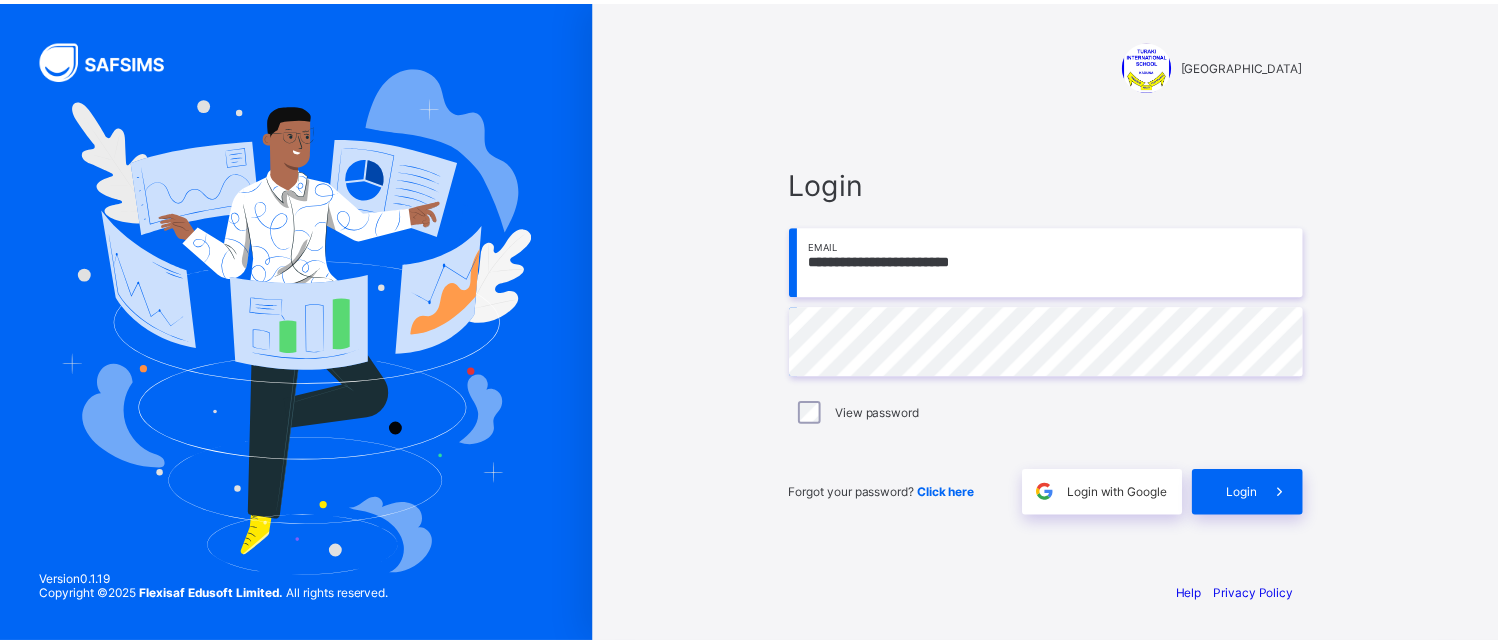 scroll, scrollTop: 0, scrollLeft: 0, axis: both 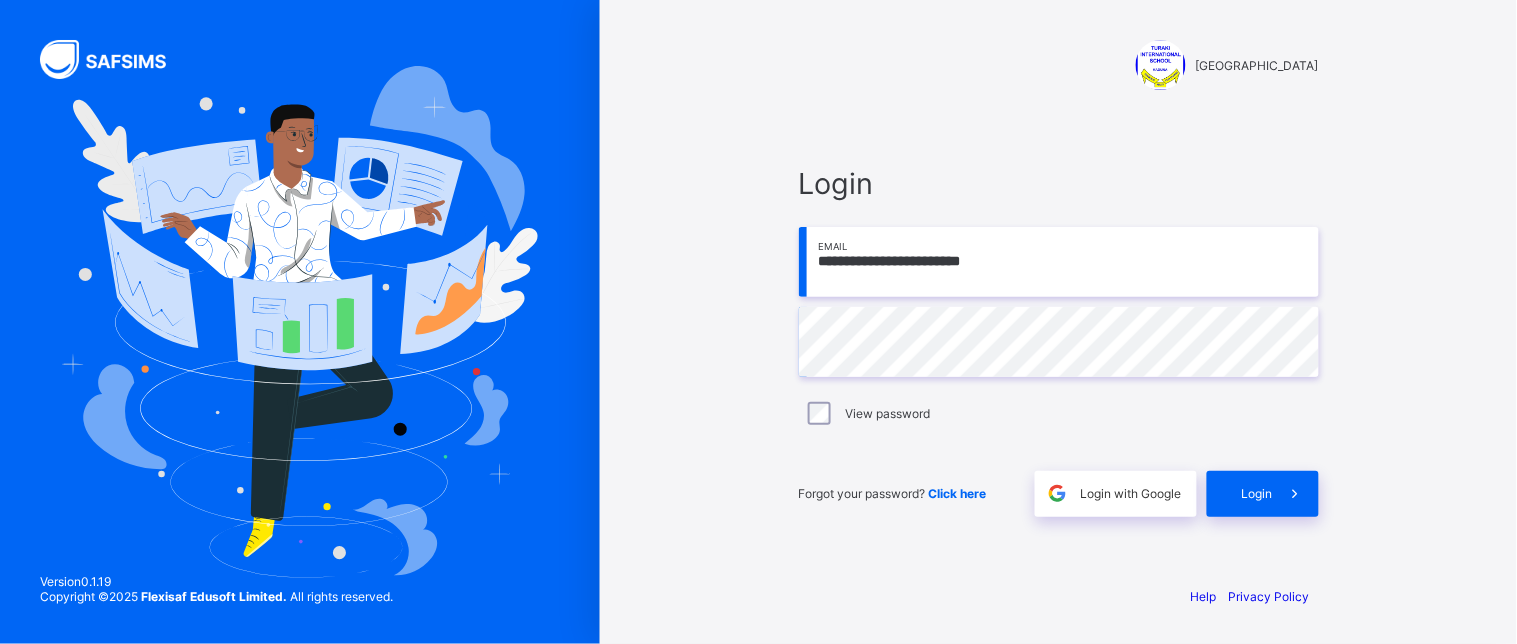 click on "**********" at bounding box center [1059, 262] 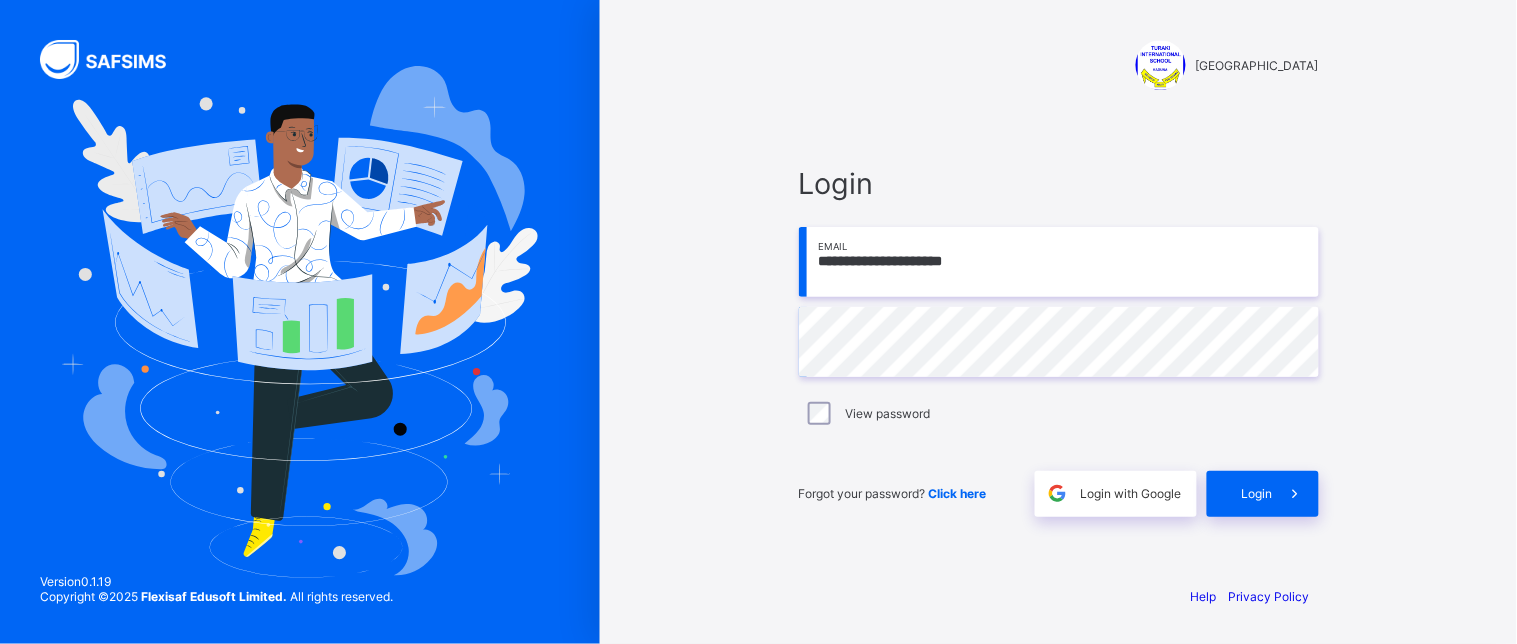 type on "**********" 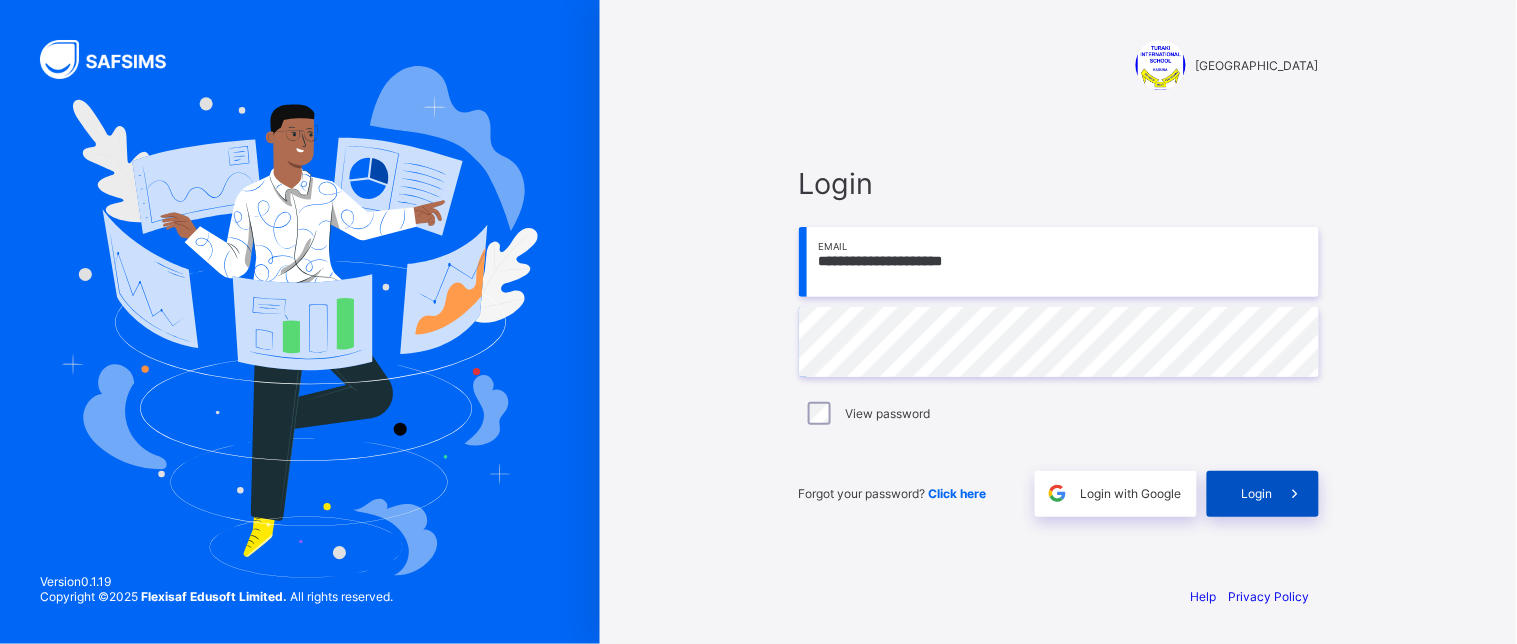 click on "Login" at bounding box center (1257, 493) 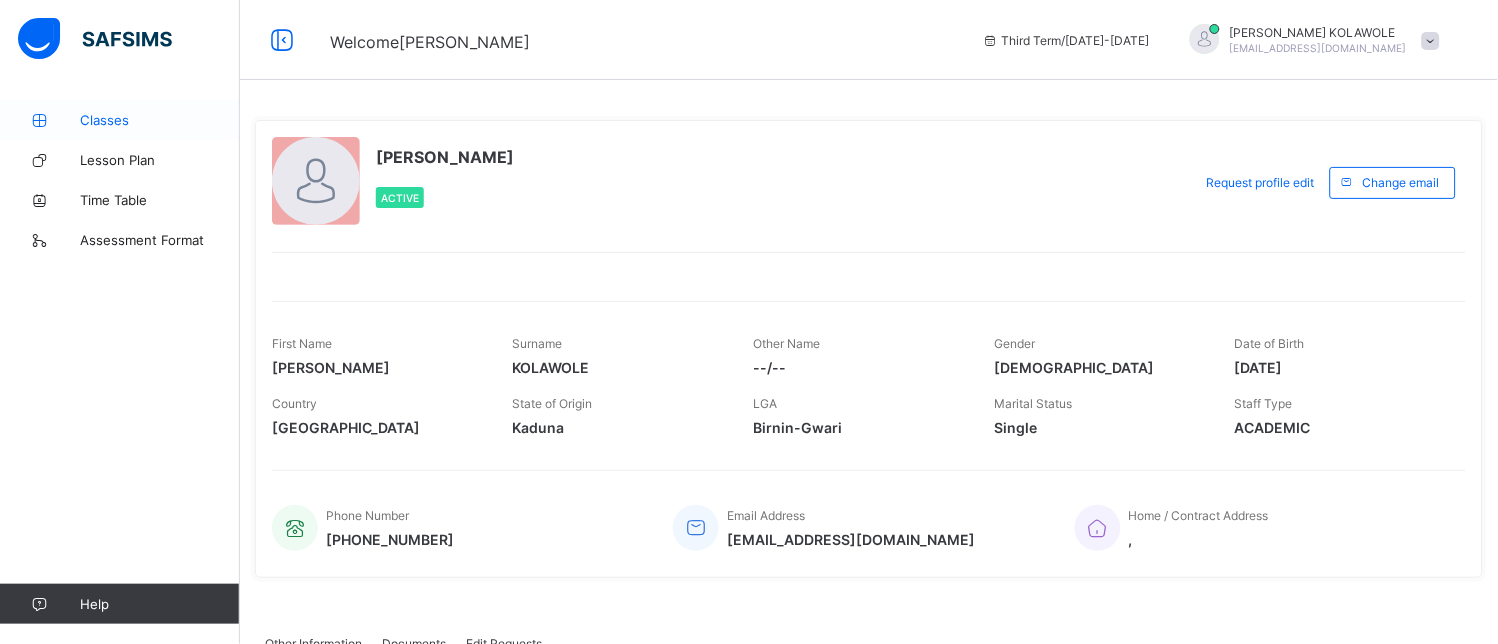 click on "Classes" at bounding box center (160, 120) 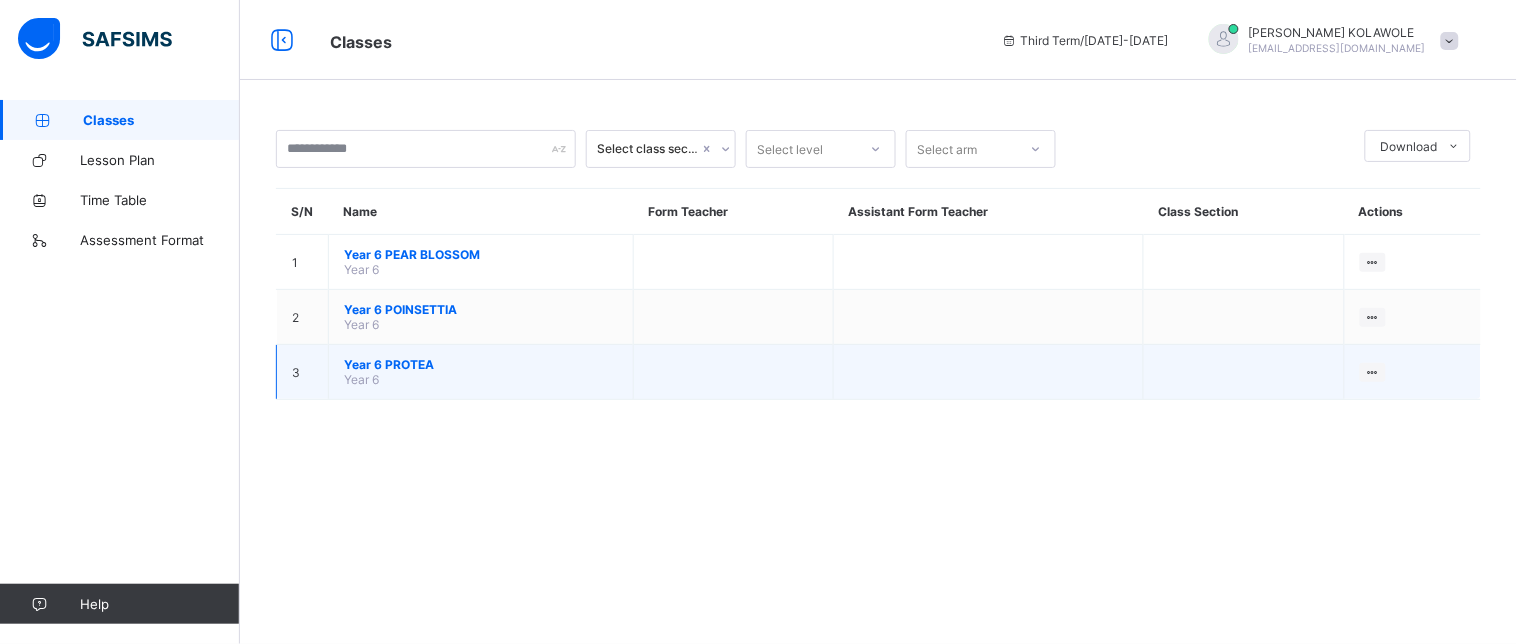 click on "Year 6   PROTEA" at bounding box center [481, 364] 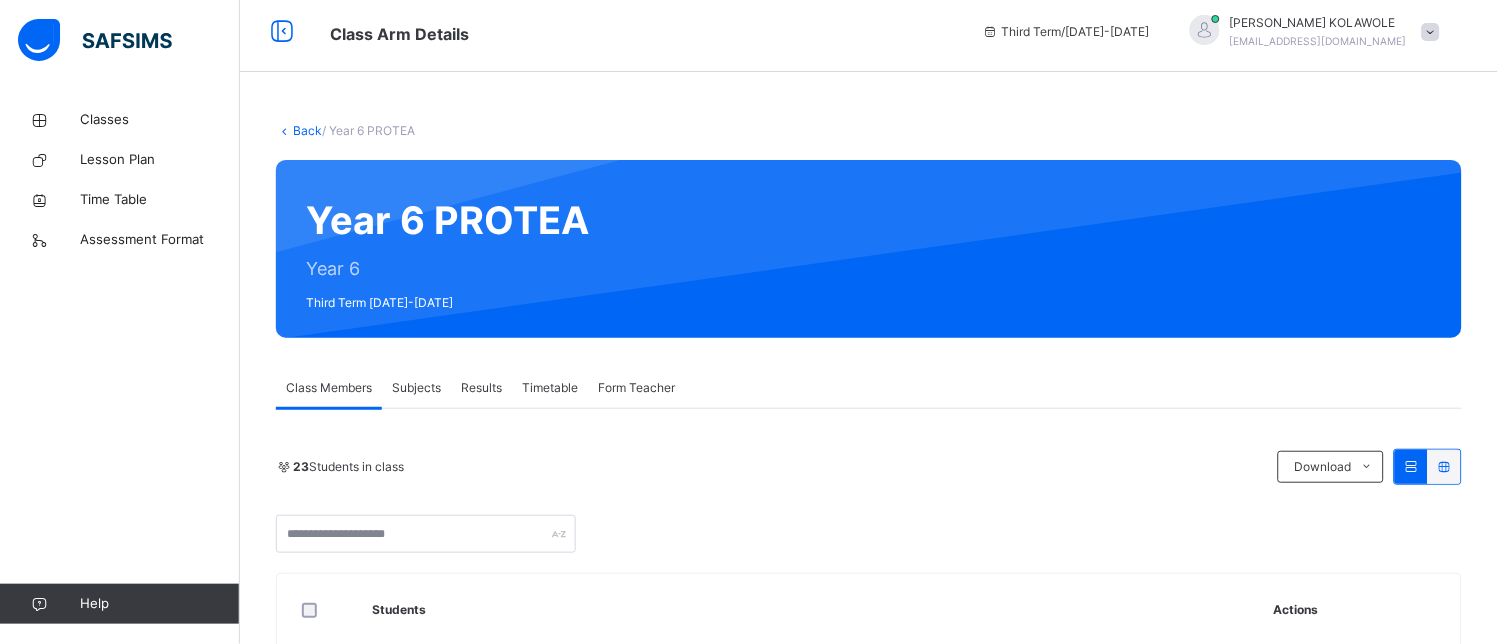 scroll, scrollTop: 0, scrollLeft: 0, axis: both 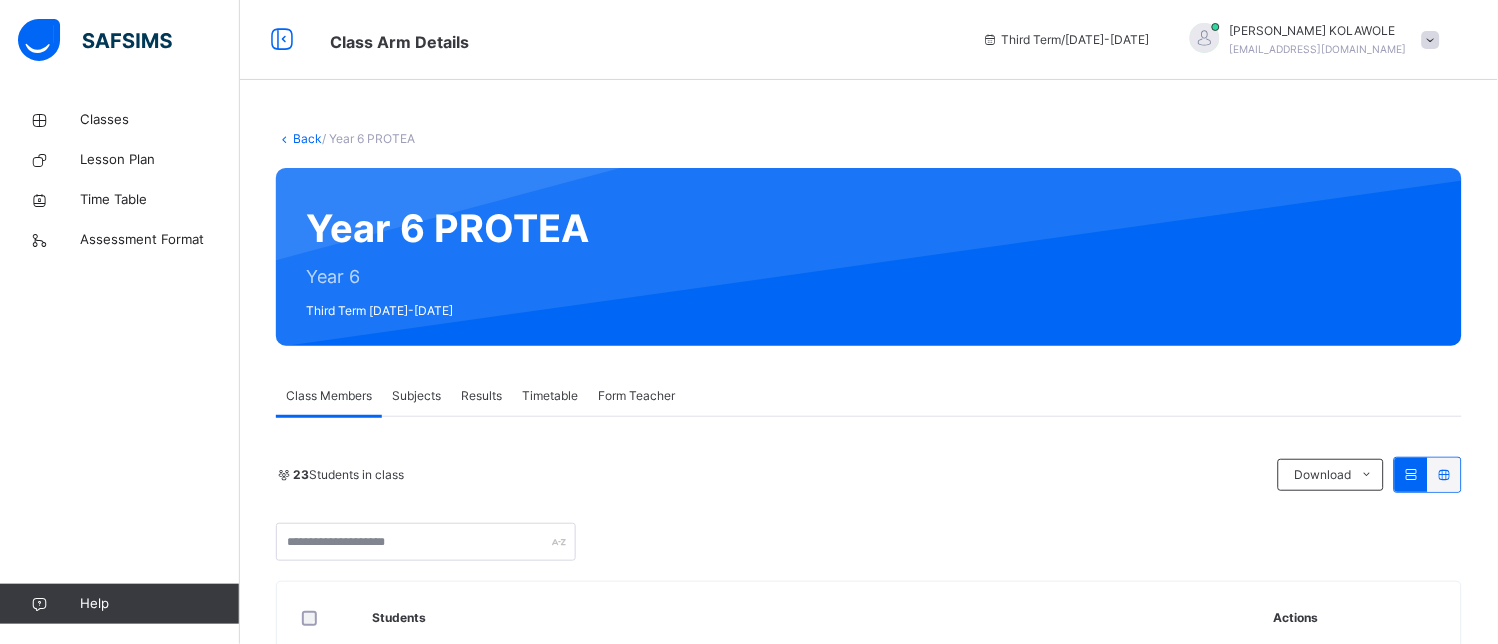 click at bounding box center [1431, 40] 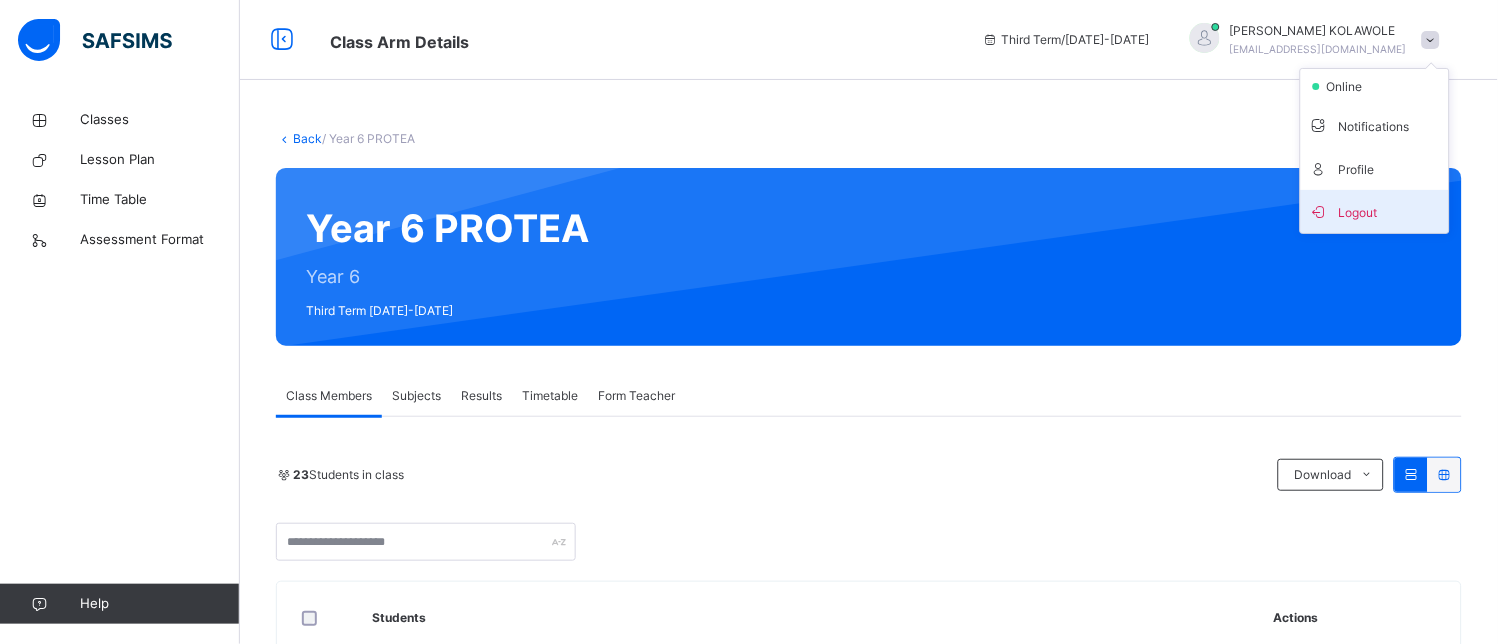 click on "Logout" at bounding box center (1375, 211) 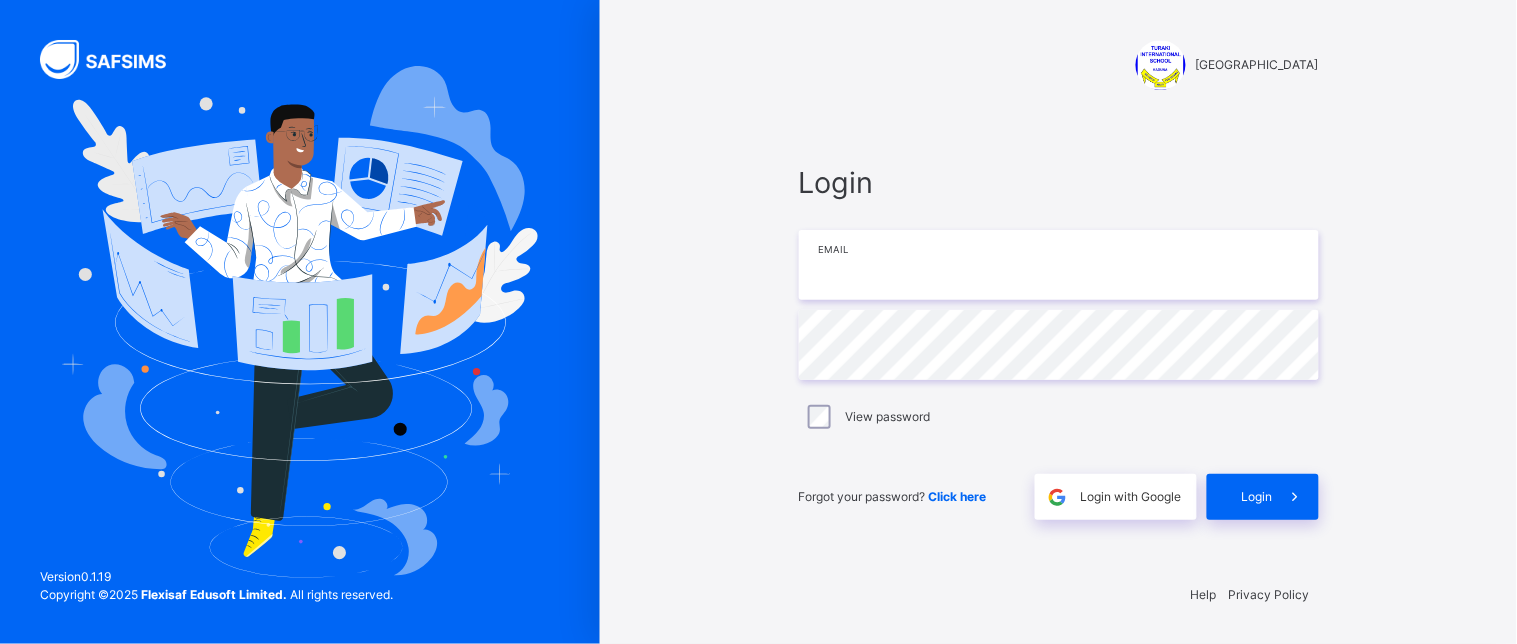 type on "**********" 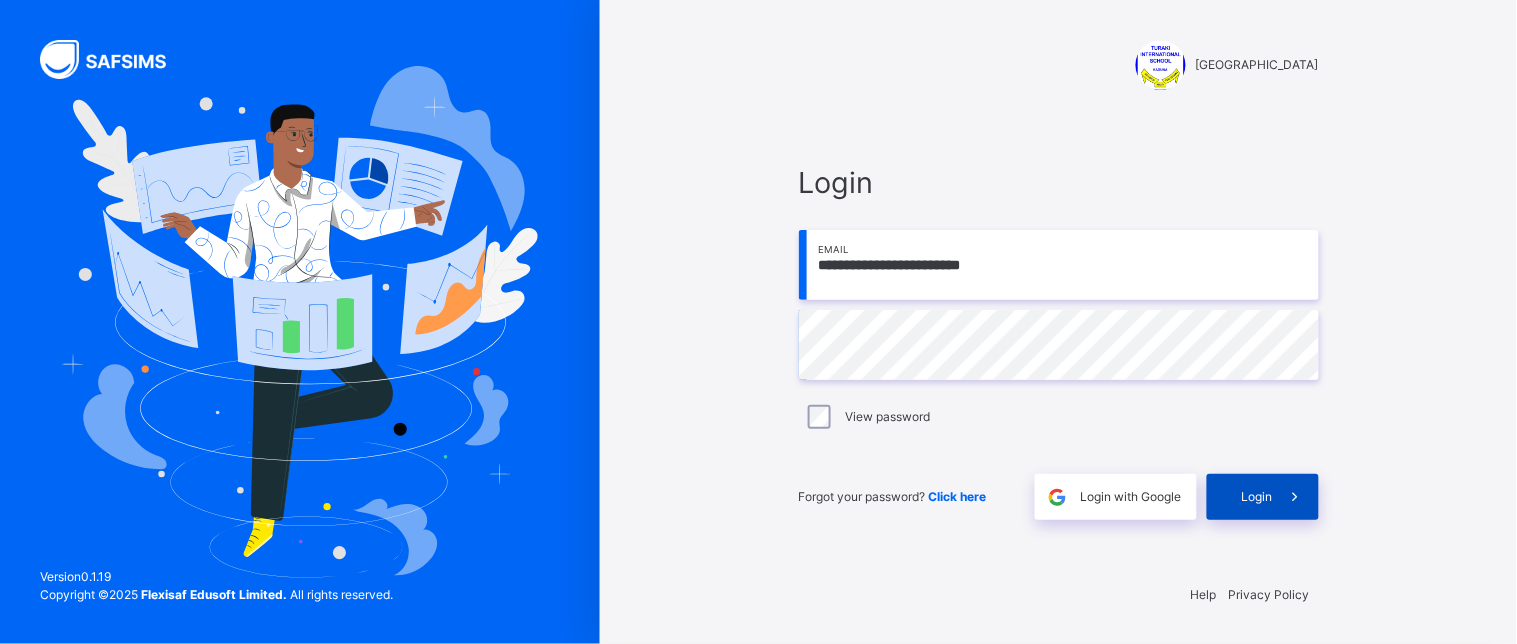 click on "Login" at bounding box center (1257, 497) 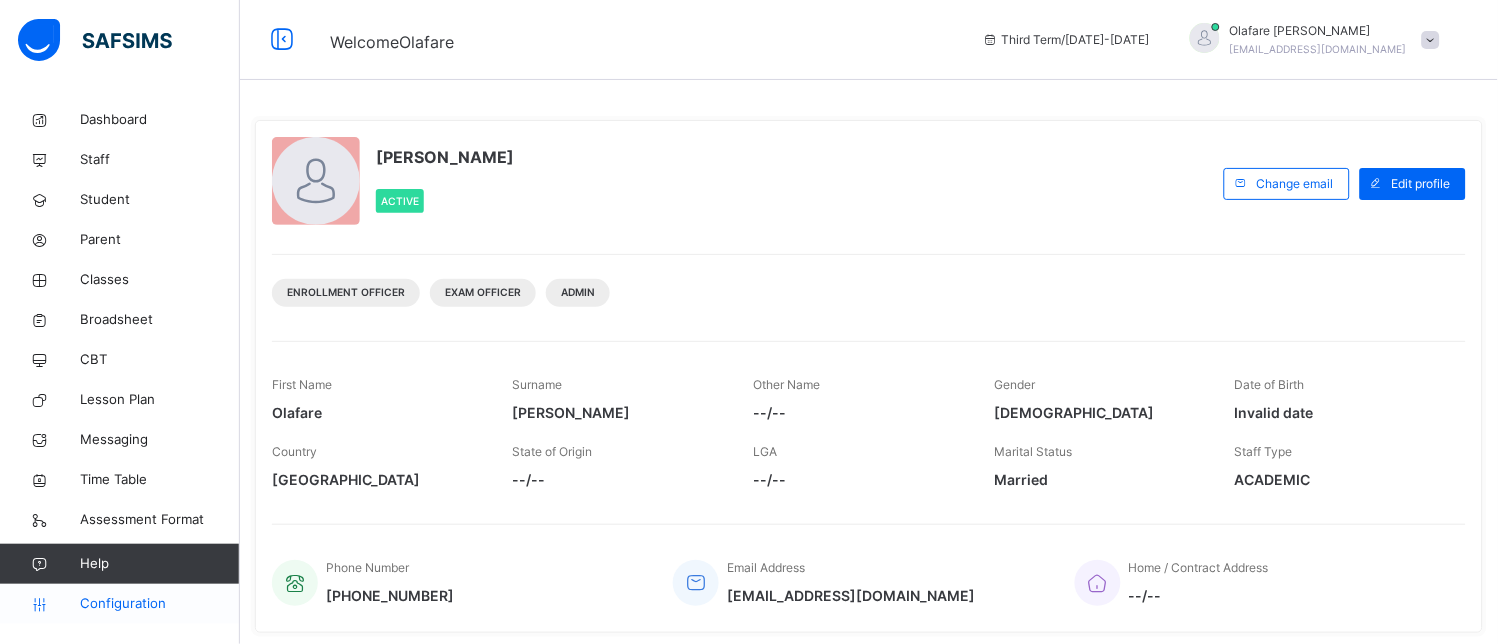 click on "Configuration" at bounding box center [159, 604] 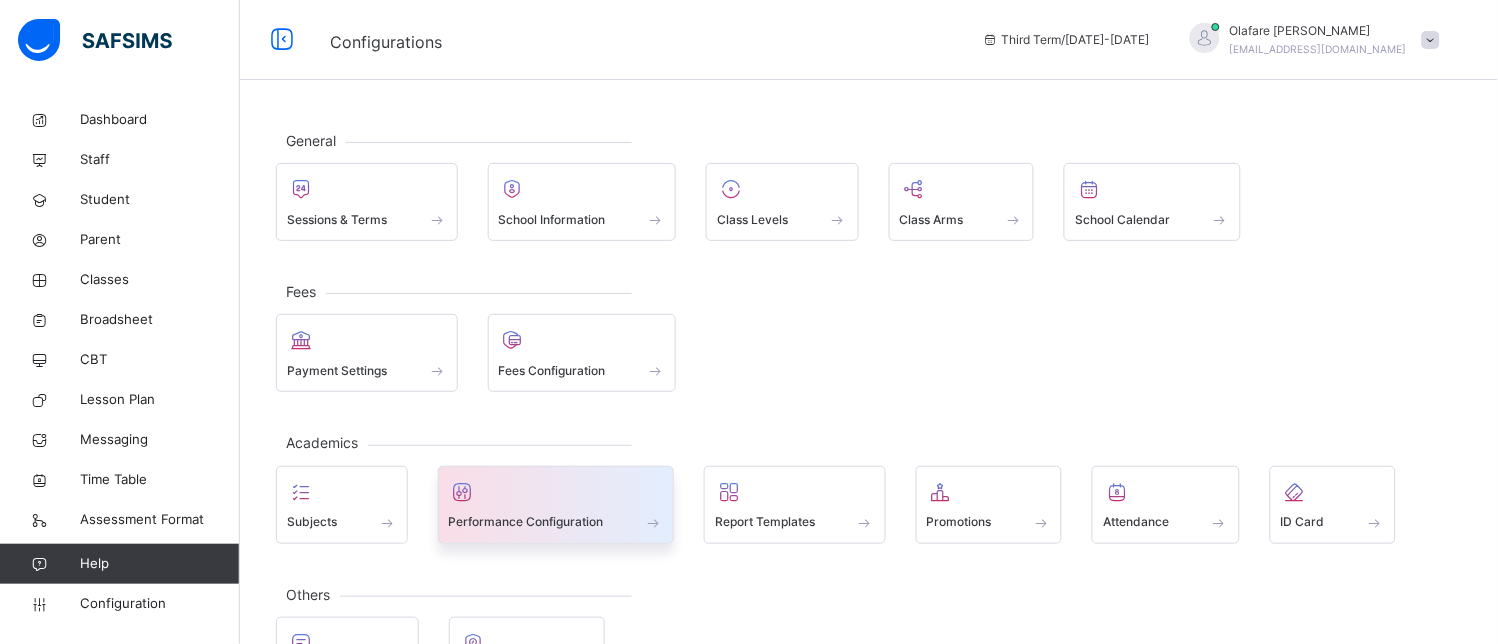 click at bounding box center [556, 492] 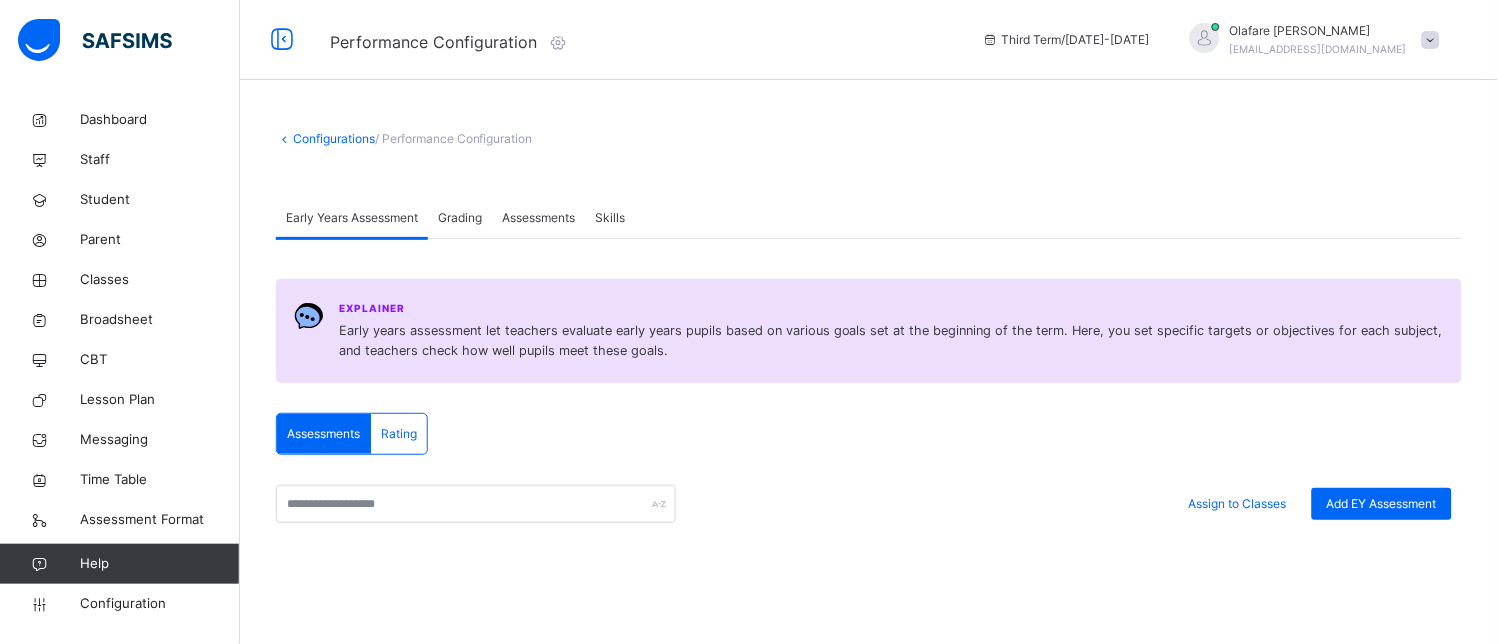 click on "Skills" at bounding box center [610, 218] 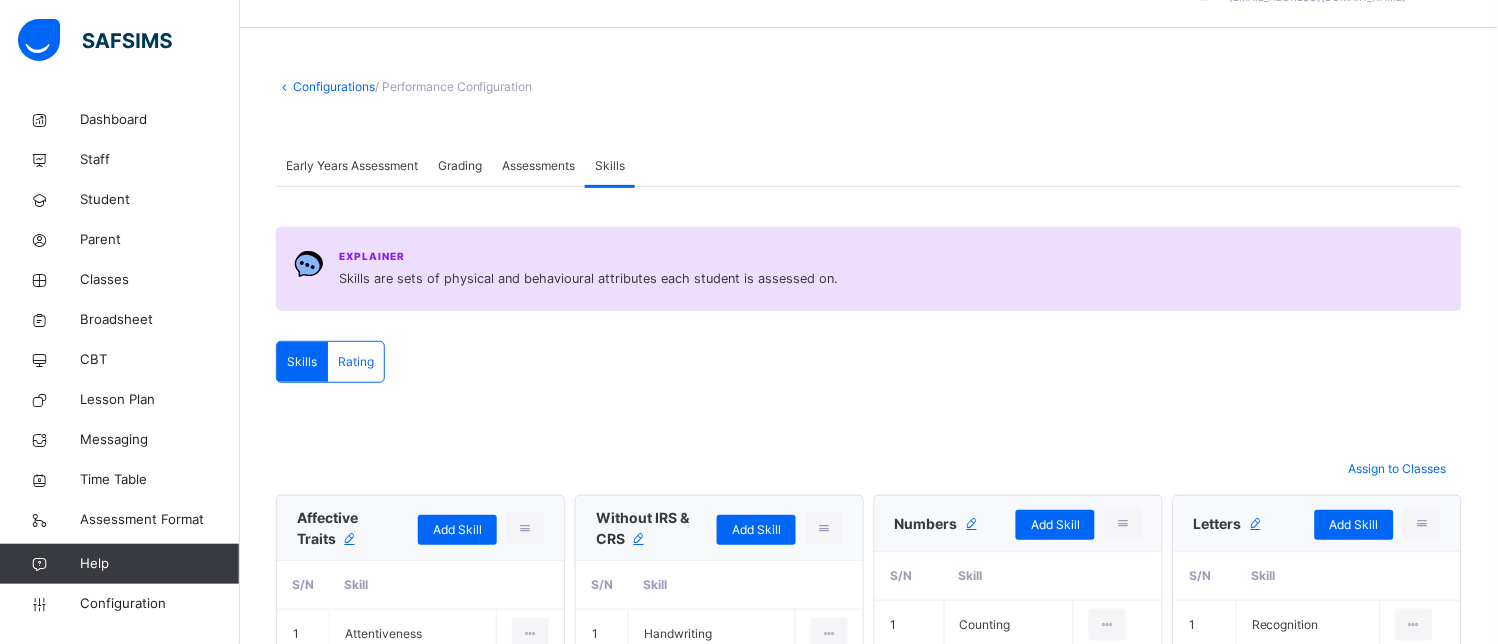 scroll, scrollTop: 0, scrollLeft: 0, axis: both 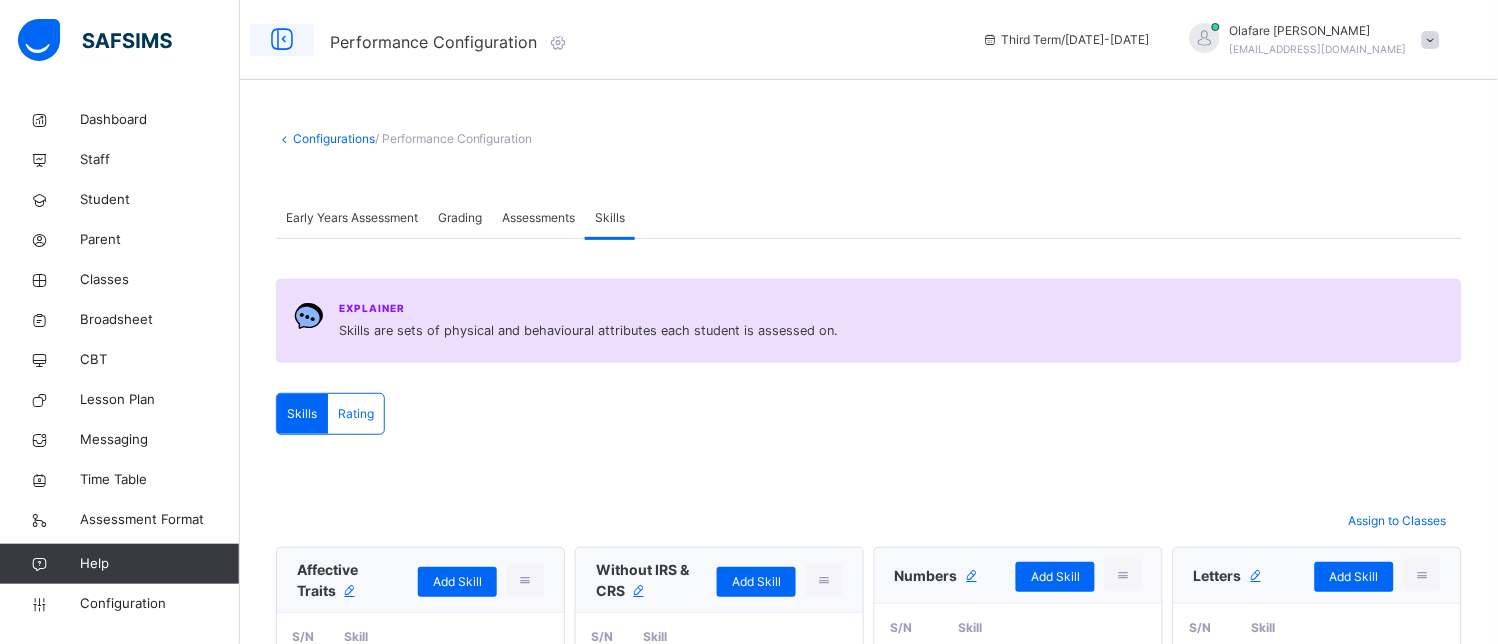click at bounding box center [282, 40] 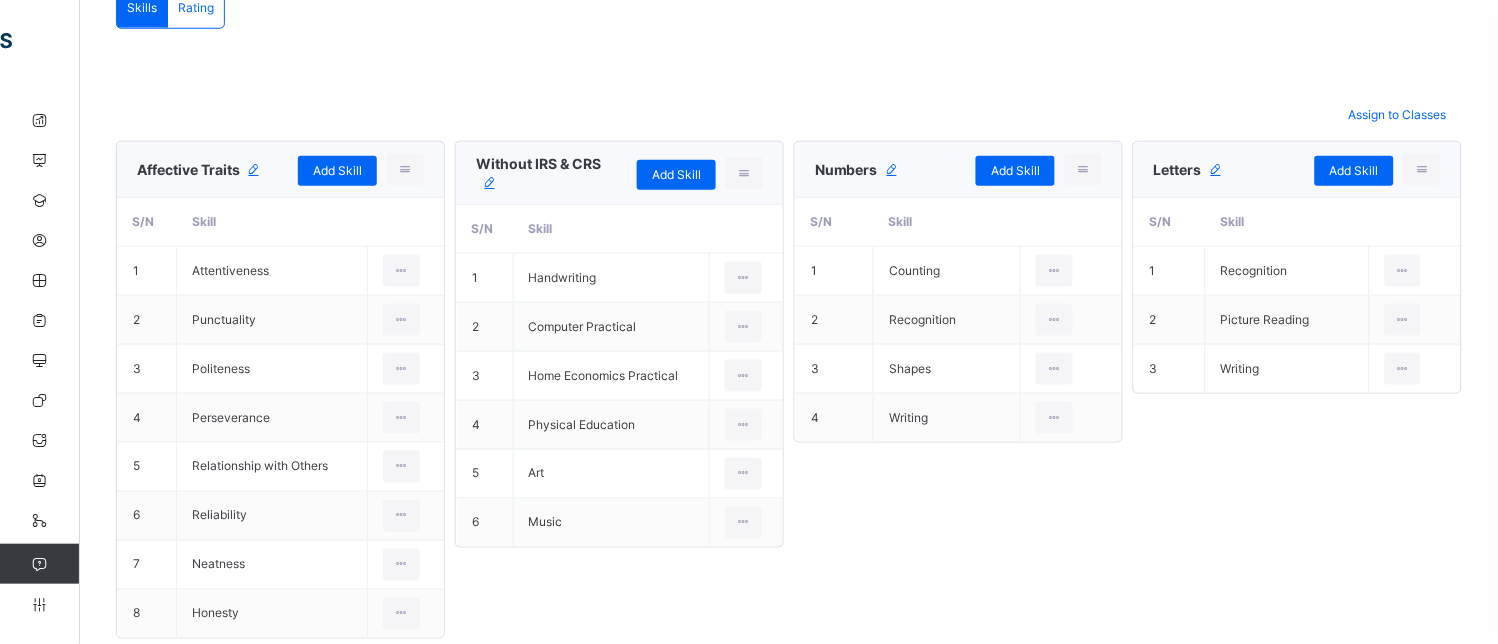 scroll, scrollTop: 0, scrollLeft: 0, axis: both 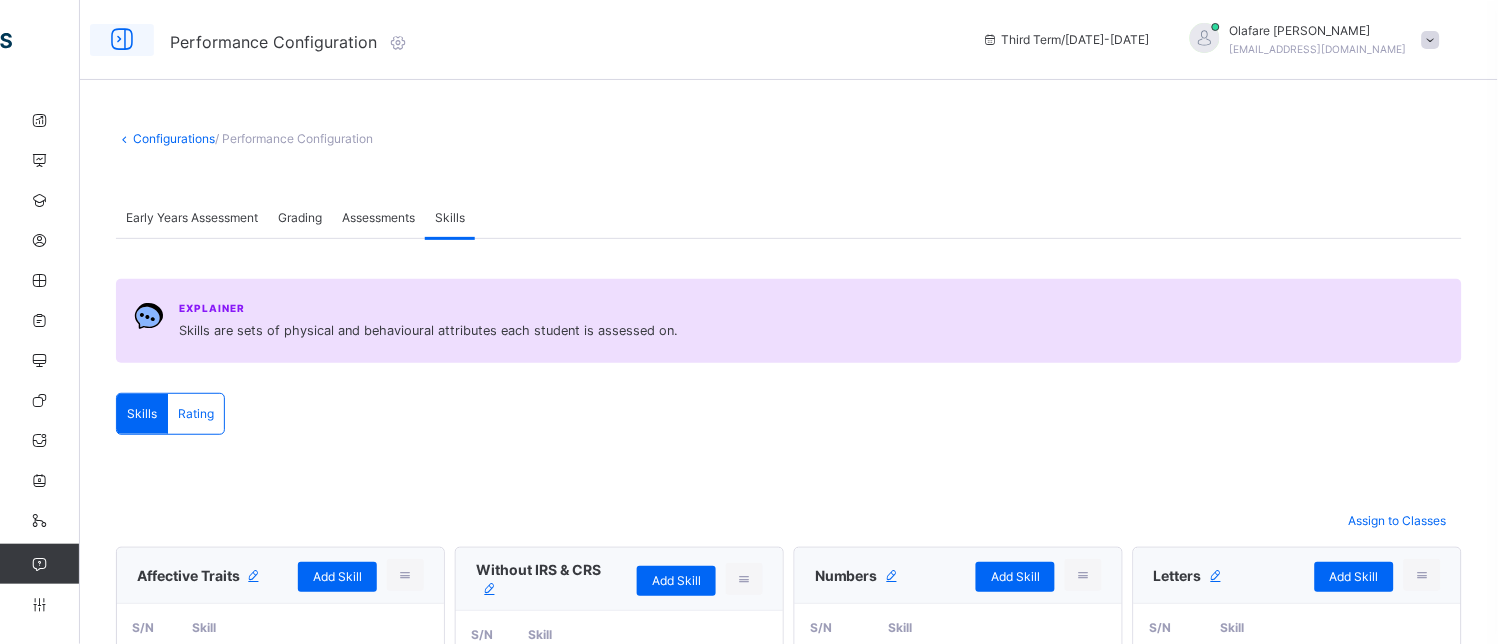 click at bounding box center [122, 40] 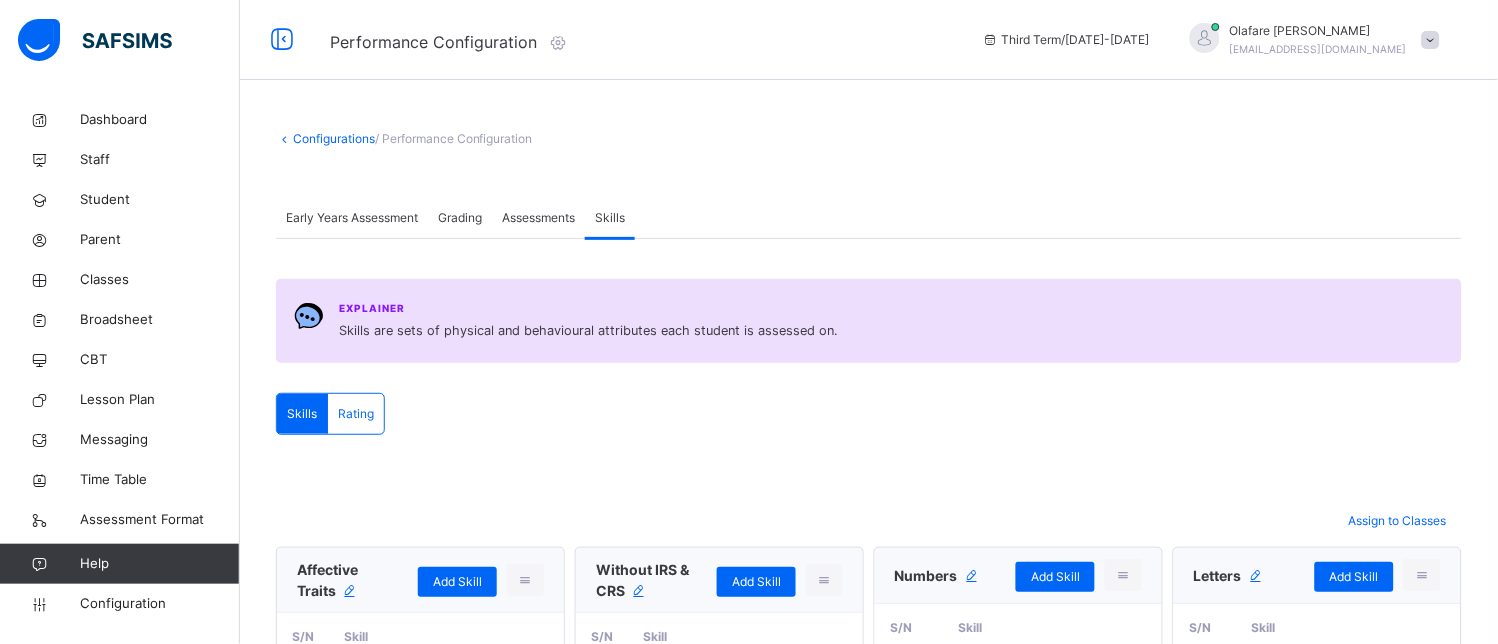 click on "Configurations" at bounding box center (334, 138) 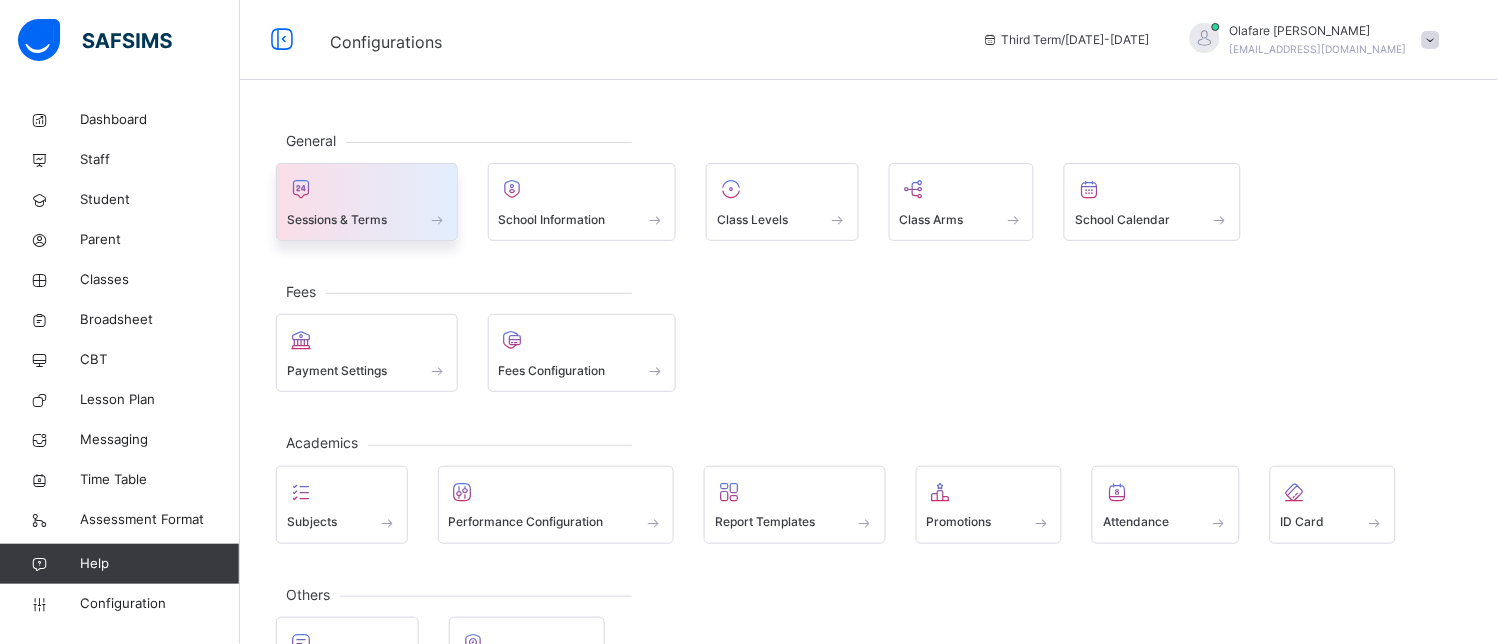 click on "Sessions & Terms" at bounding box center [337, 220] 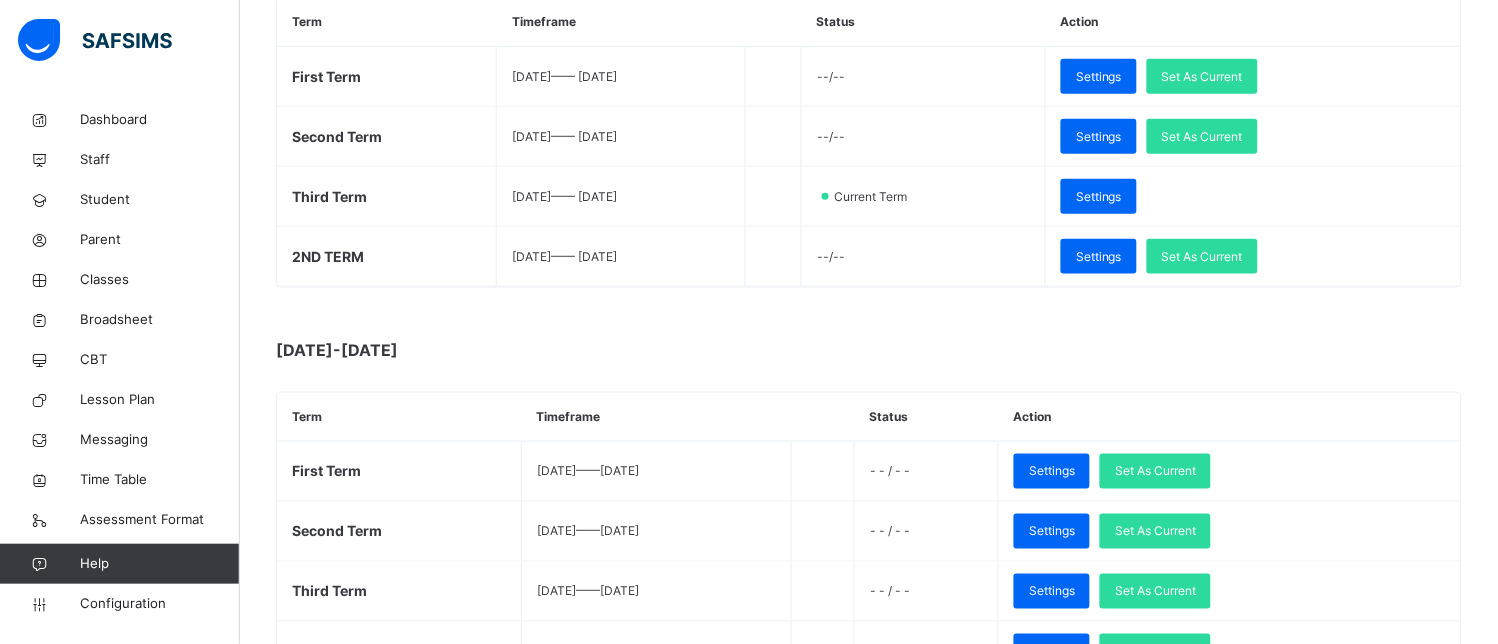 scroll, scrollTop: 427, scrollLeft: 0, axis: vertical 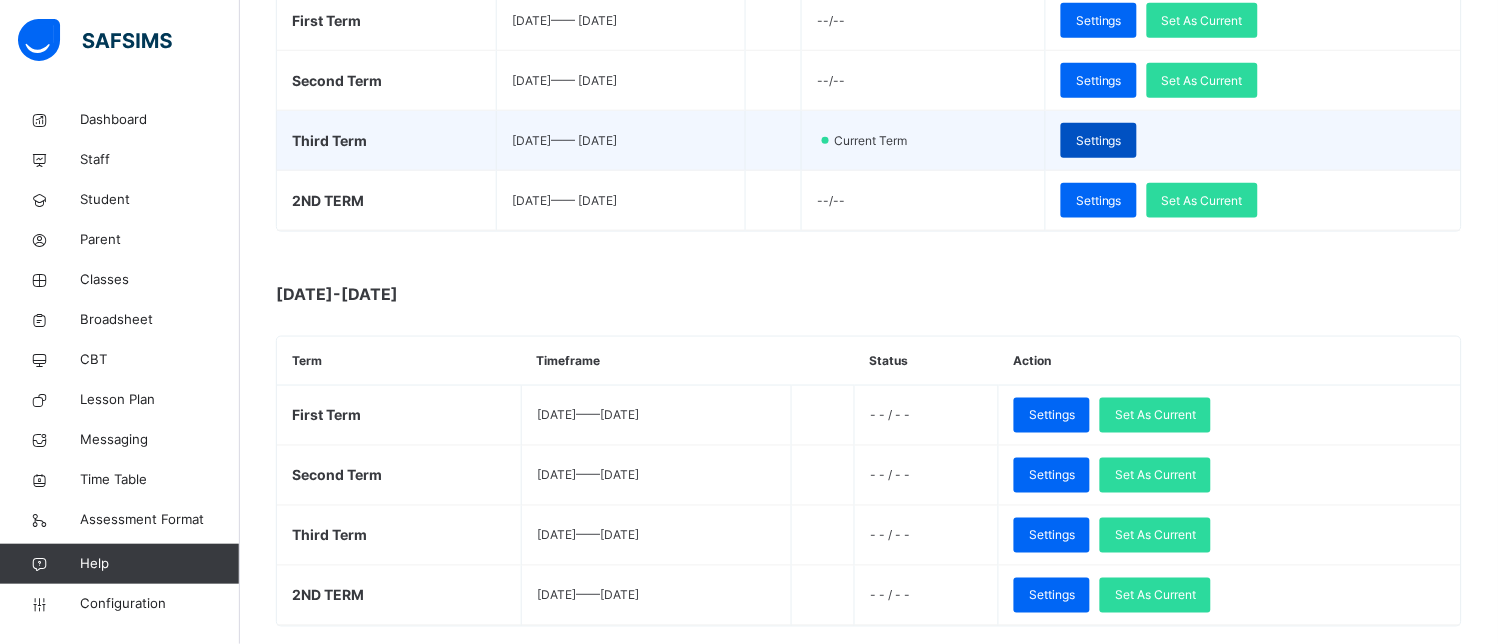 click on "Settings" at bounding box center (1099, 141) 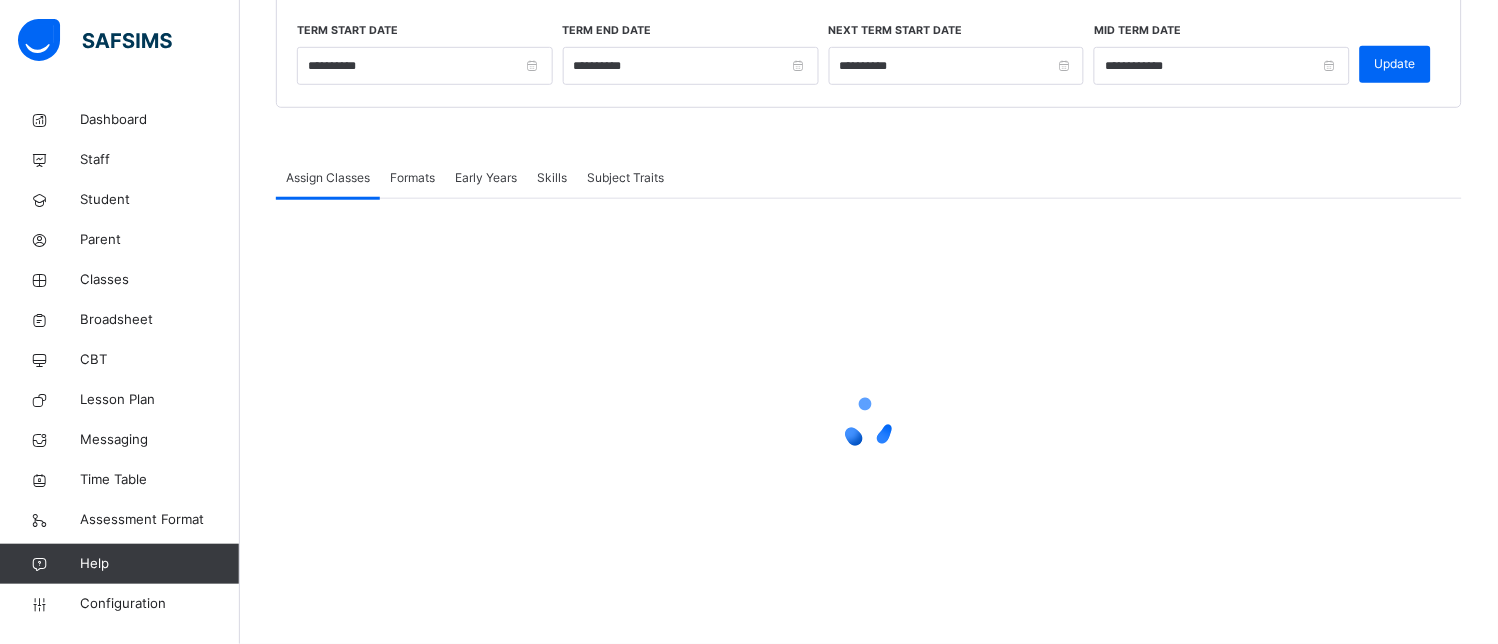 scroll, scrollTop: 267, scrollLeft: 0, axis: vertical 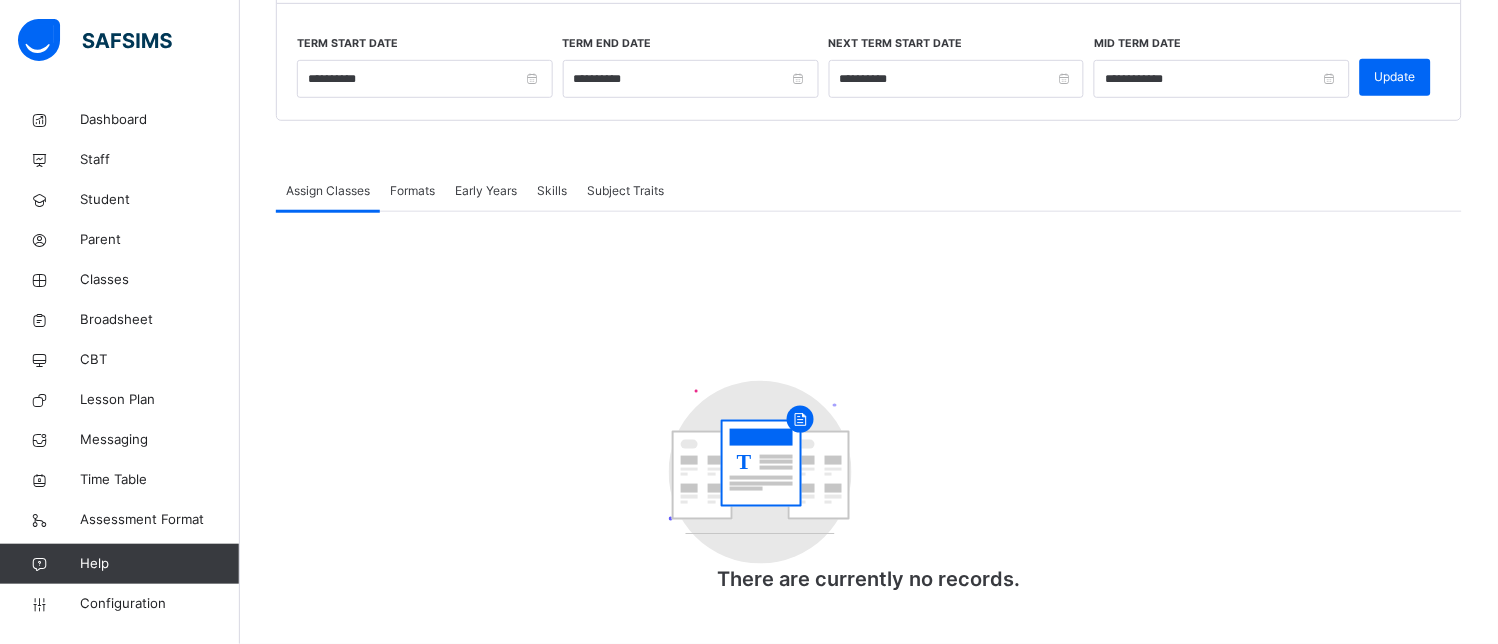 click on "Skills" at bounding box center [552, 191] 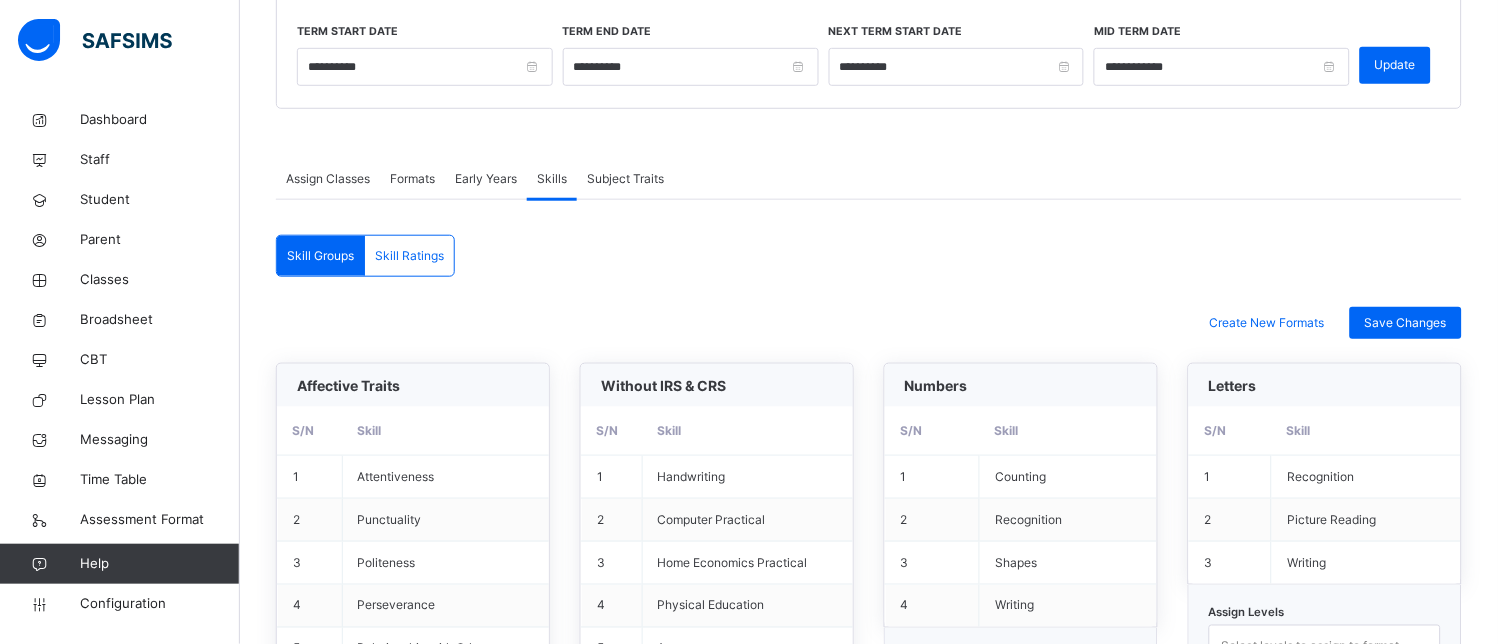 scroll, scrollTop: 427, scrollLeft: 0, axis: vertical 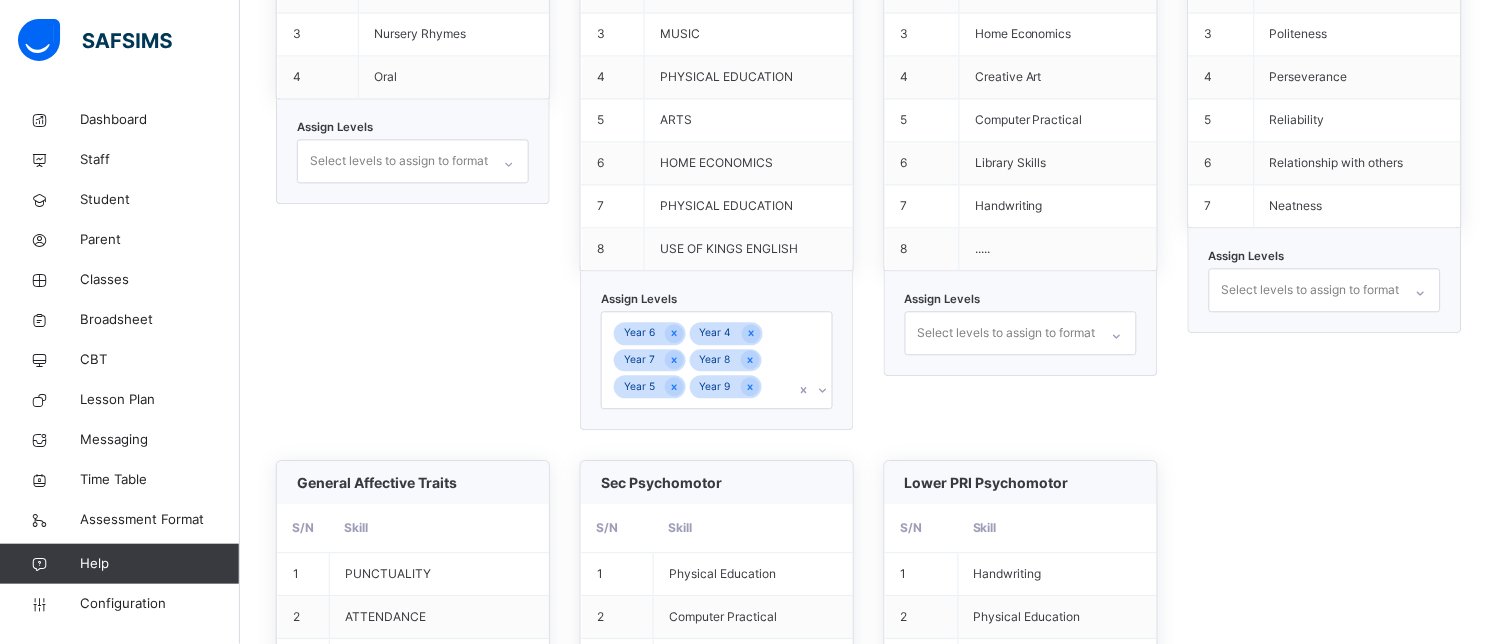click at bounding box center (813, 360) 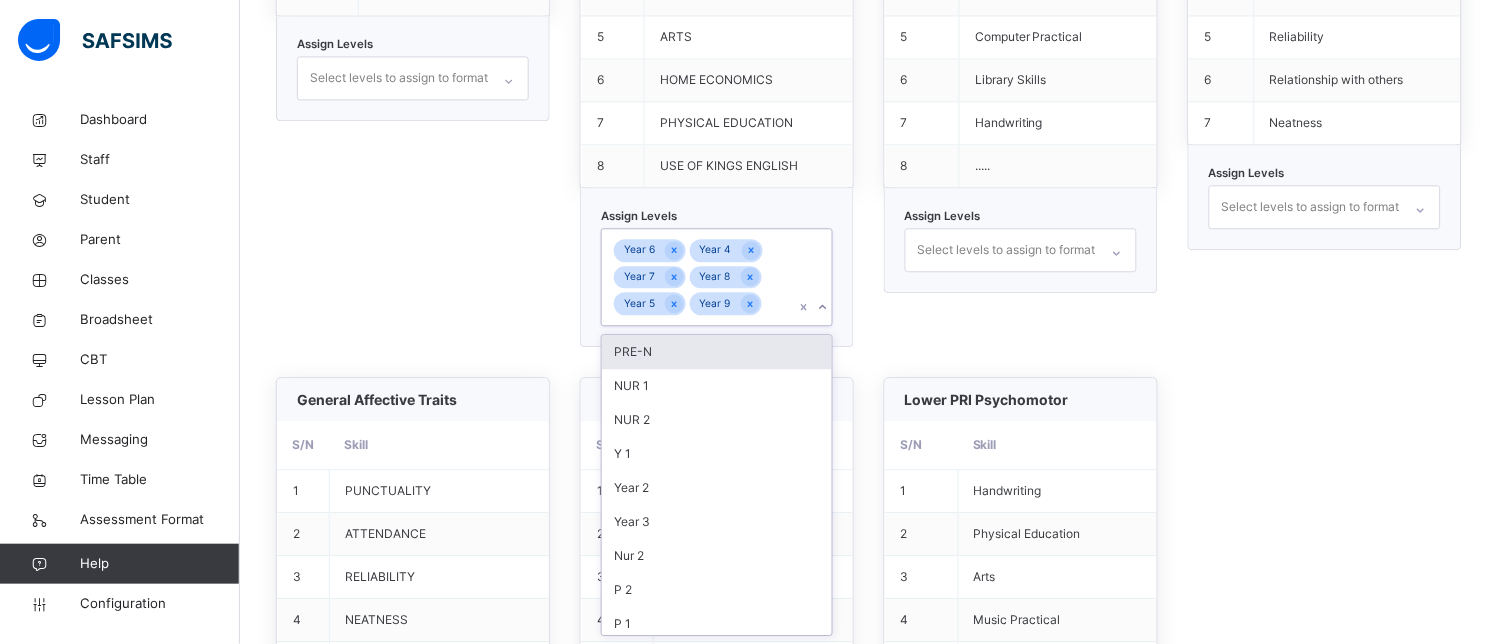 scroll, scrollTop: 2674, scrollLeft: 0, axis: vertical 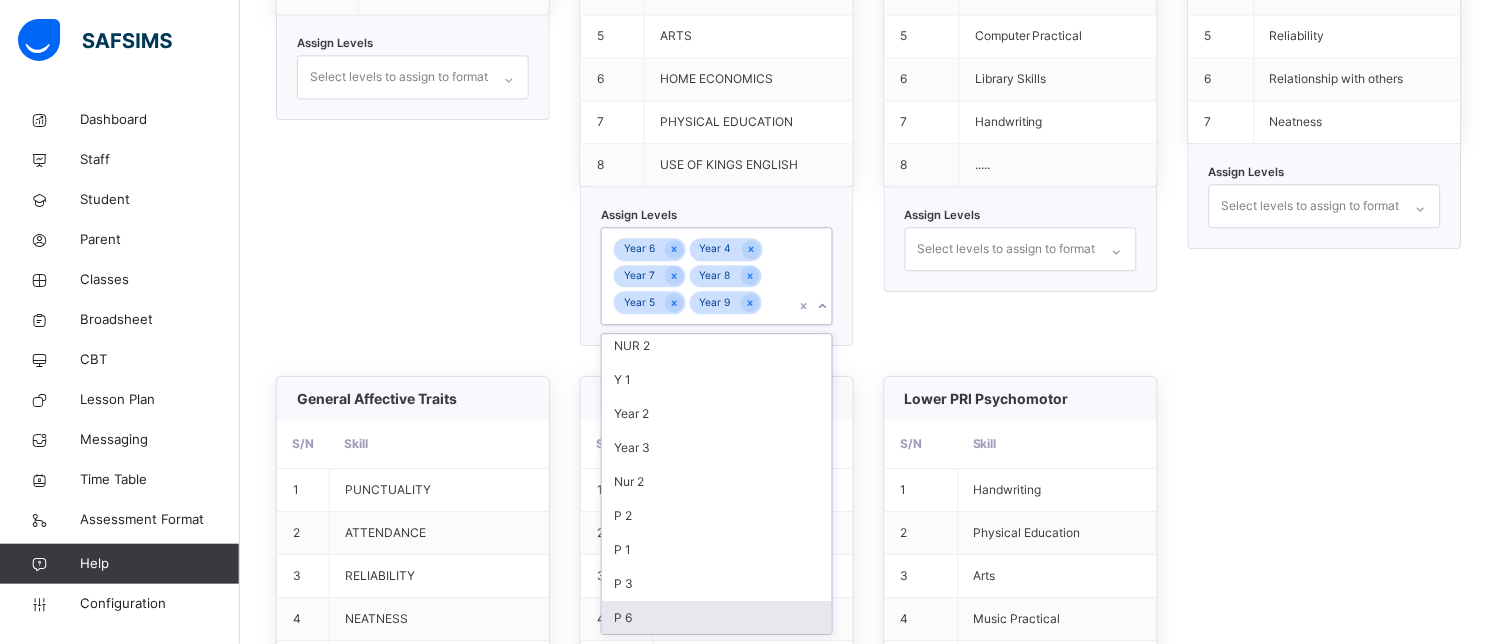 click on "P 6" at bounding box center [717, 618] 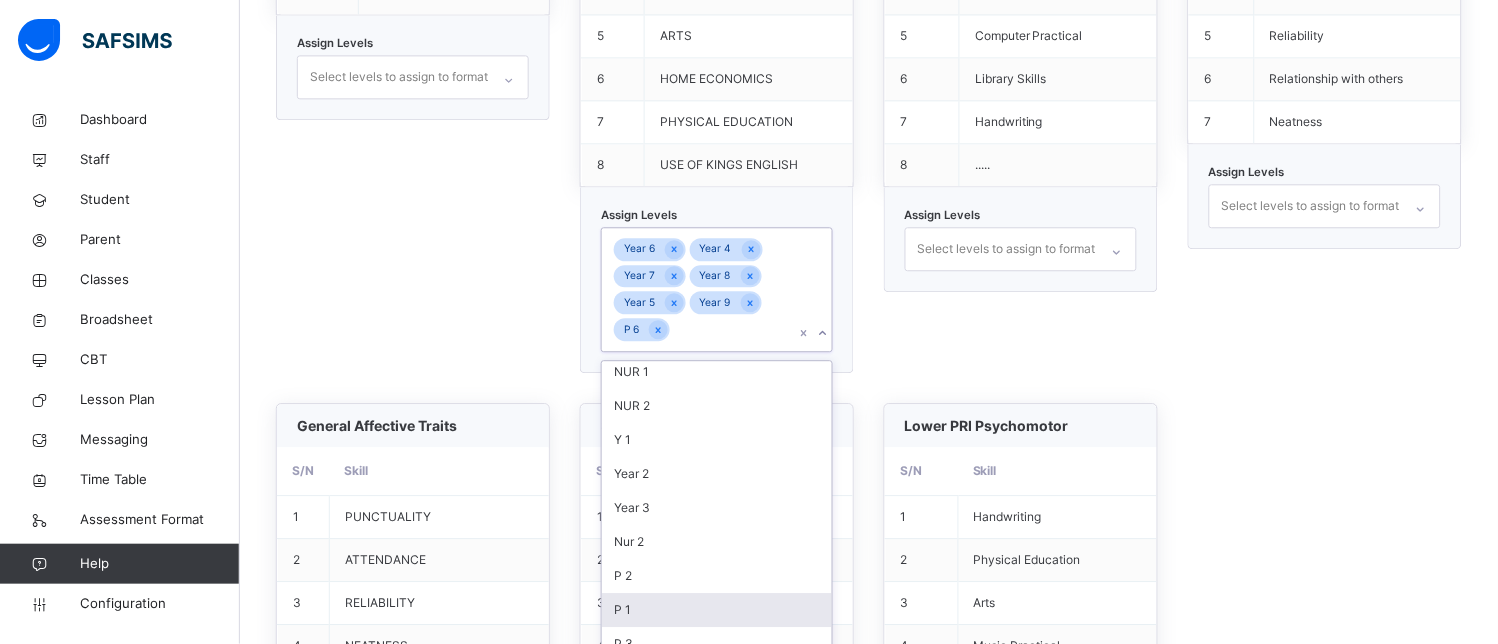 scroll, scrollTop: 40, scrollLeft: 0, axis: vertical 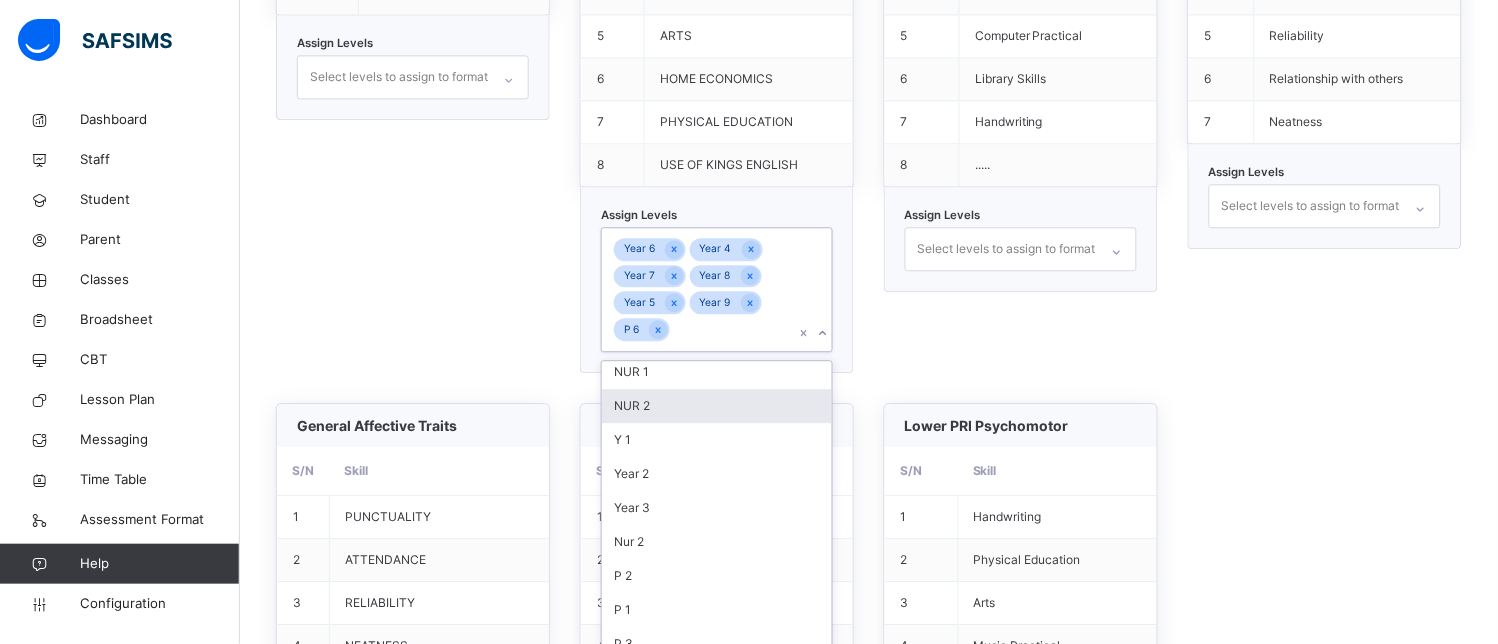 click on "Sec Affective   S/N Skill 1 Neatness 2 Punctuality 3 Politeness 4 Perseverance 5 Reliability 6 Relationship with others 7 Neatness Assign Levels Select levels to assign to format" at bounding box center (1325, 61) 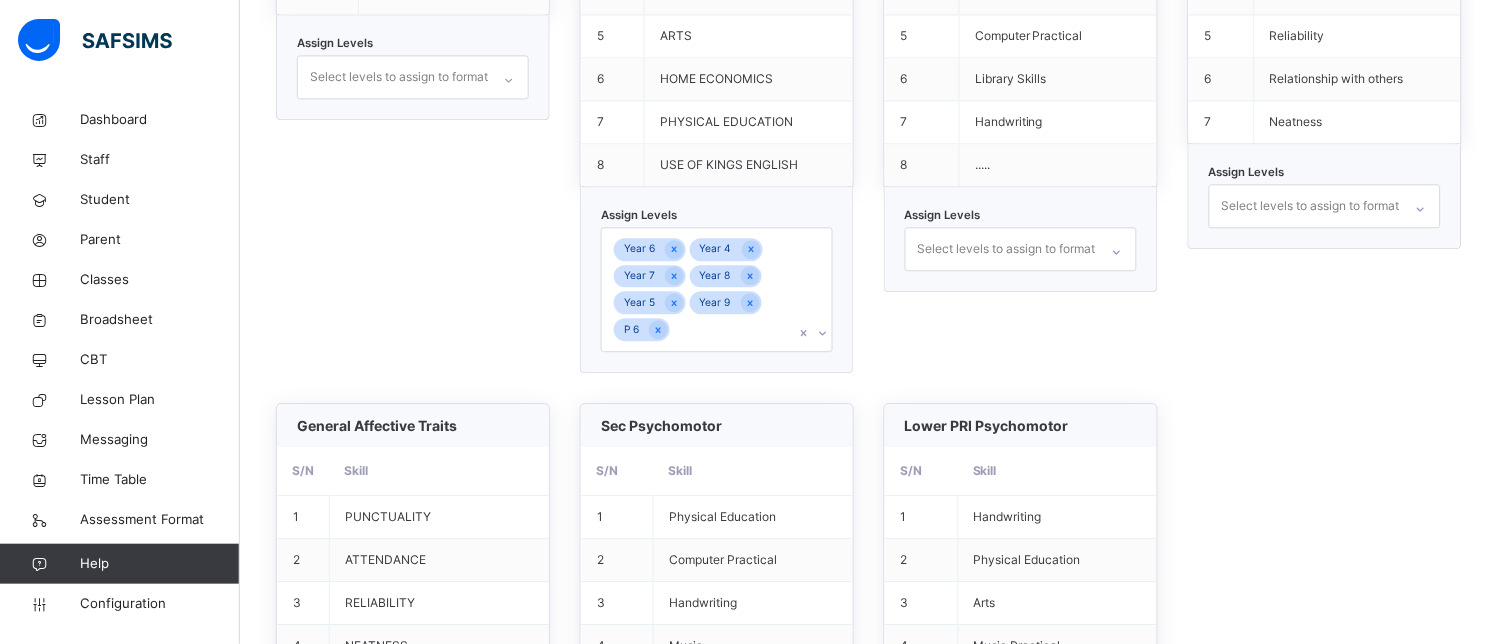 click on "Sec Affective   S/N Skill 1 Neatness 2 Punctuality 3 Politeness 4 Perseverance 5 Reliability 6 Relationship with others 7 Neatness Assign Levels Select levels to assign to format" at bounding box center (1325, 61) 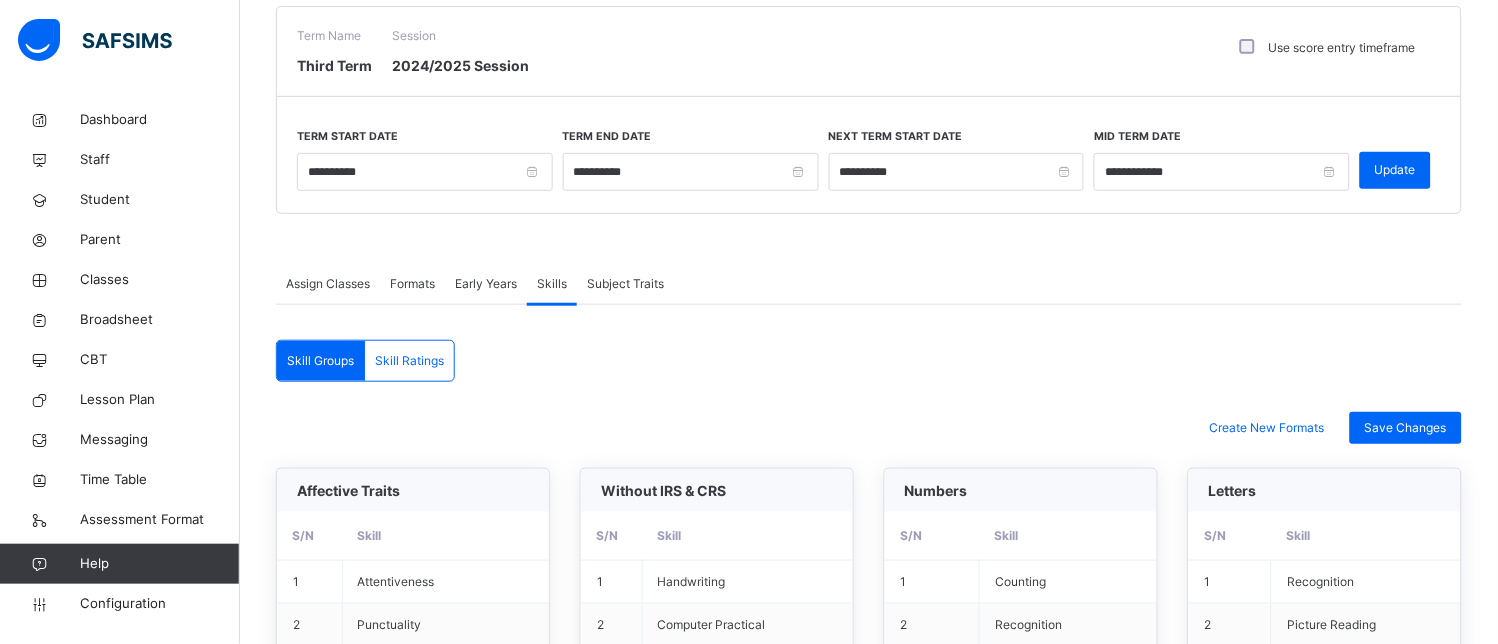 scroll, scrollTop: 257, scrollLeft: 0, axis: vertical 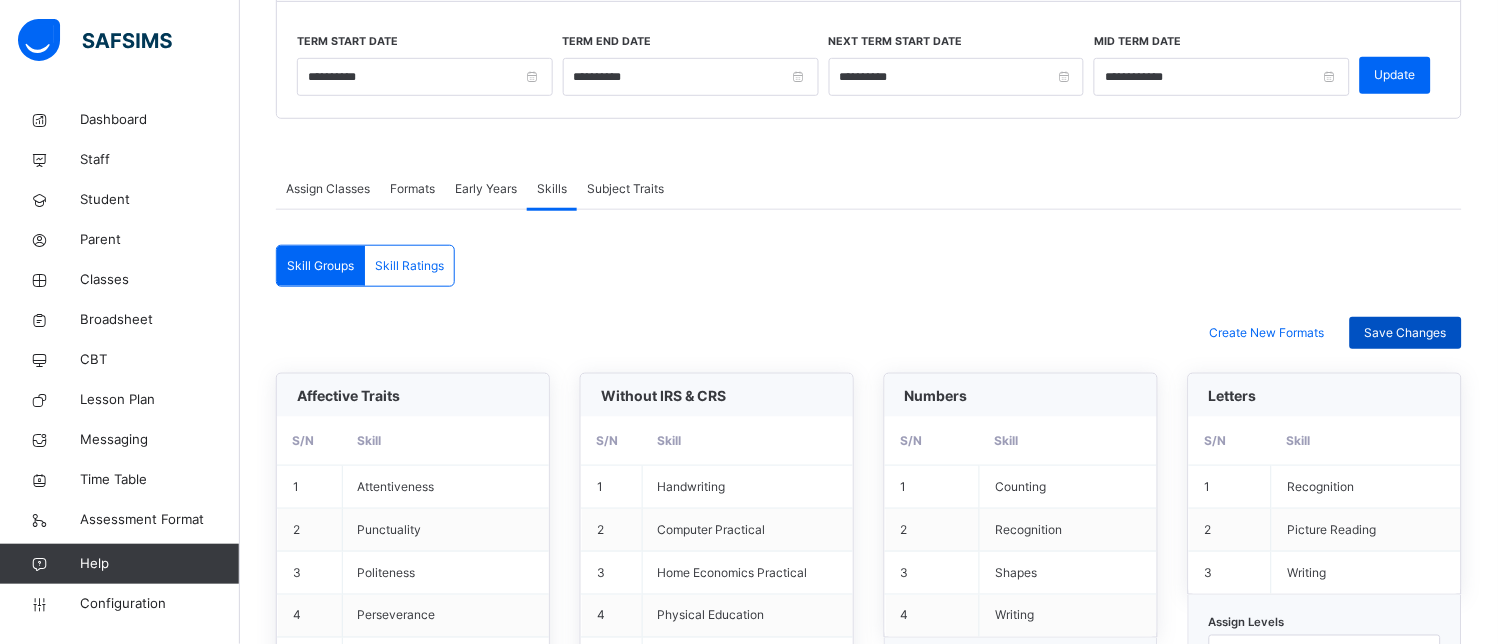 click on "Save Changes" at bounding box center (1406, 333) 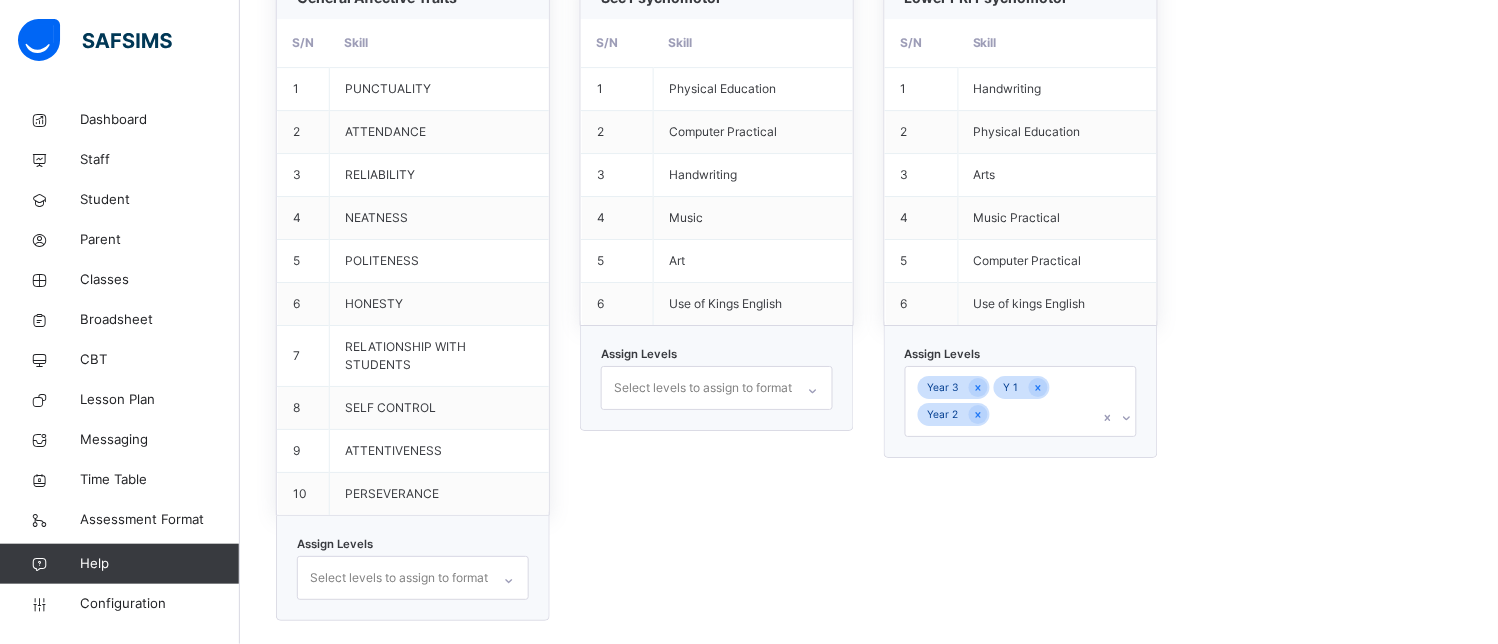 scroll, scrollTop: 3024, scrollLeft: 0, axis: vertical 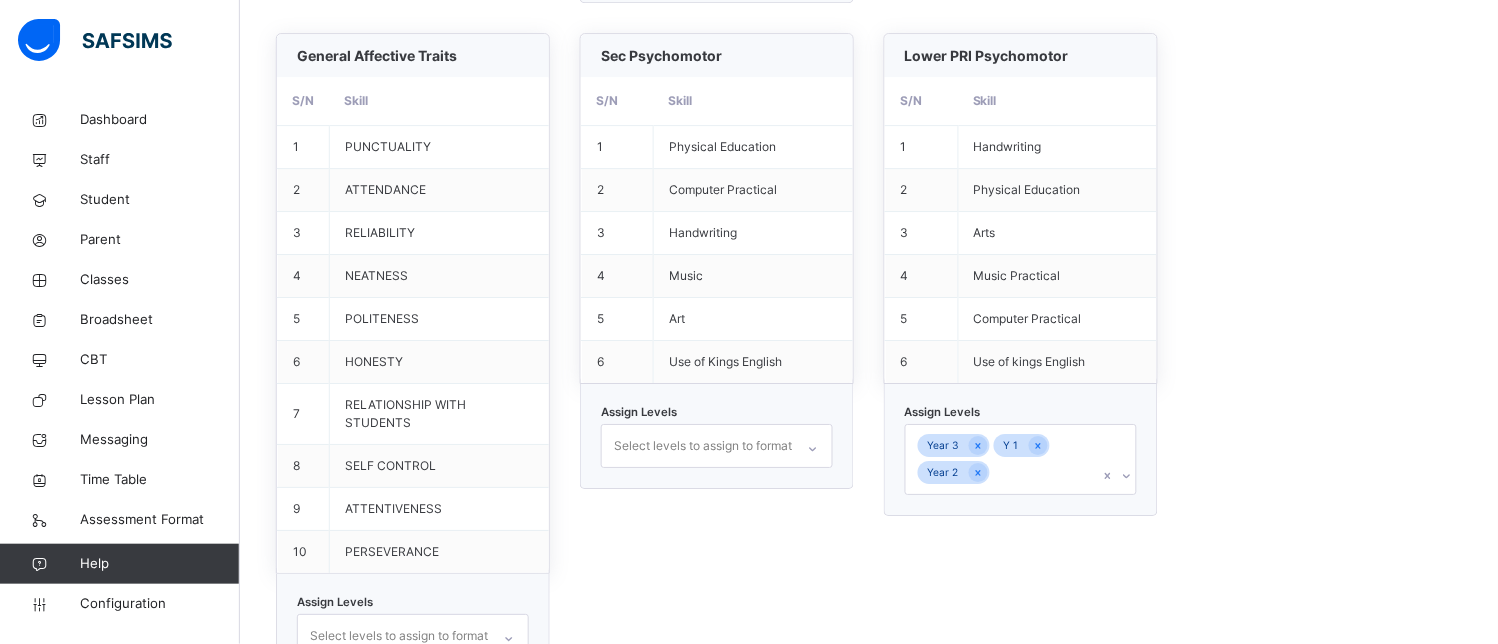 click on "Year 3 Y 1 Year 2" at bounding box center (1021, 459) 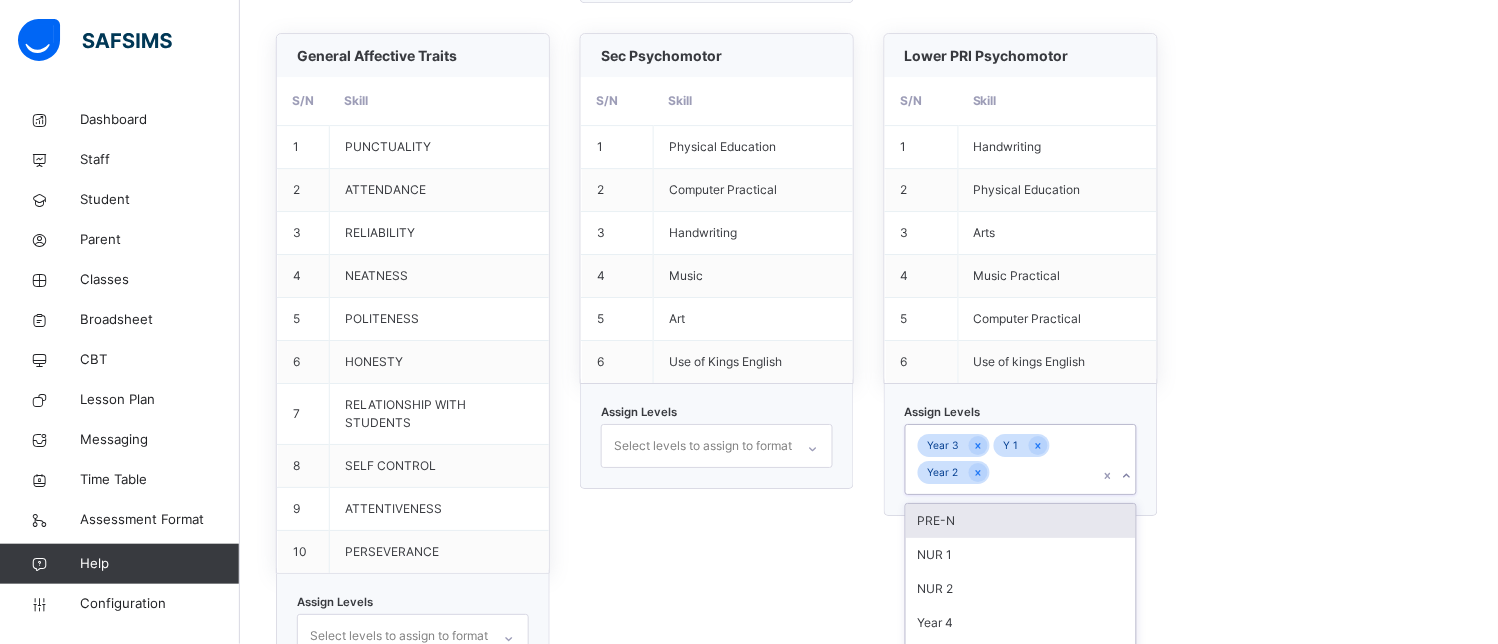 scroll, scrollTop: 3102, scrollLeft: 0, axis: vertical 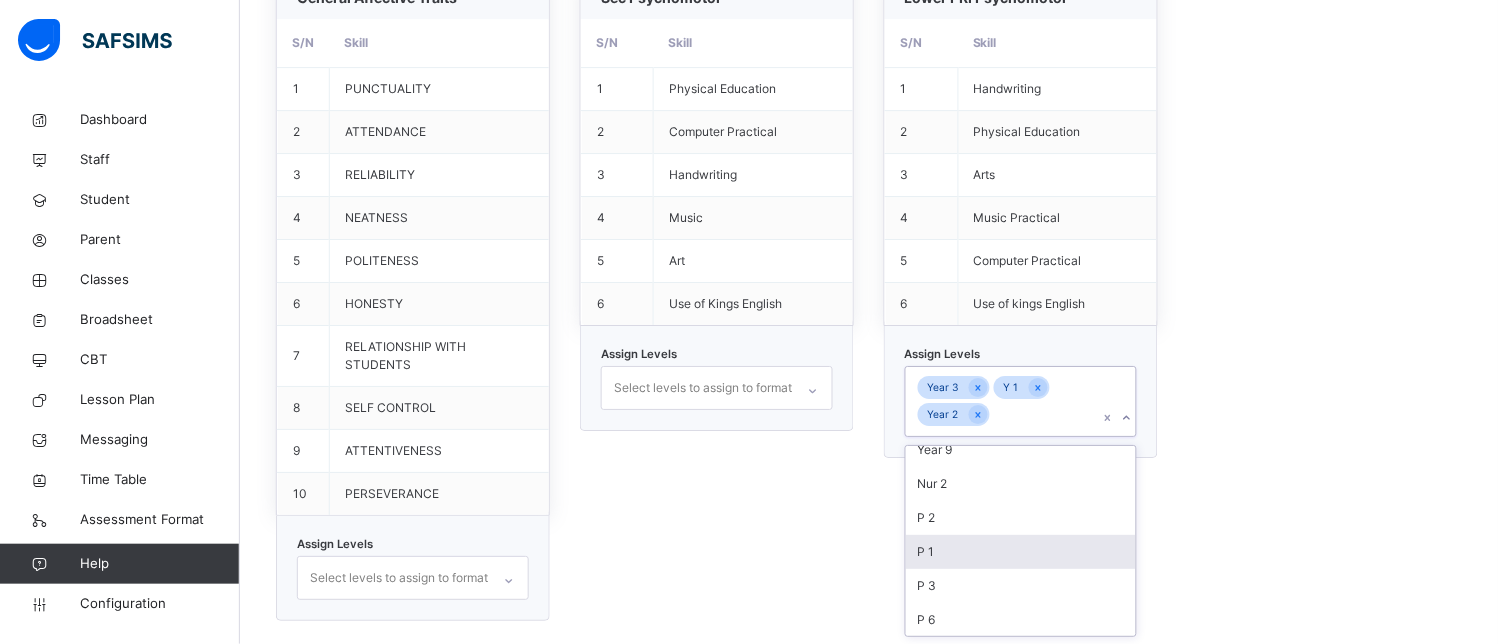 click on "P 1" at bounding box center (1021, 552) 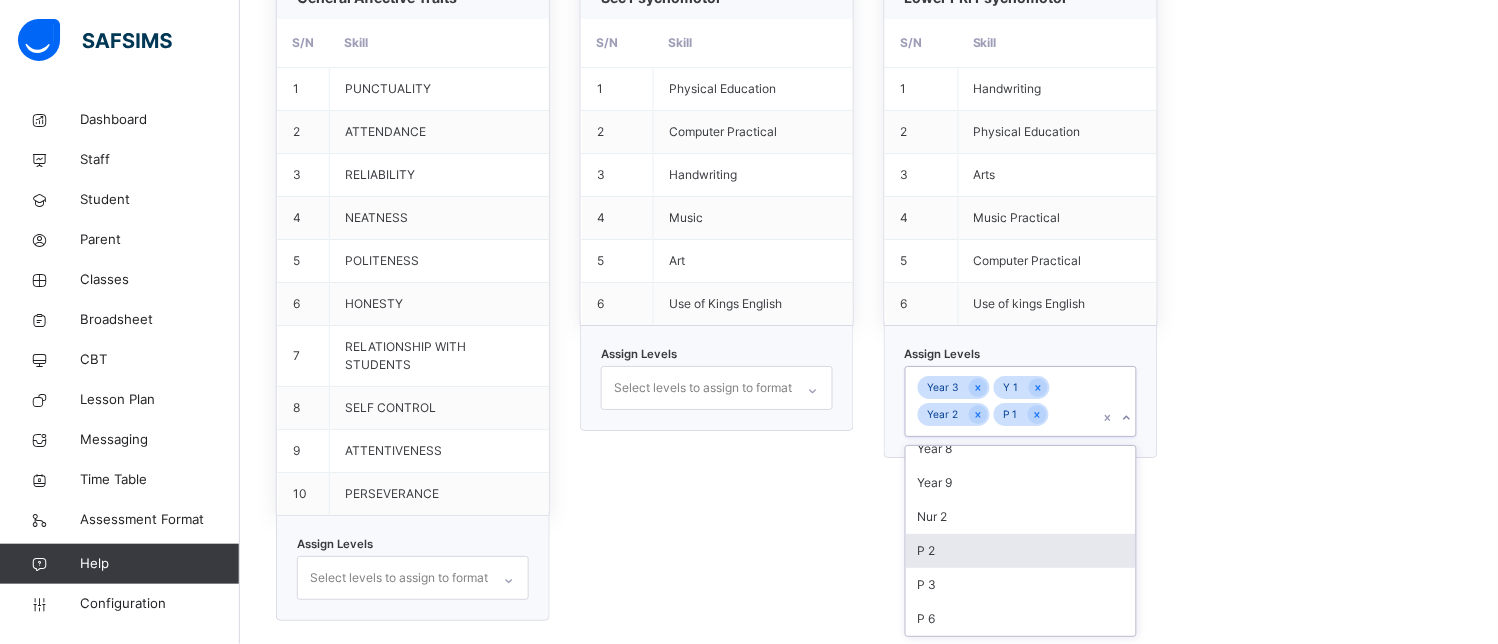 scroll, scrollTop: 251, scrollLeft: 0, axis: vertical 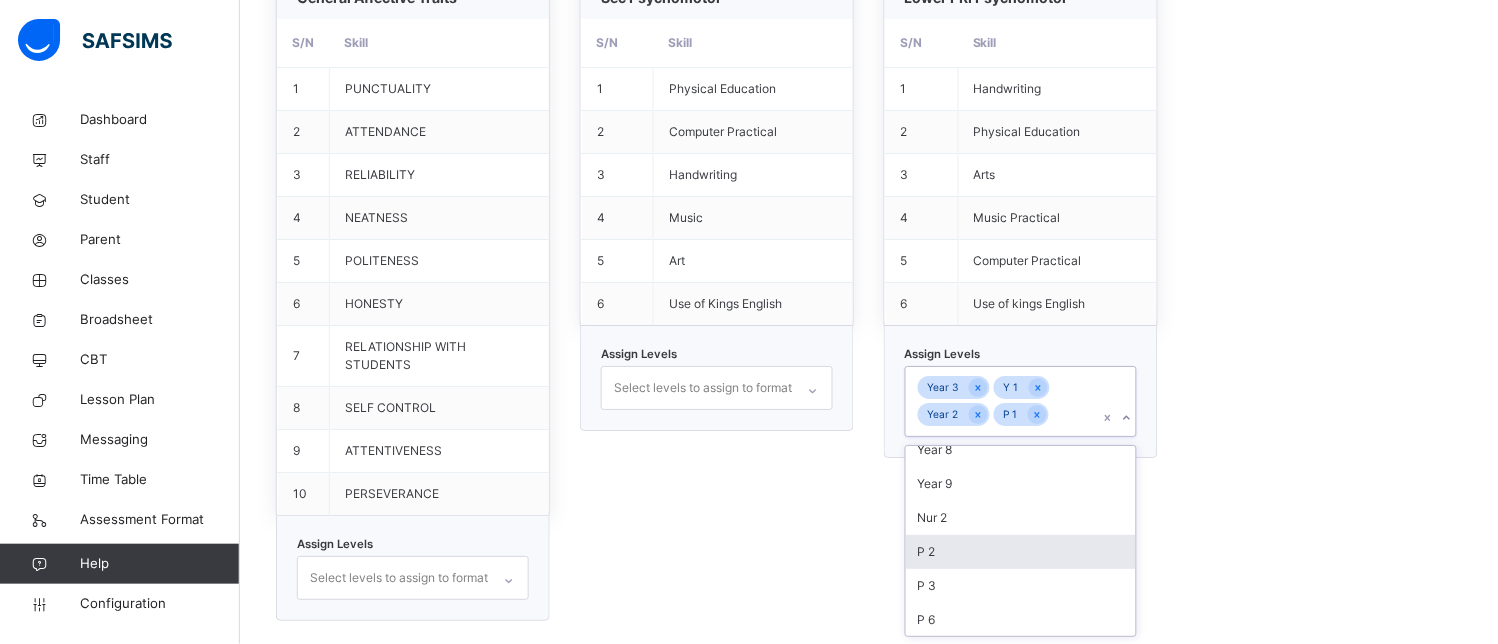 click on "P 2" at bounding box center (1021, 552) 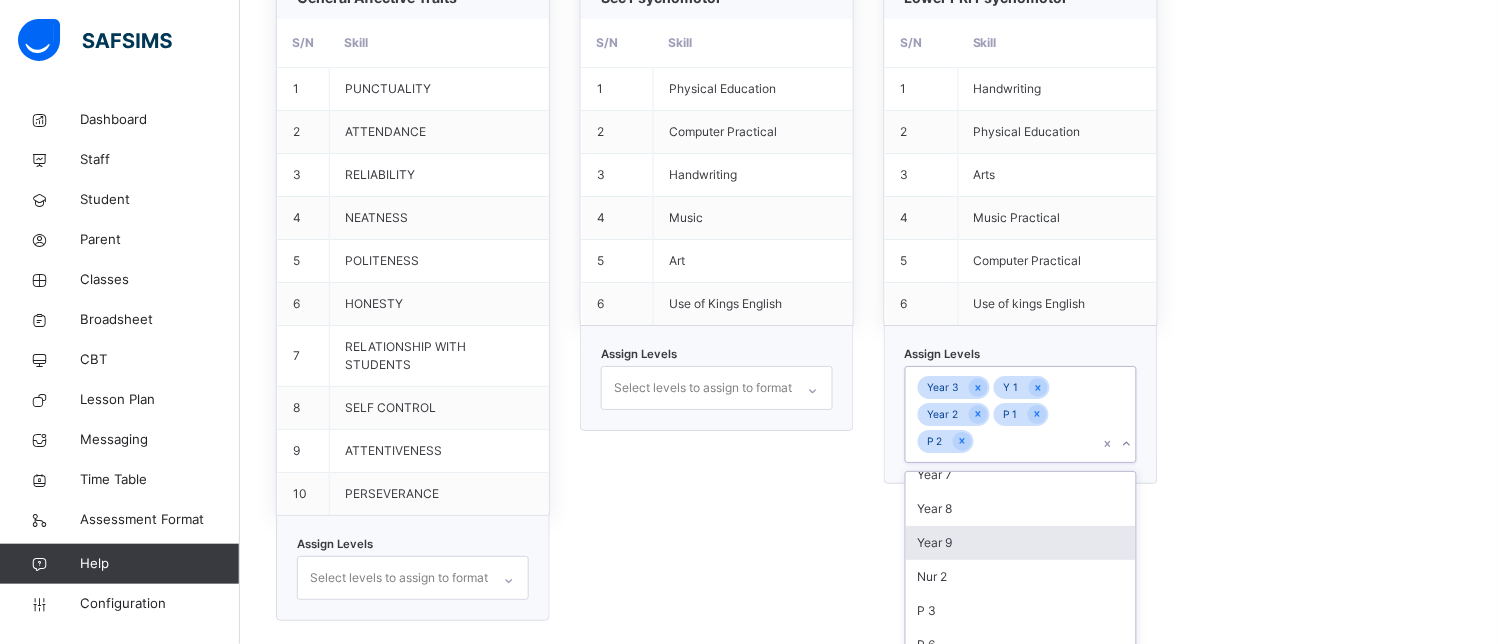 scroll, scrollTop: 217, scrollLeft: 0, axis: vertical 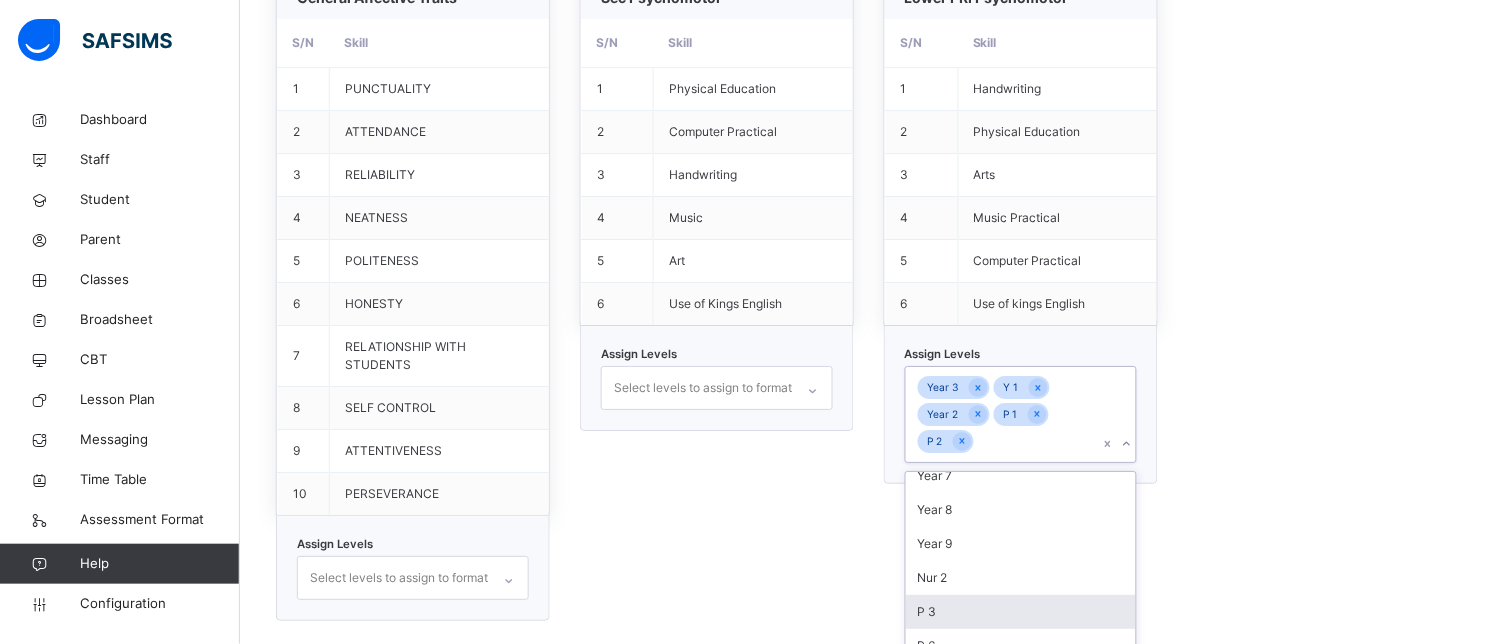click on "P 3" at bounding box center [1021, 612] 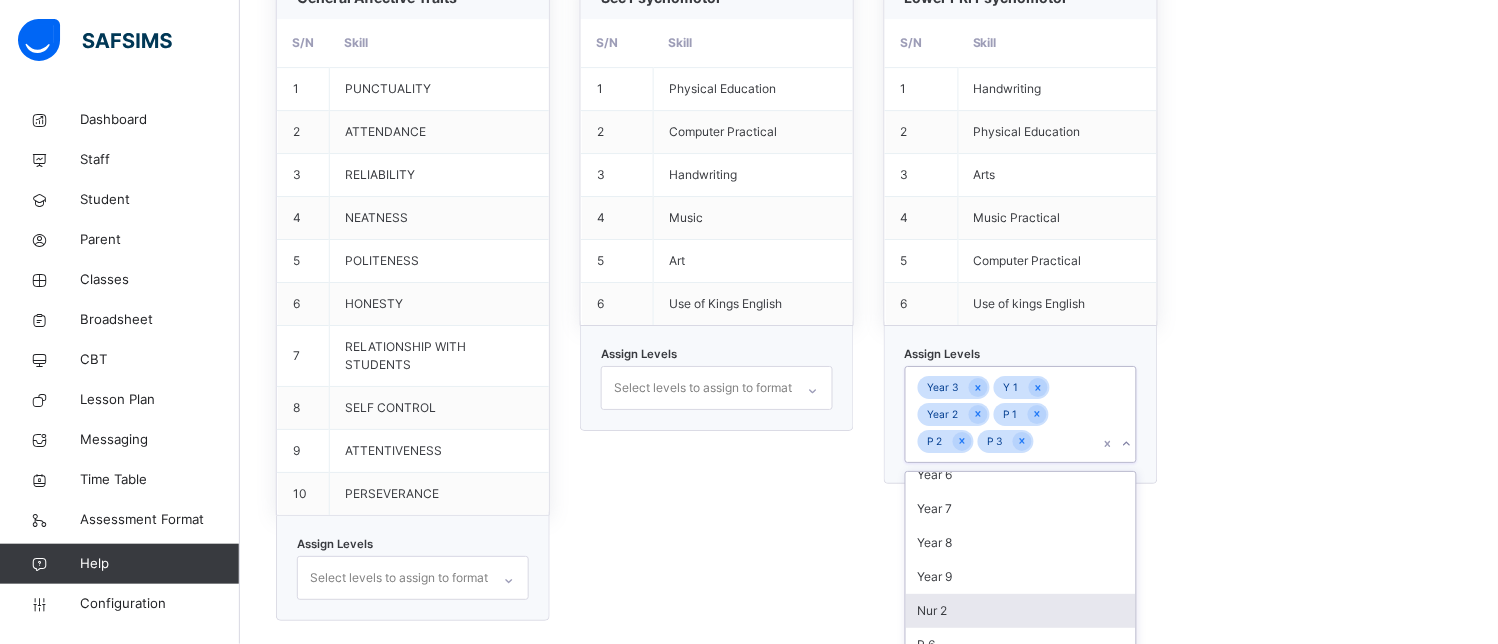 scroll, scrollTop: 183, scrollLeft: 0, axis: vertical 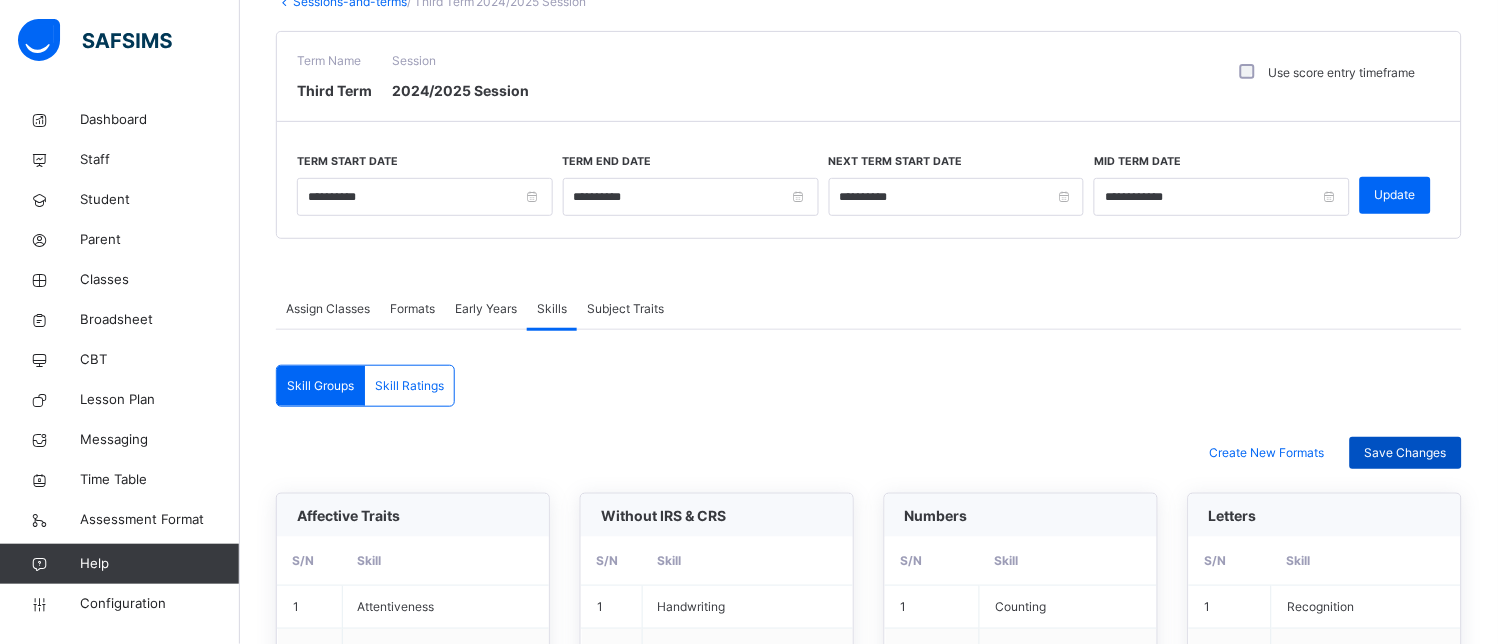 click on "Save Changes" at bounding box center [1406, 453] 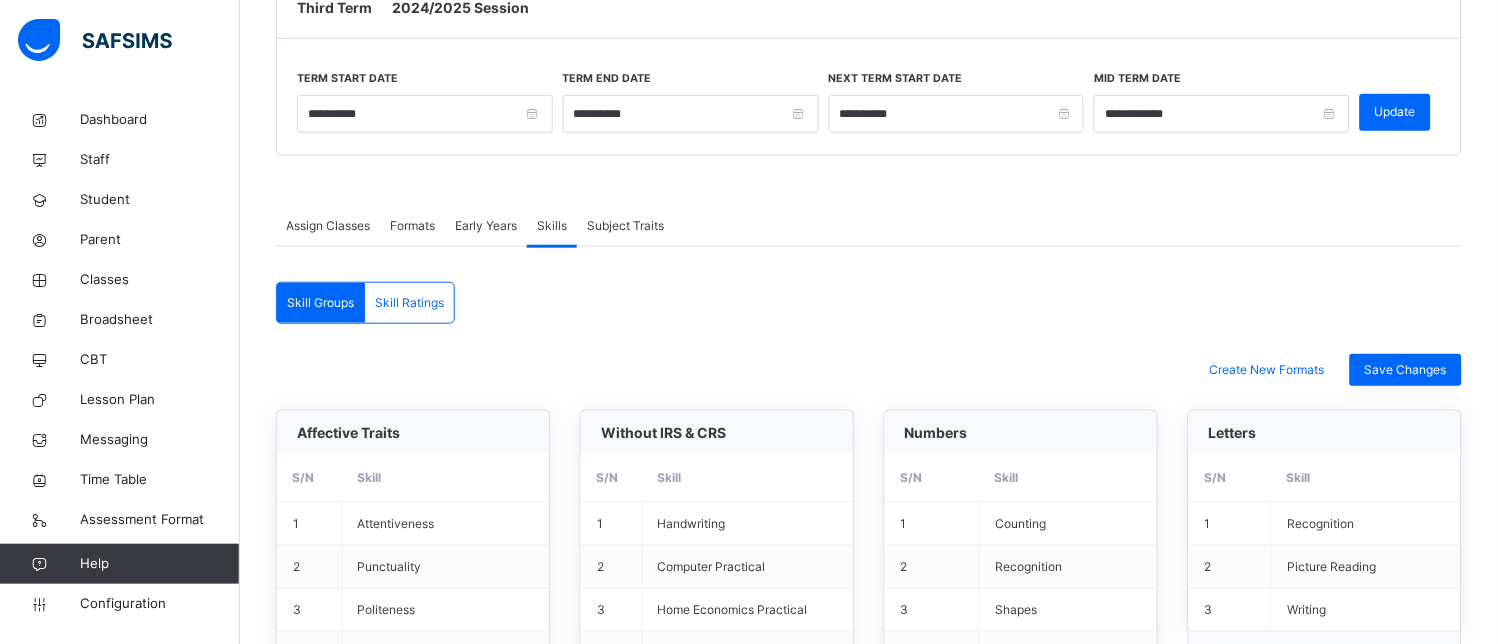 scroll, scrollTop: 0, scrollLeft: 0, axis: both 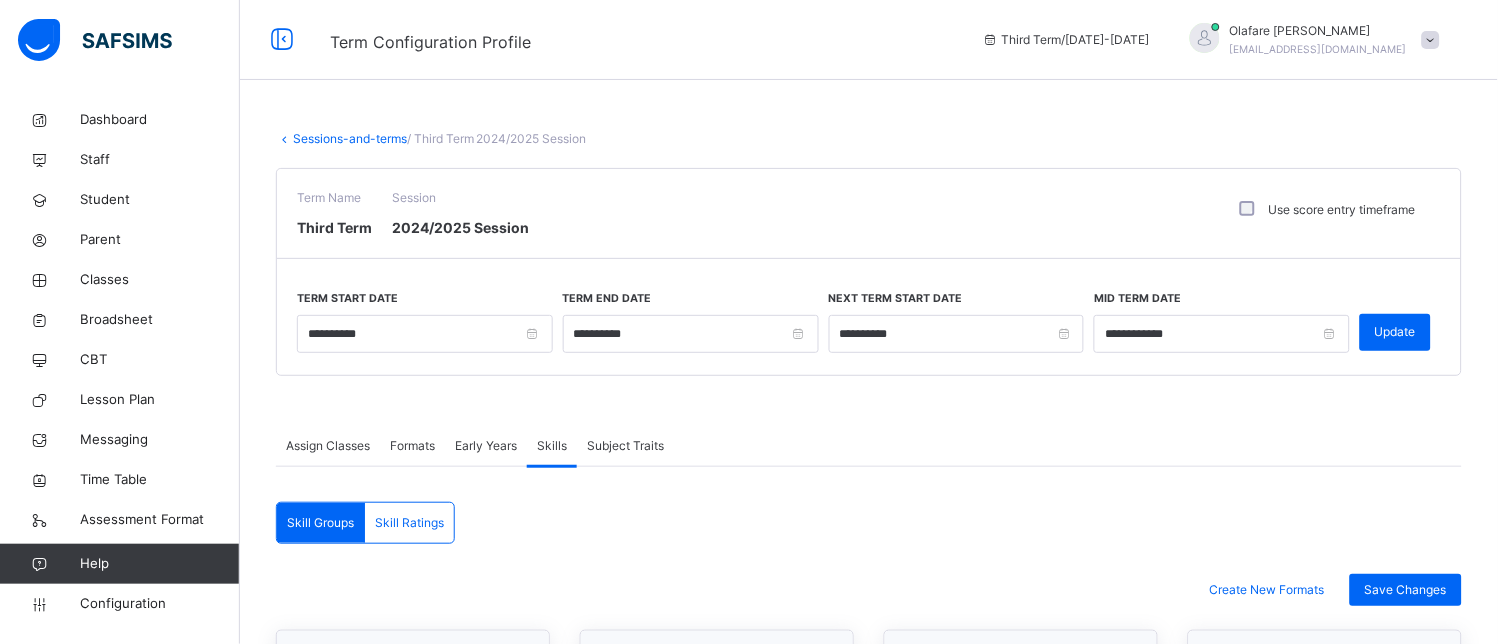 click at bounding box center [1431, 40] 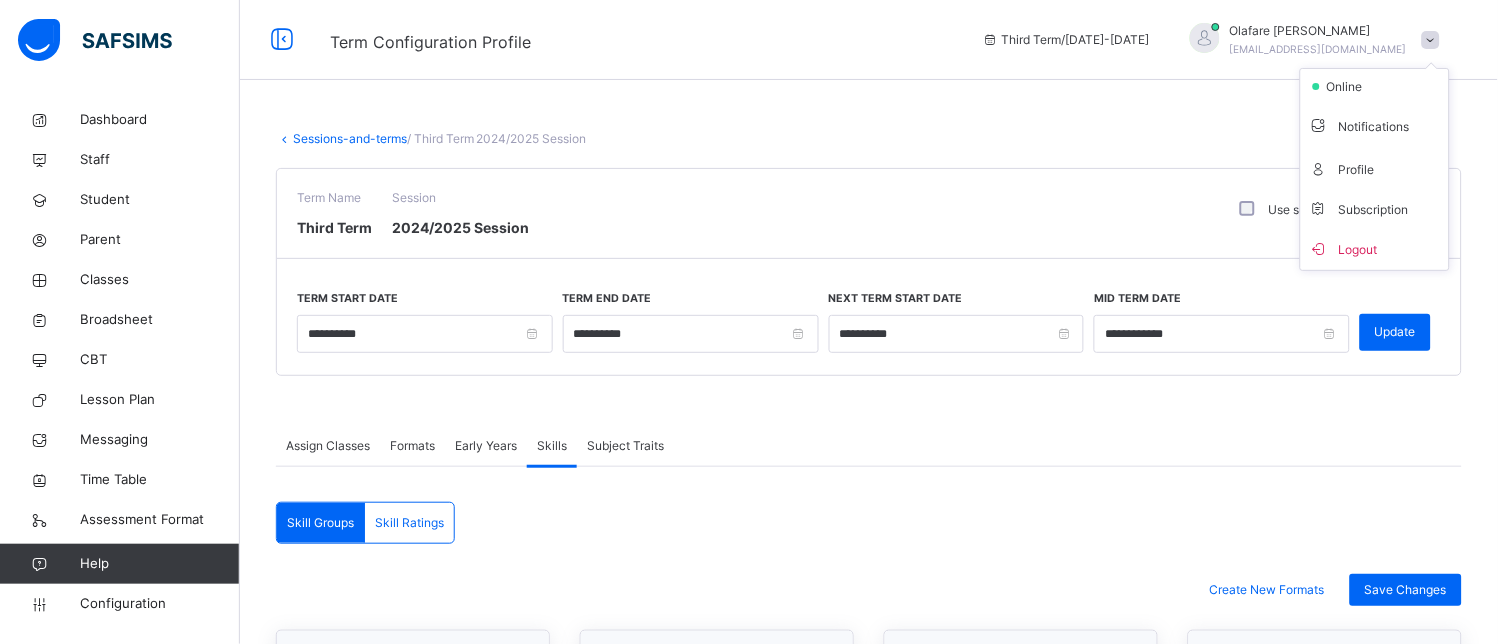 click on "Term Configuration Profile" at bounding box center (641, 40) 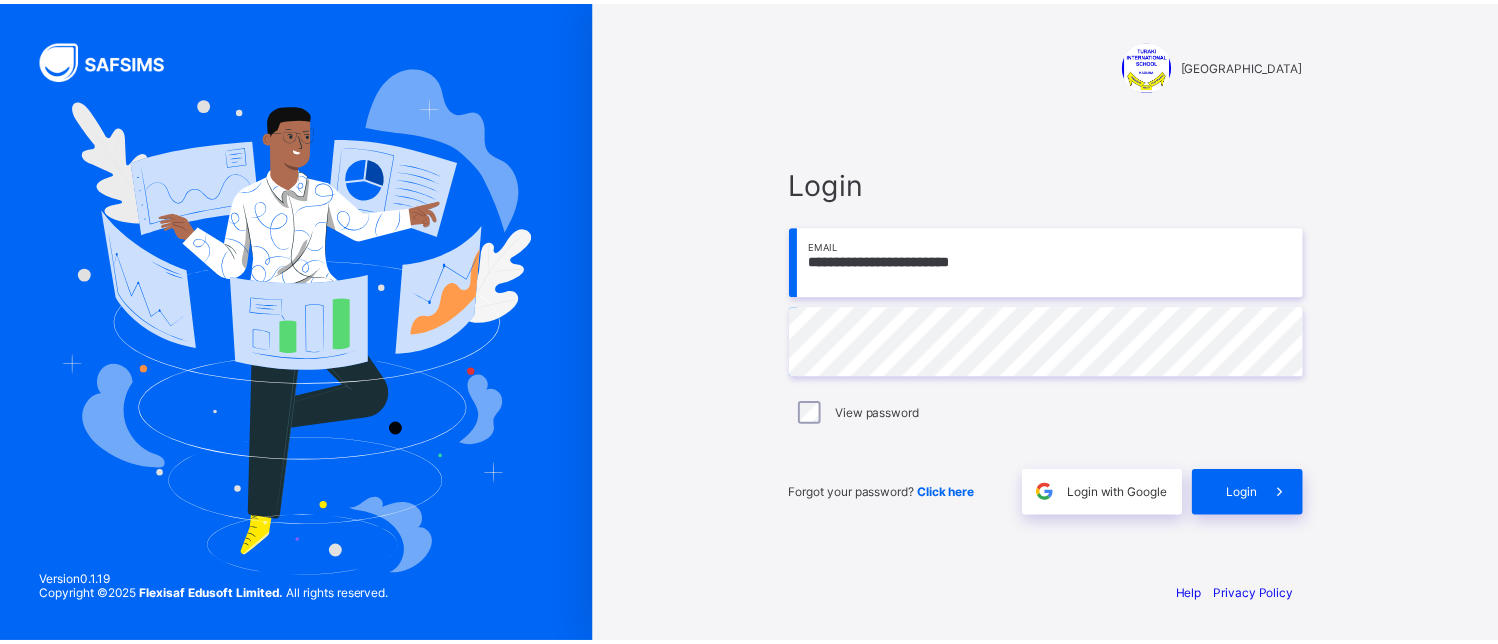 scroll, scrollTop: 0, scrollLeft: 0, axis: both 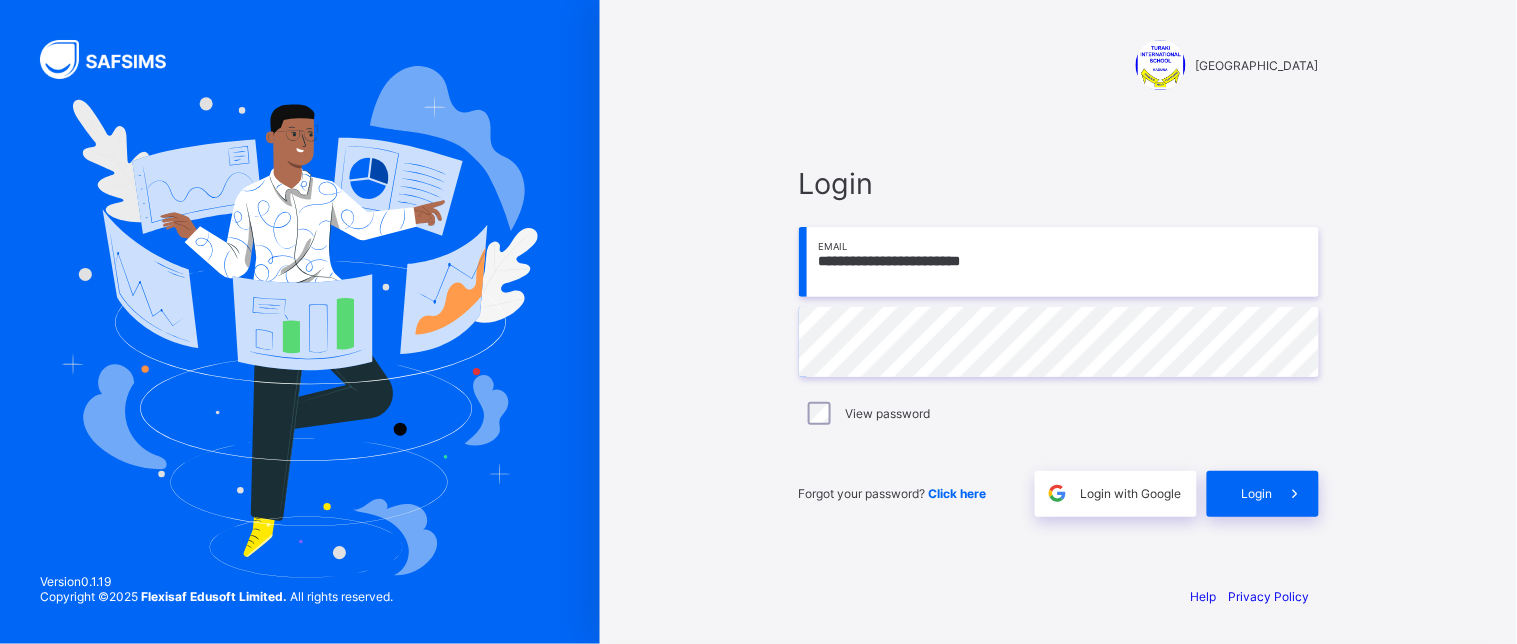 click on "**********" at bounding box center (1059, 262) 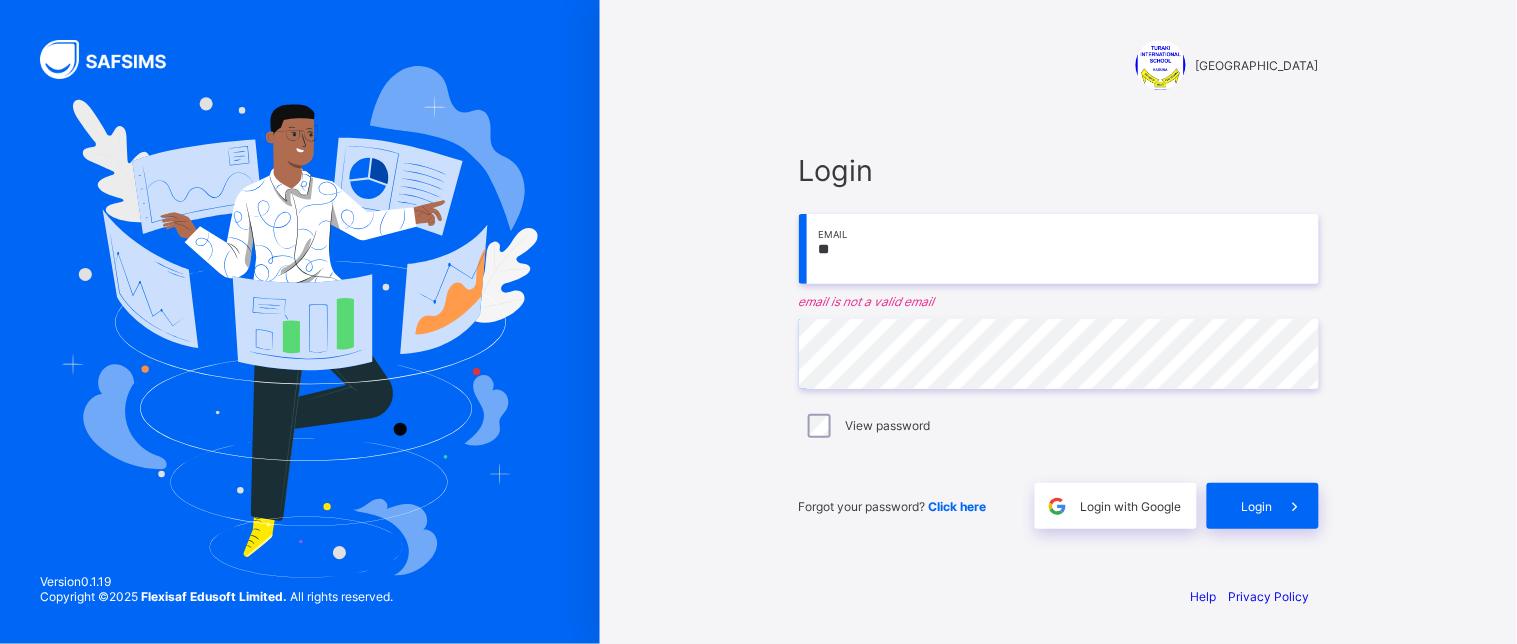 type on "*" 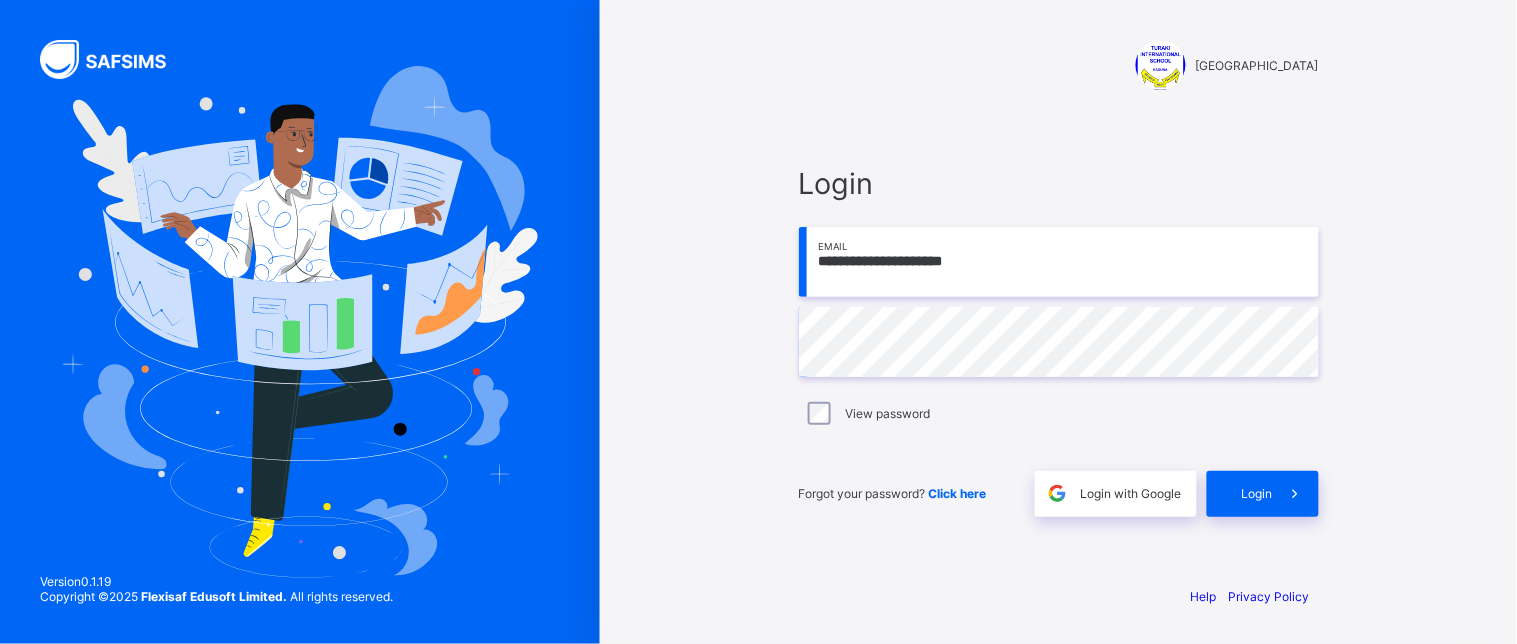 type on "**********" 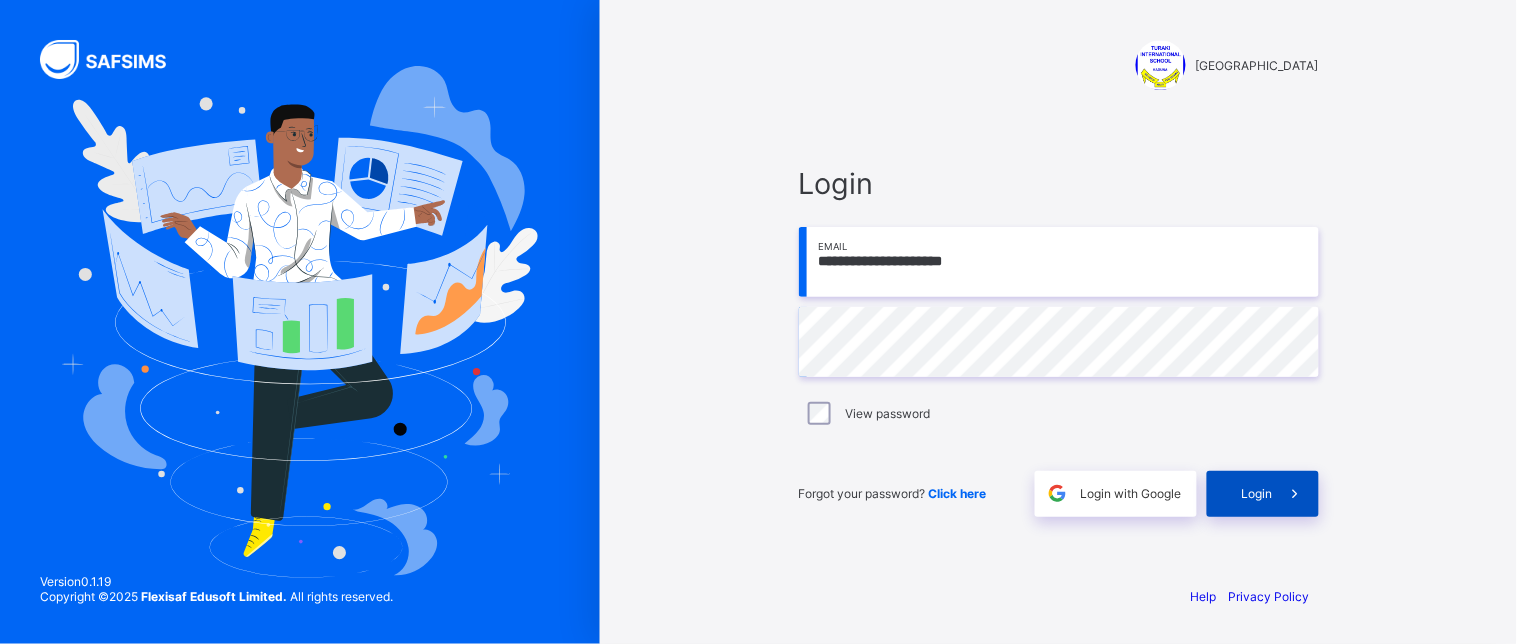 click on "Login" at bounding box center (1257, 493) 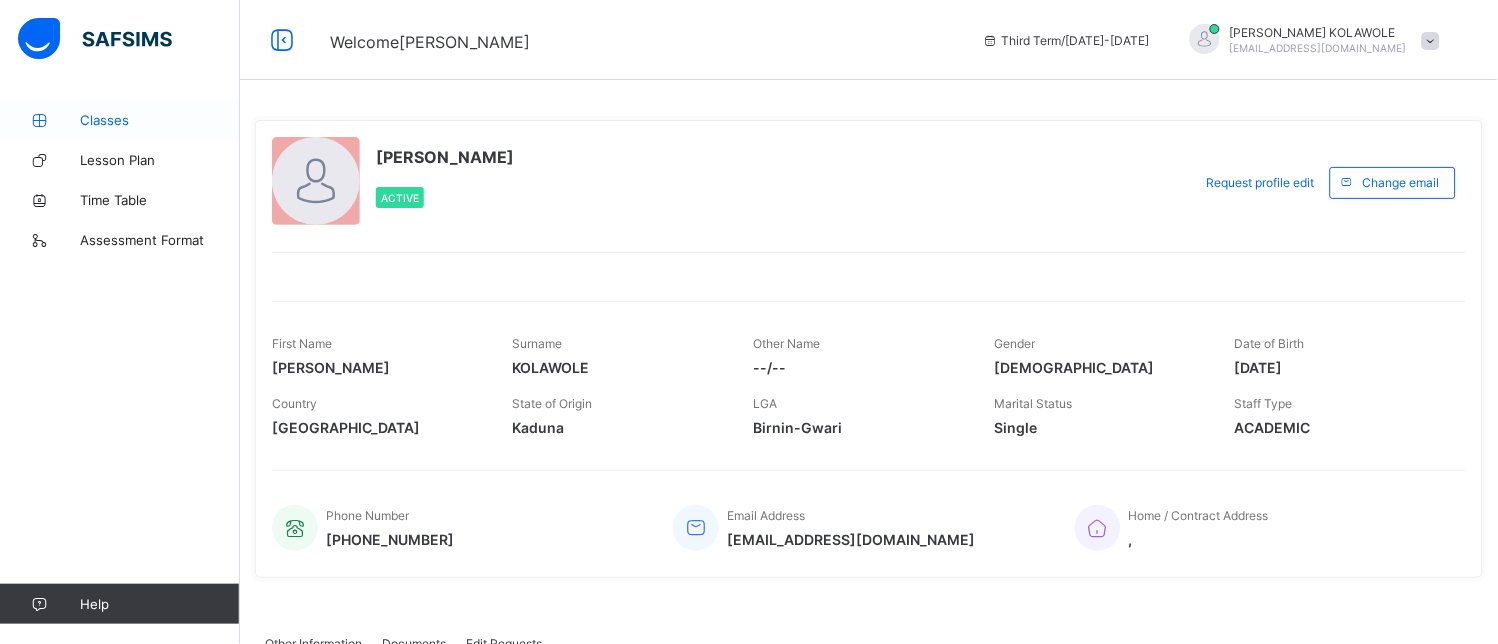 click on "Classes" at bounding box center [160, 120] 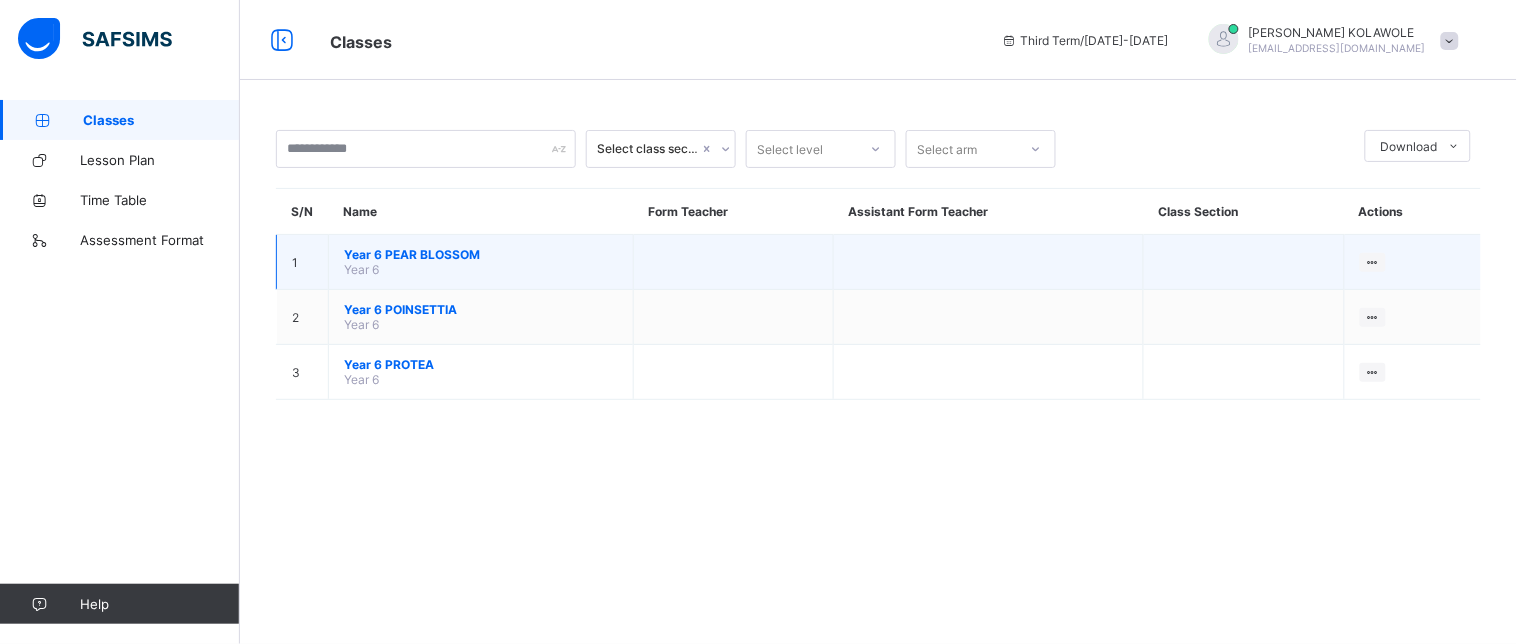 click on "Year 6   PEAR BLOSSOM" at bounding box center [481, 254] 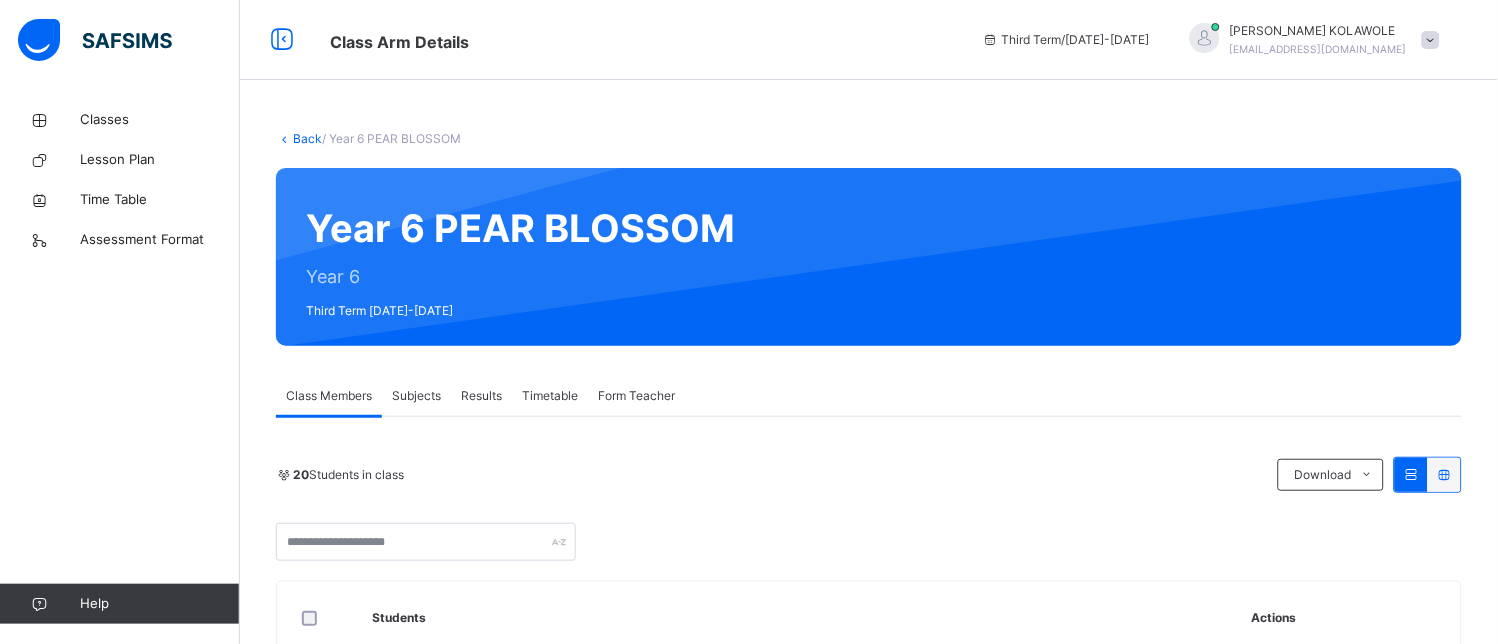 click on "Back" at bounding box center [307, 138] 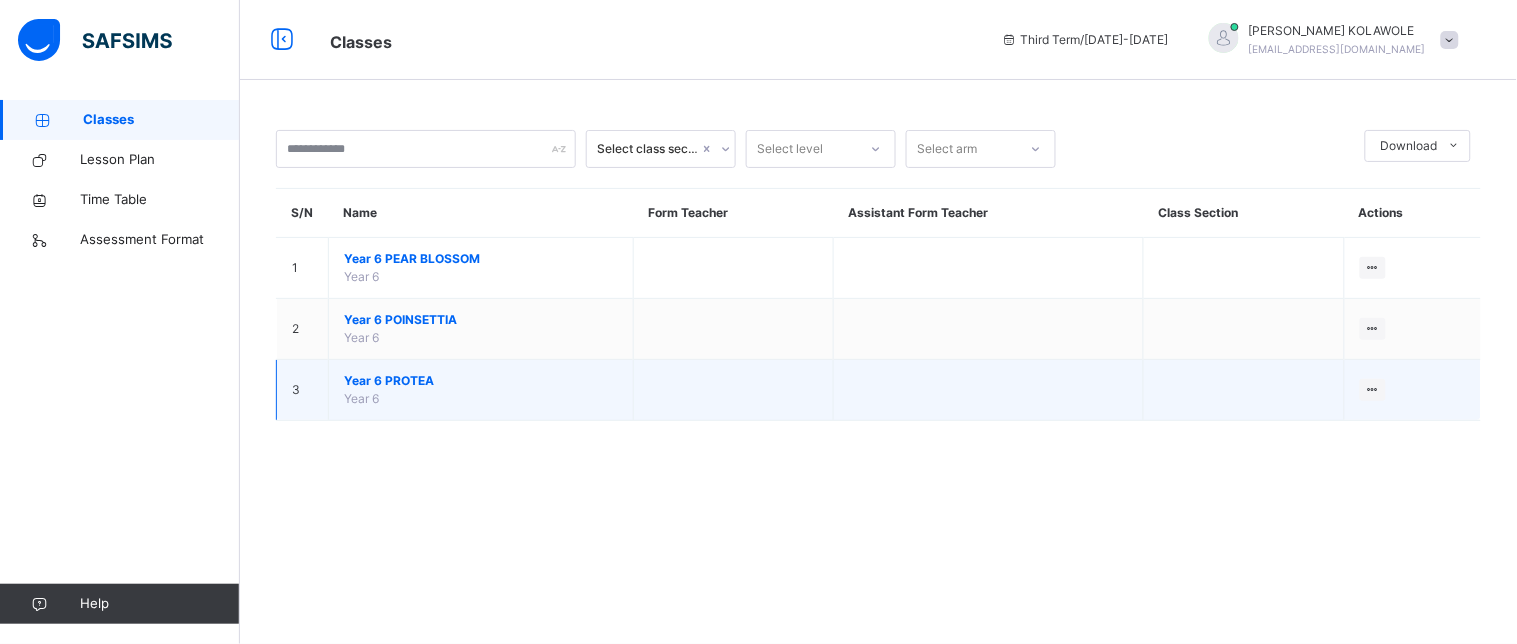 click on "Year 6   PROTEA" at bounding box center [481, 381] 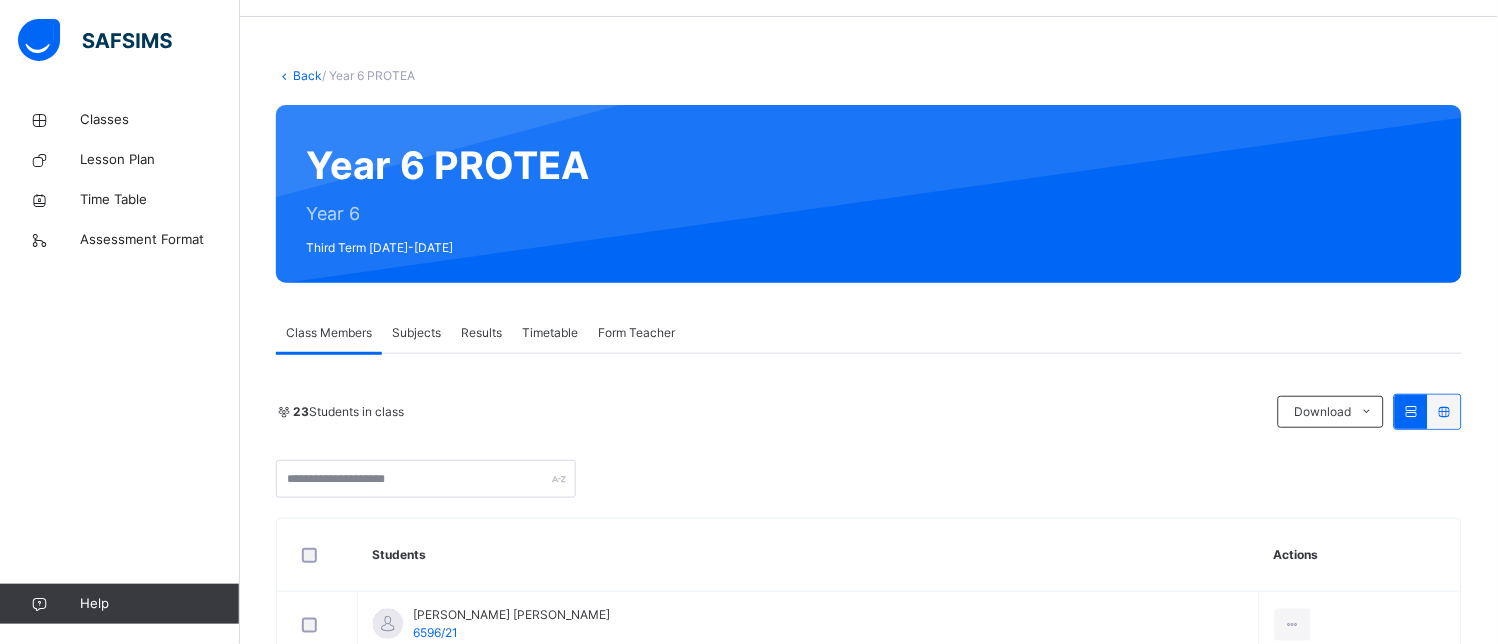 scroll, scrollTop: 0, scrollLeft: 0, axis: both 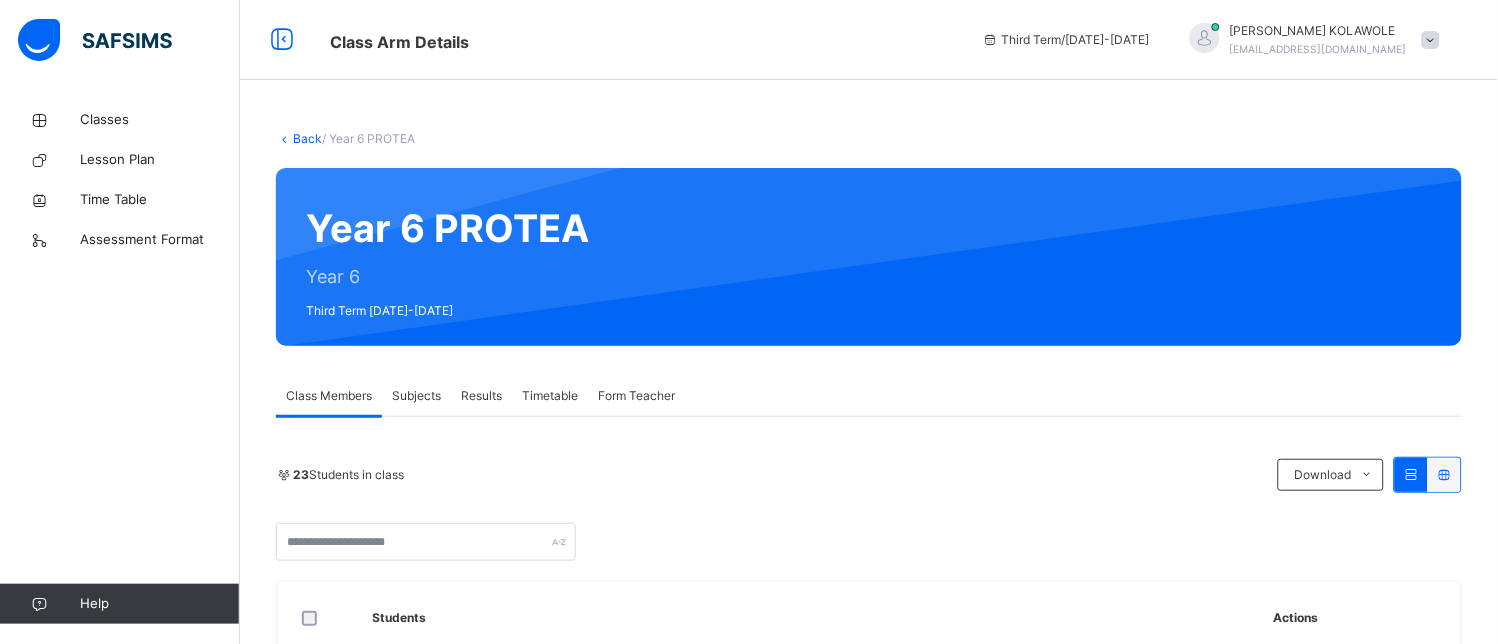 click at bounding box center [1431, 40] 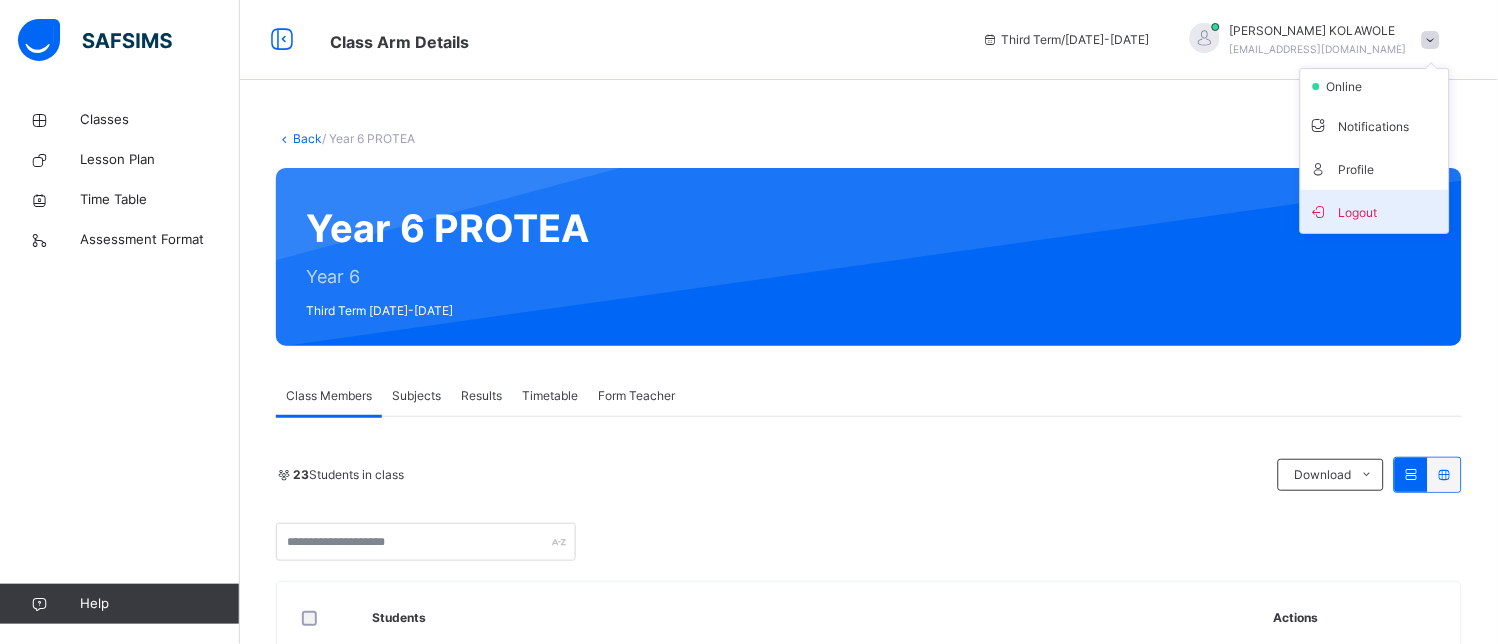 click on "Logout" at bounding box center (1375, 211) 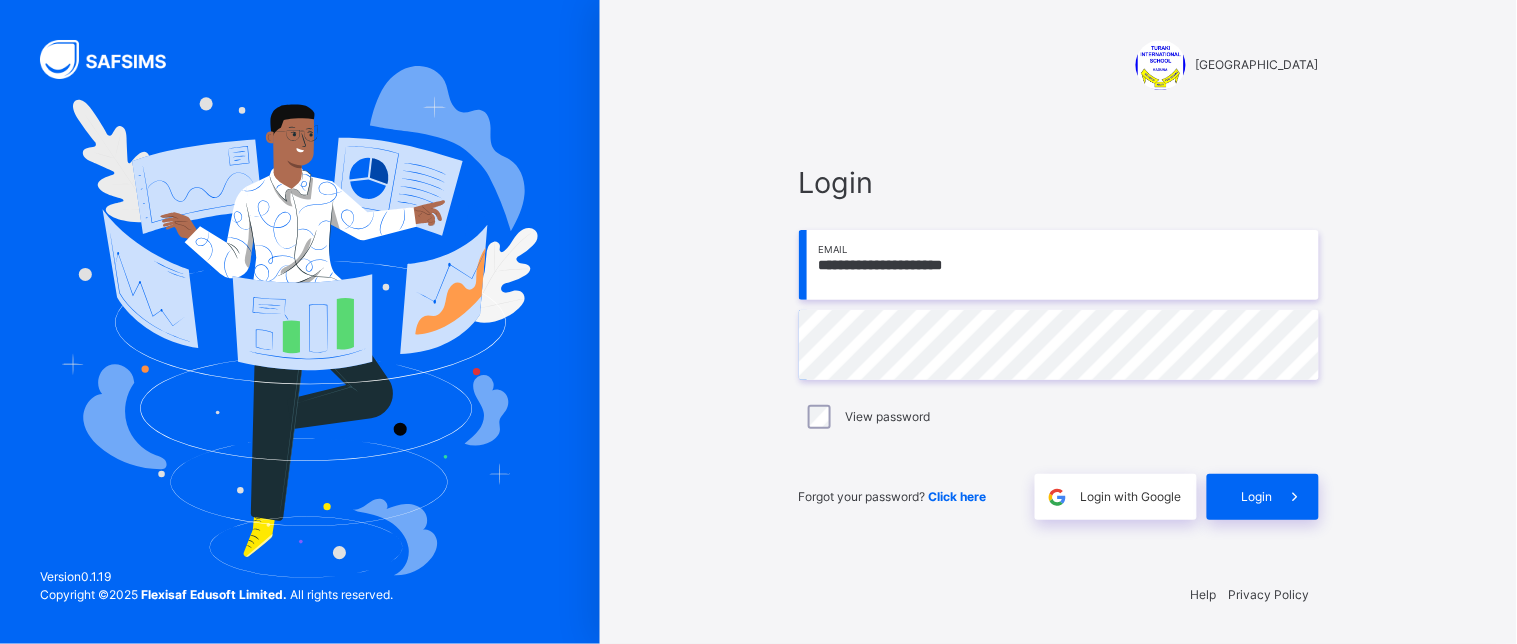 click on "**********" at bounding box center (1059, 265) 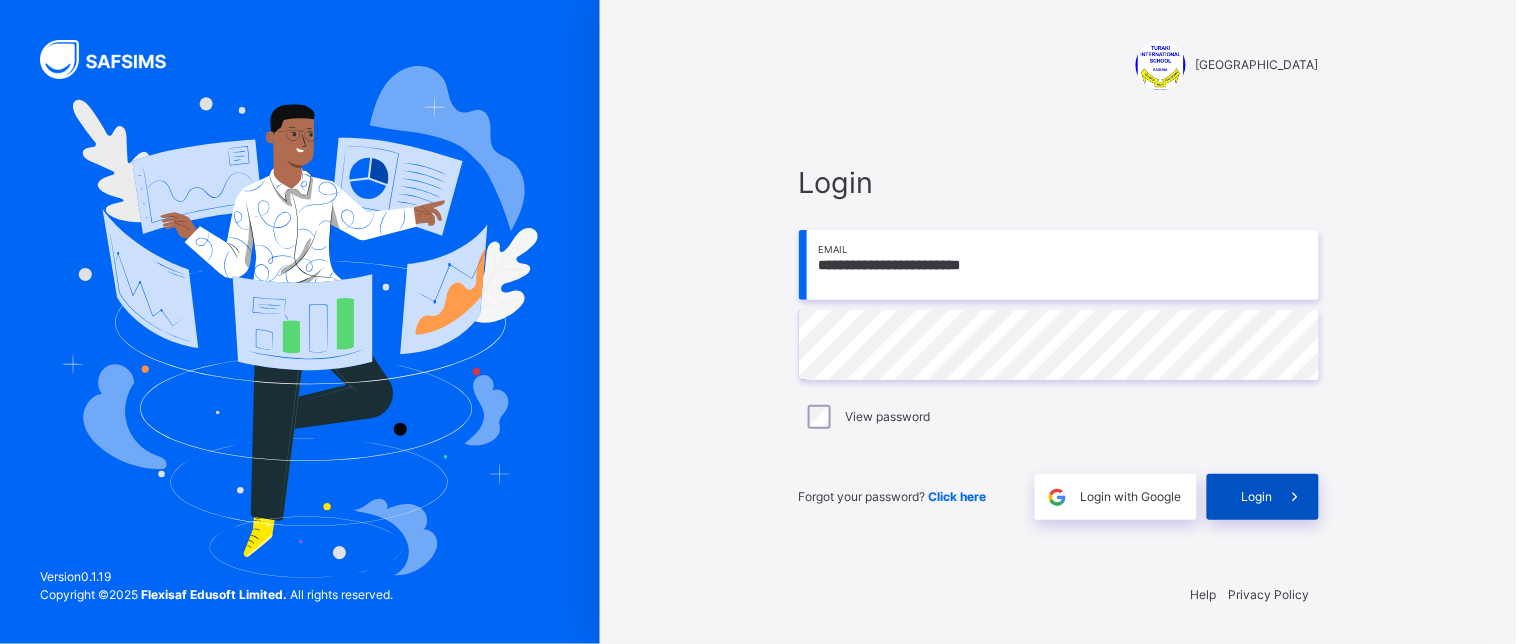 click on "Login" at bounding box center (1257, 497) 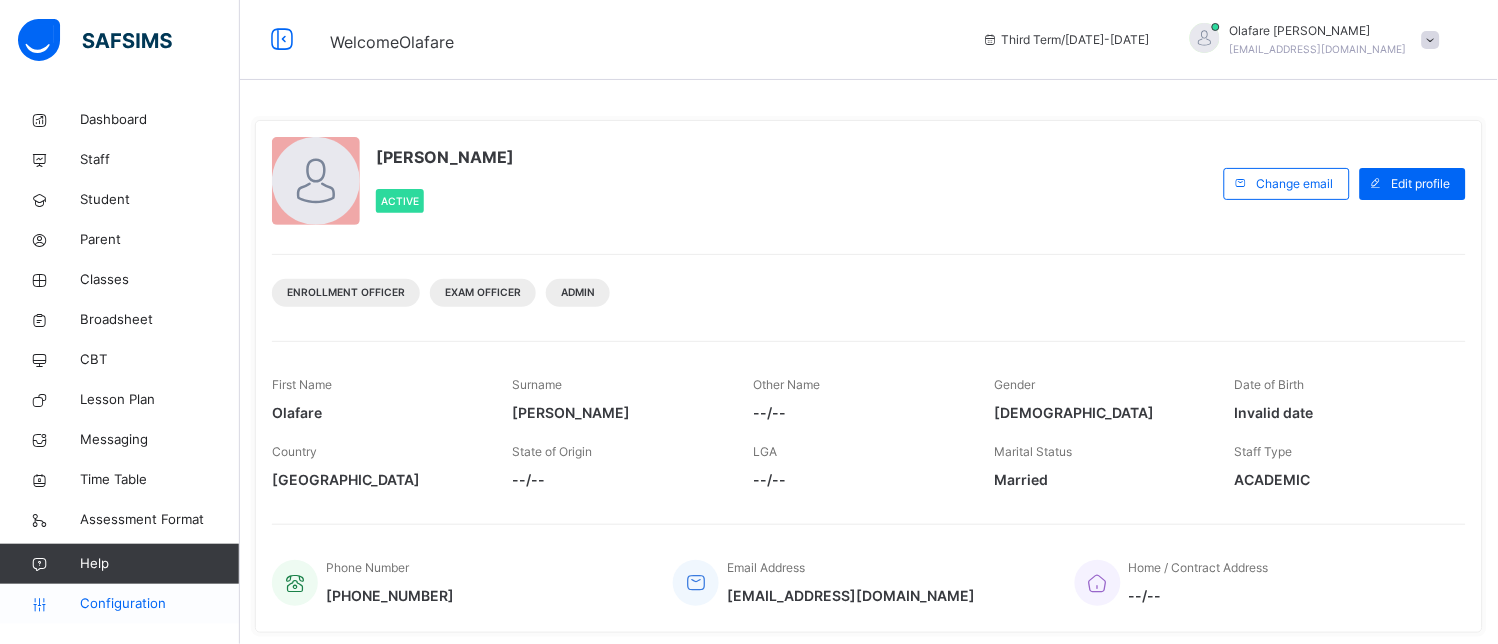 click on "Configuration" at bounding box center (159, 604) 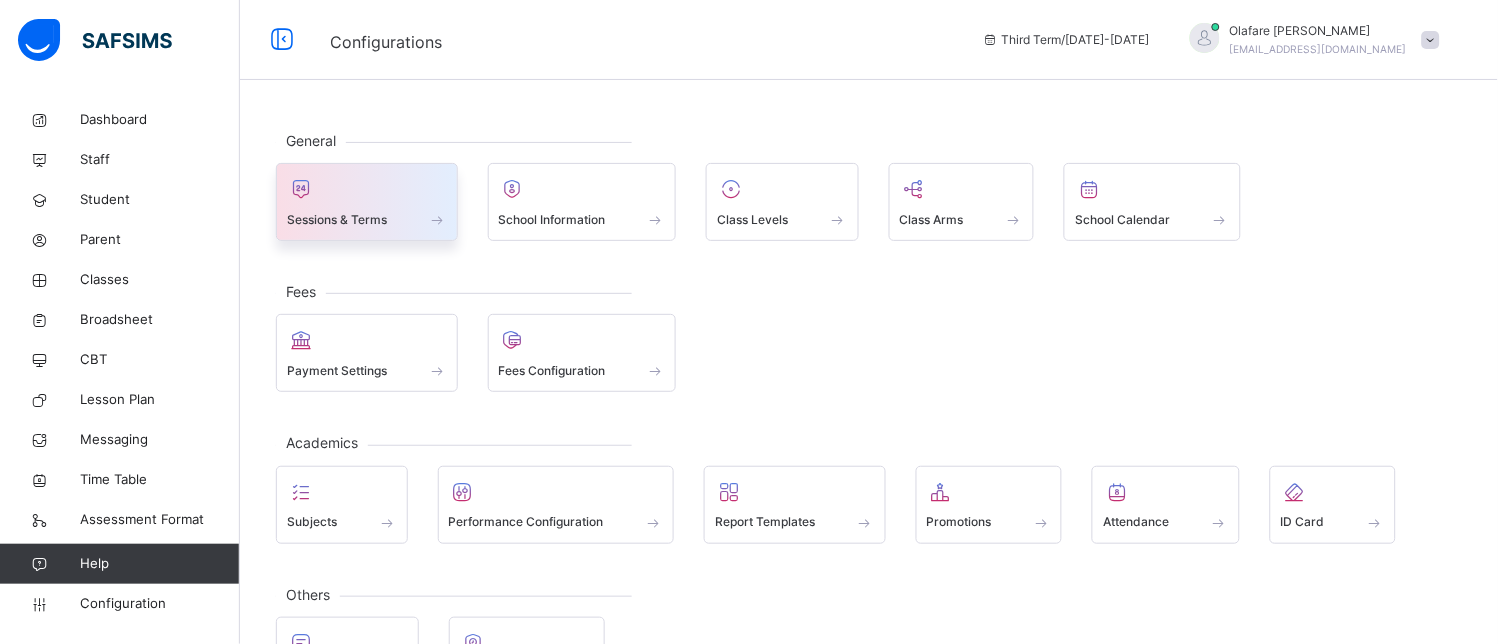 click at bounding box center [367, 189] 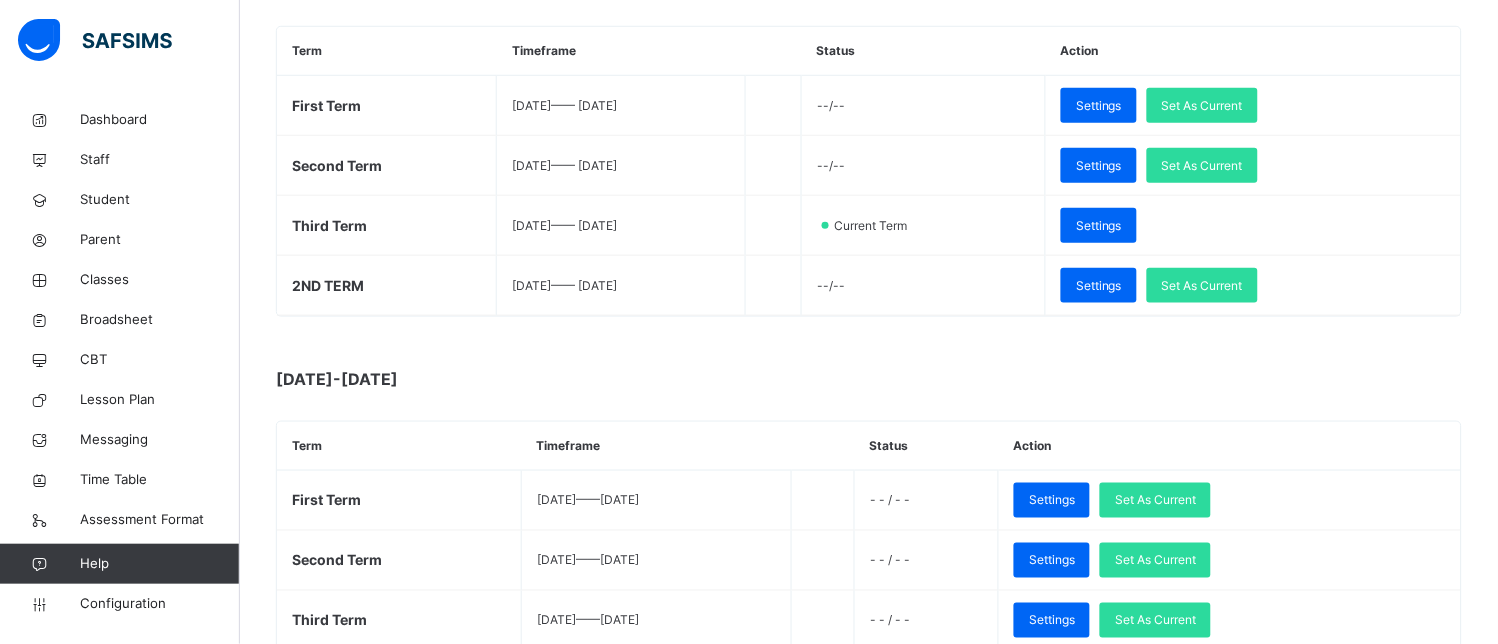scroll, scrollTop: 332, scrollLeft: 0, axis: vertical 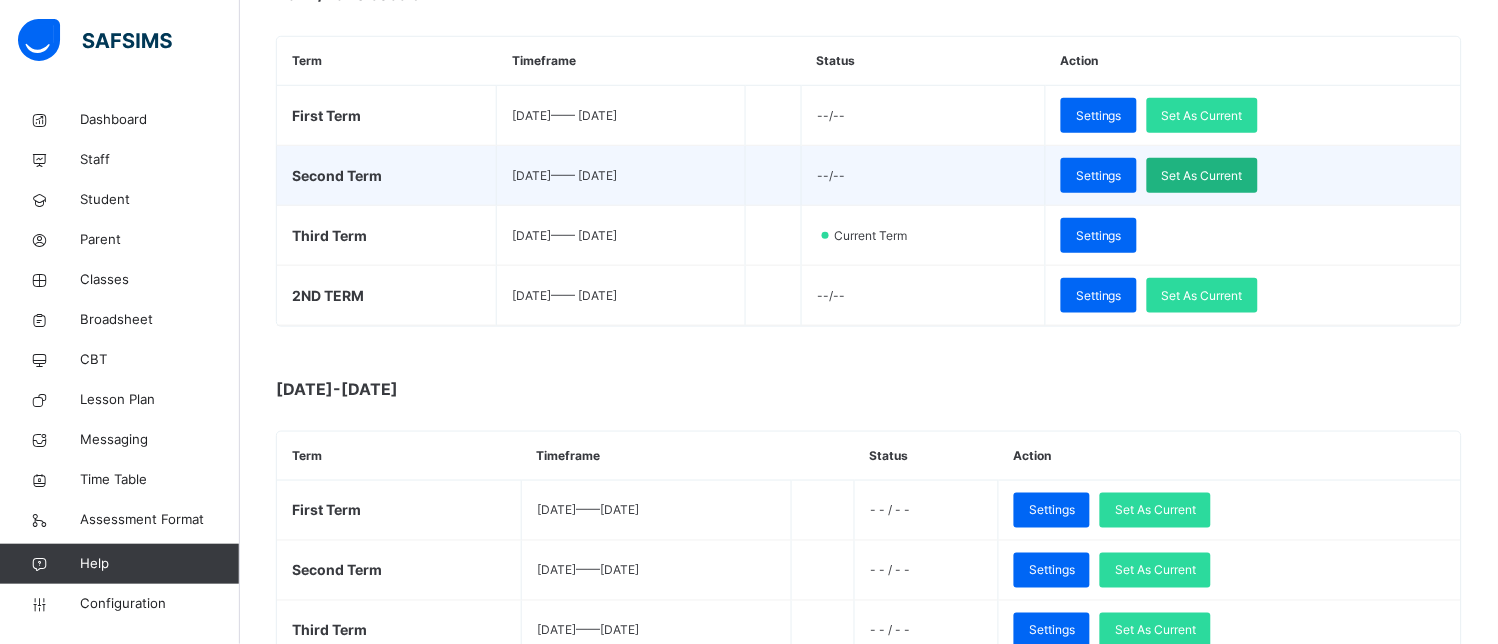click on "Set As Current" at bounding box center [1202, 176] 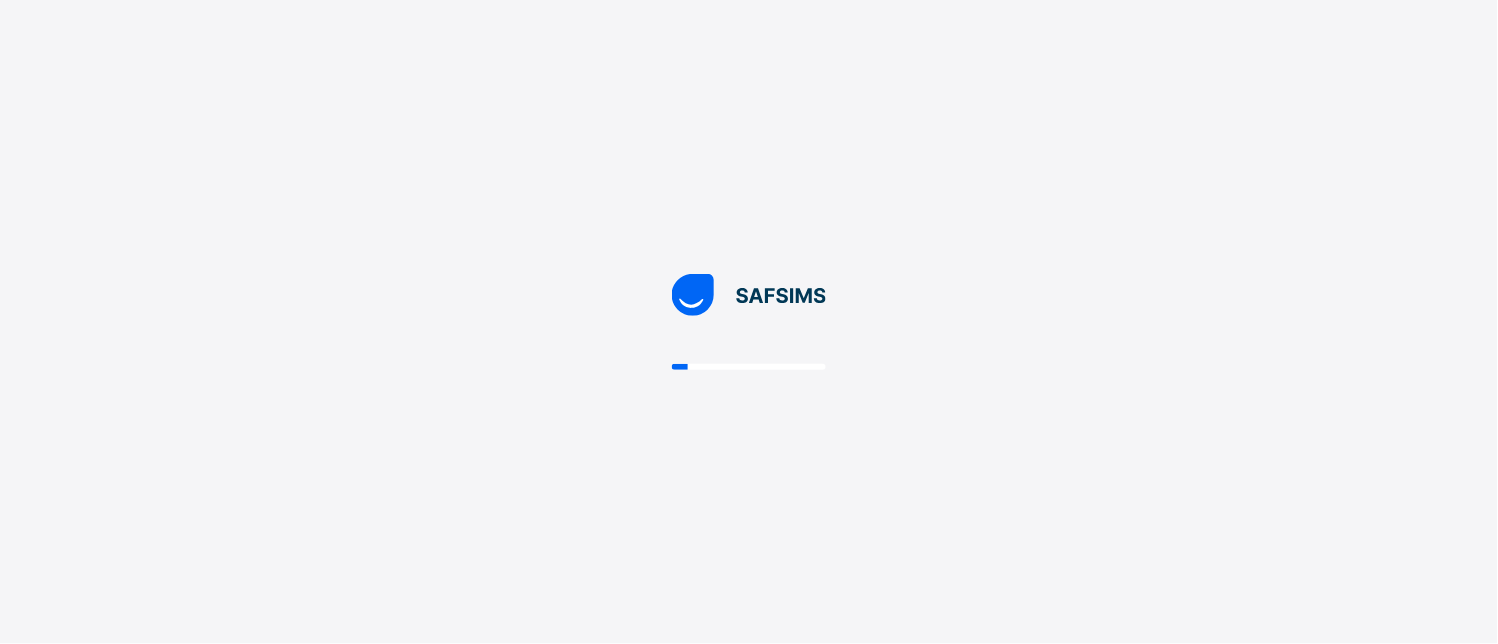 scroll, scrollTop: 0, scrollLeft: 0, axis: both 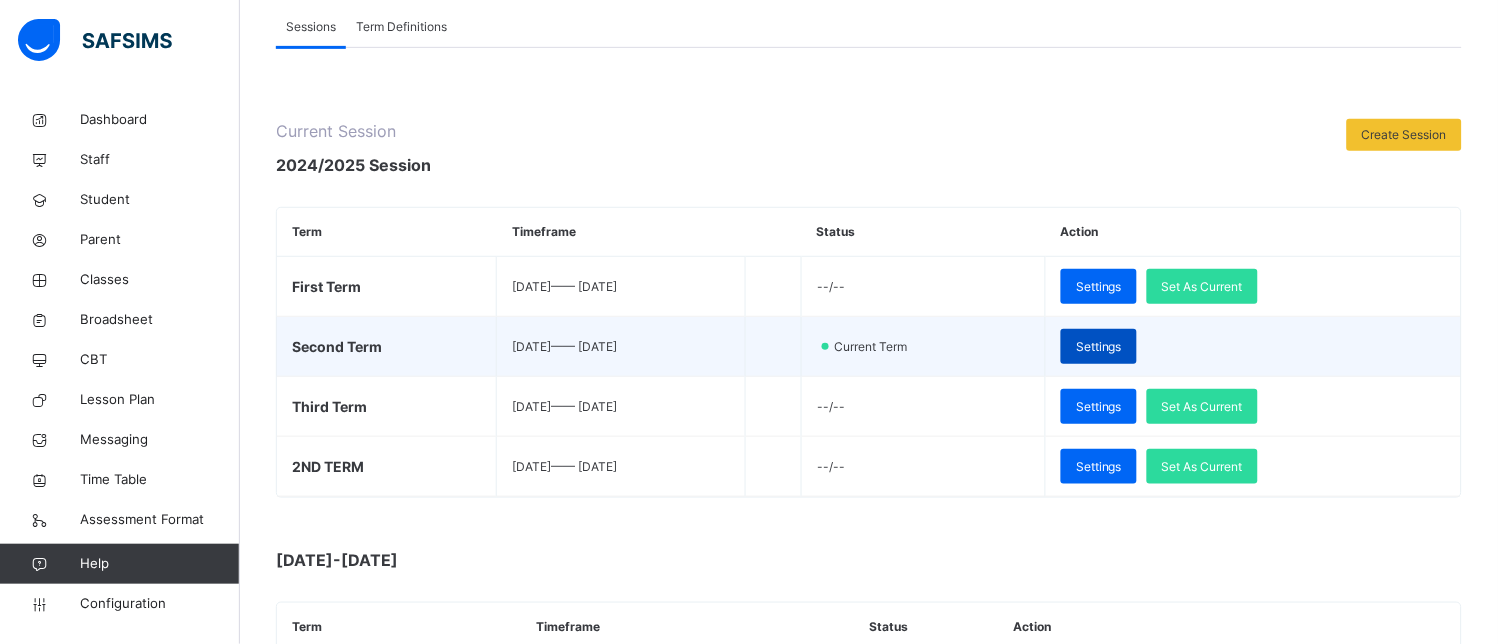 click on "Settings" at bounding box center (1099, 347) 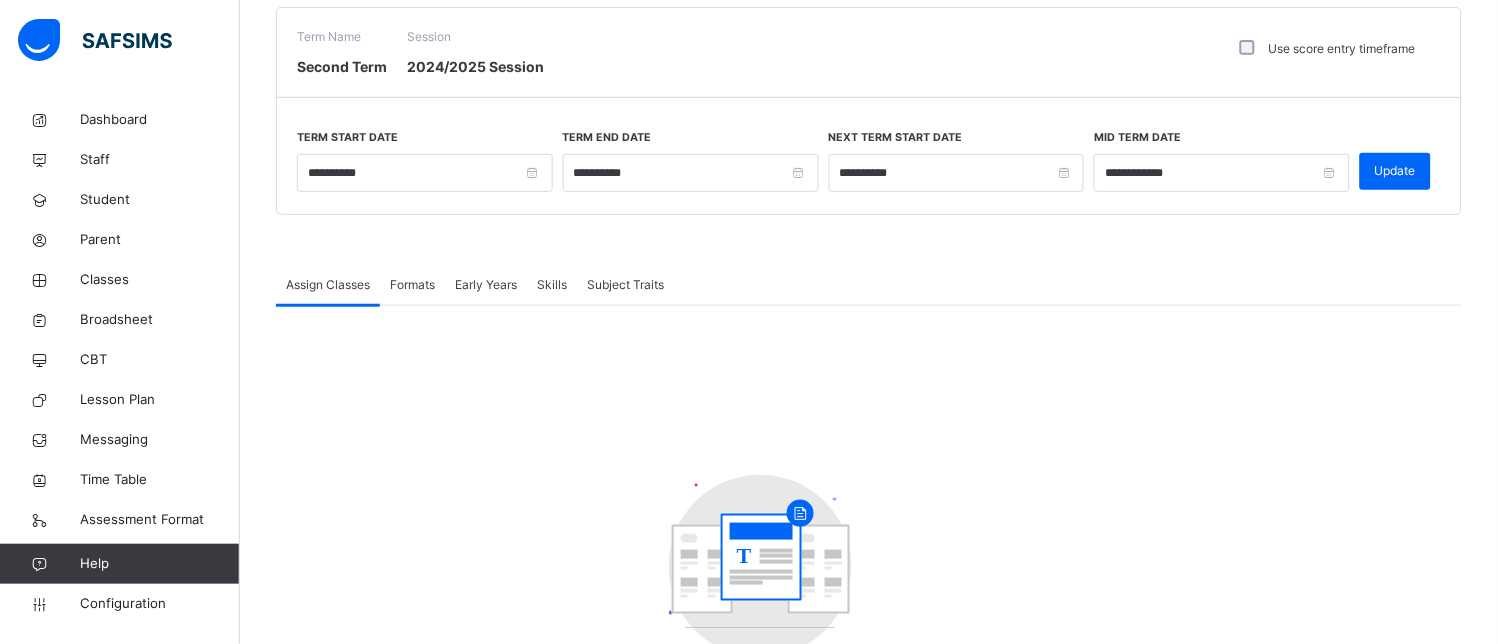 click on "Skills" at bounding box center (552, 285) 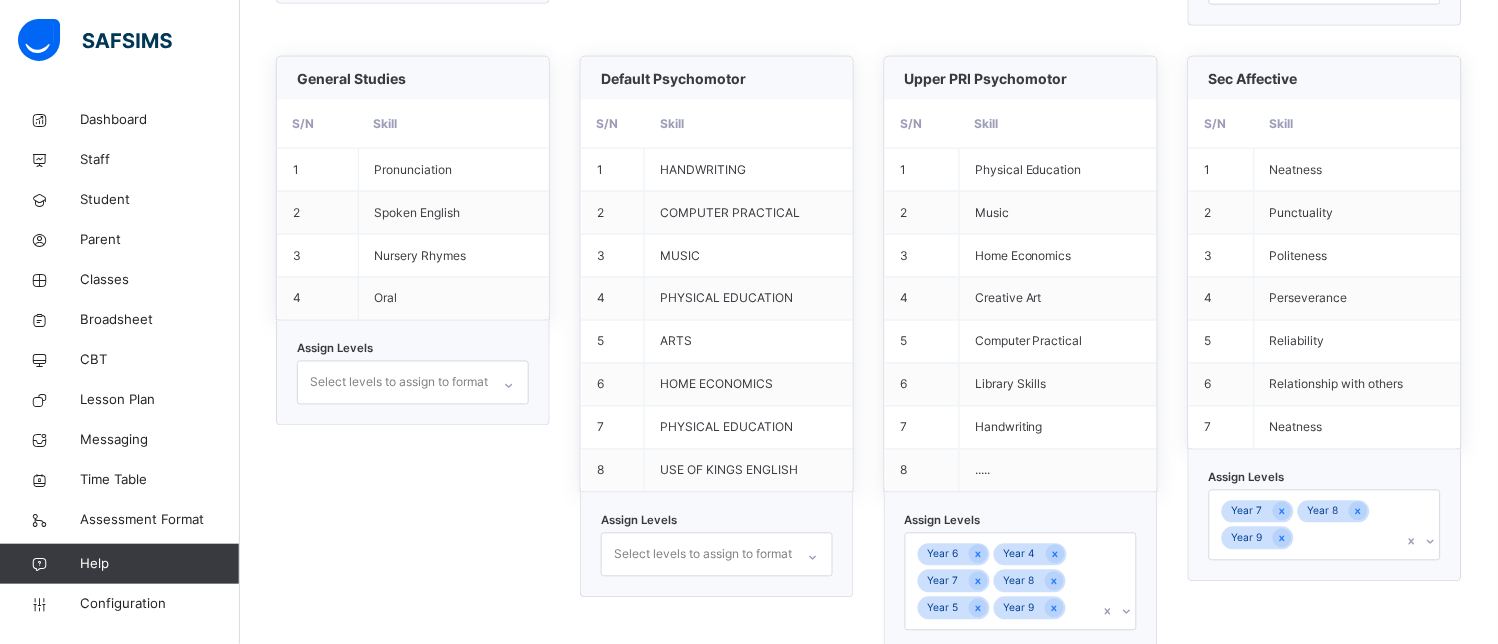 scroll, scrollTop: 2267, scrollLeft: 0, axis: vertical 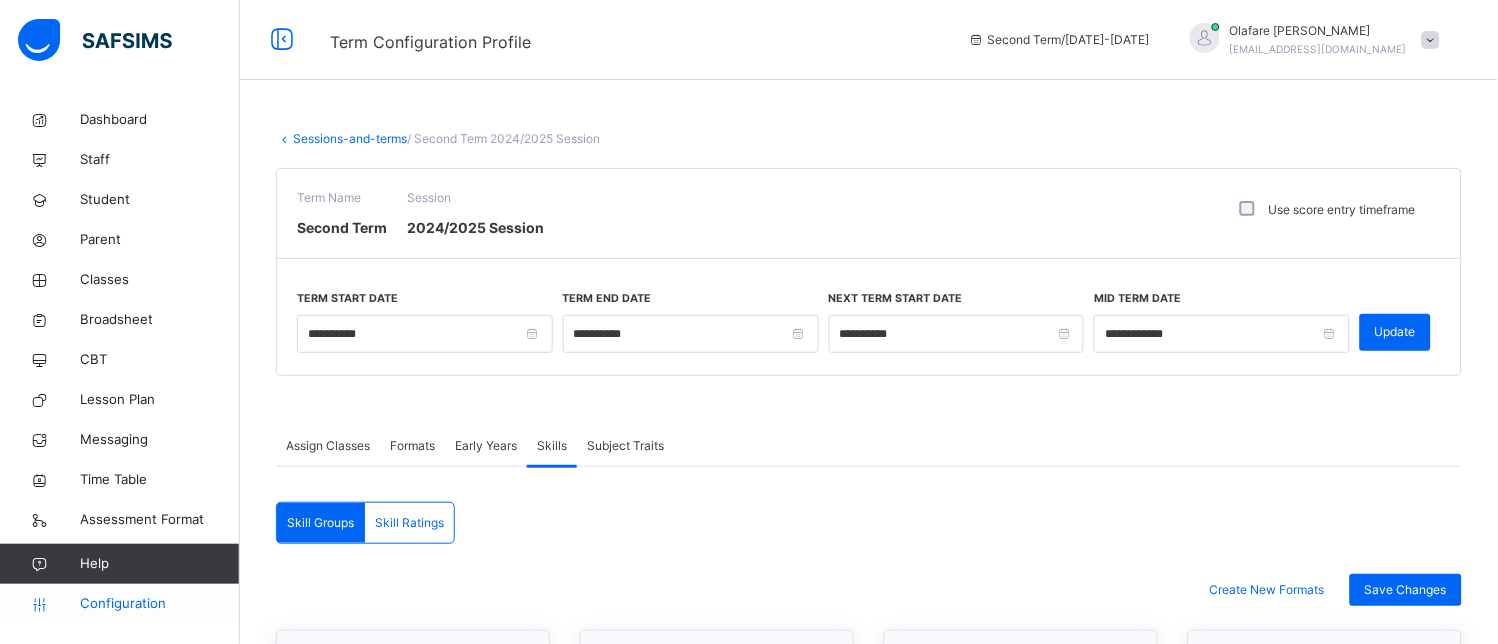 click on "Configuration" at bounding box center (159, 604) 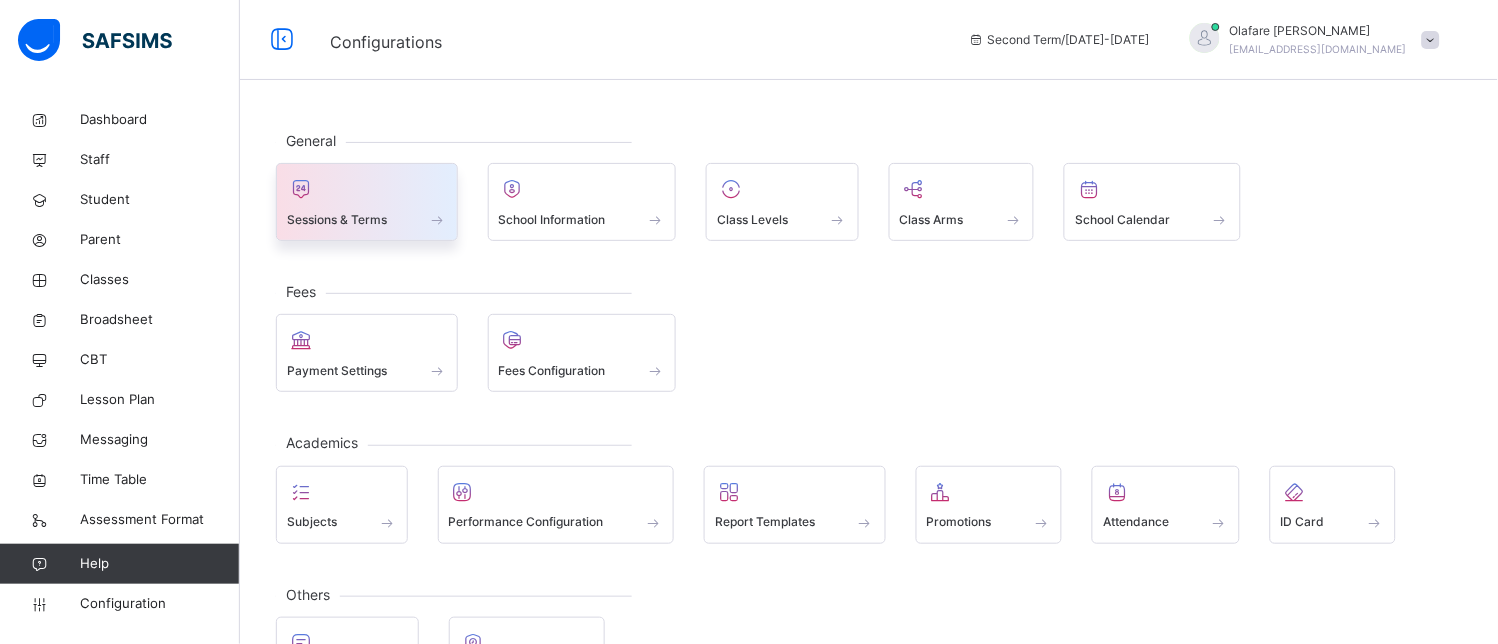 click on "Sessions & Terms" at bounding box center (337, 220) 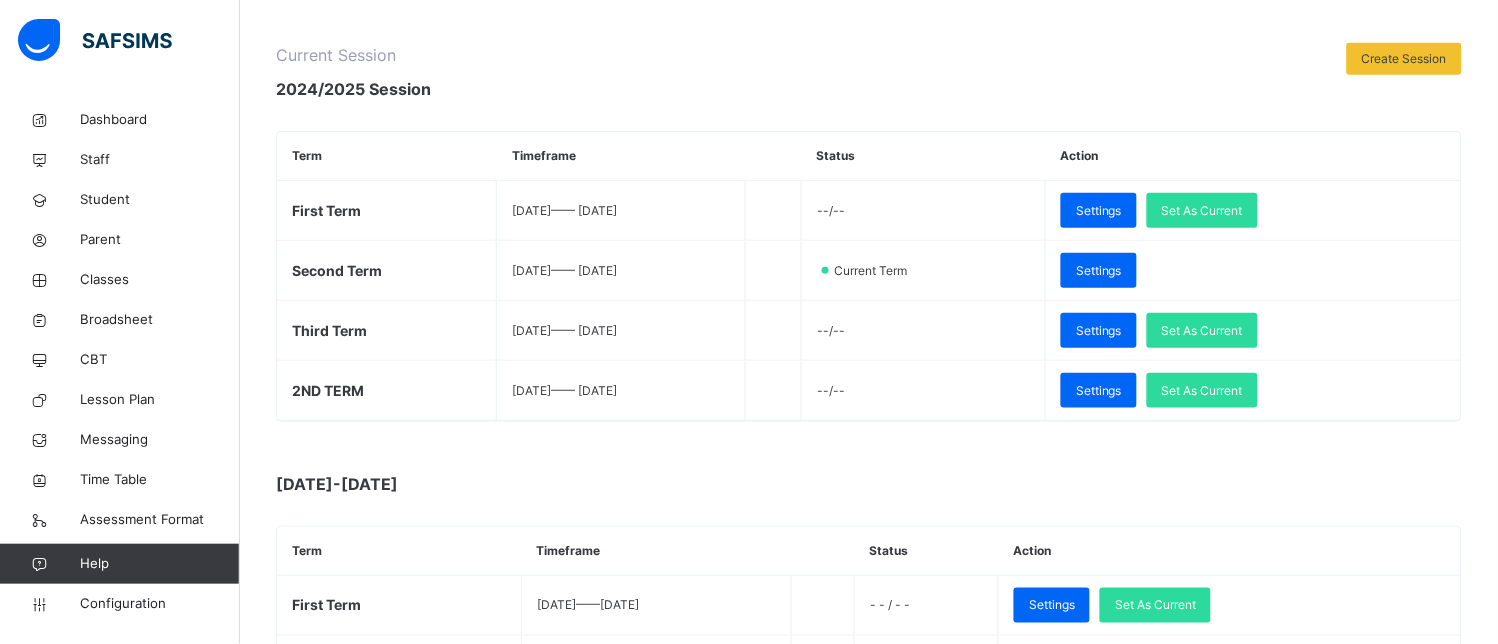 scroll, scrollTop: 352, scrollLeft: 0, axis: vertical 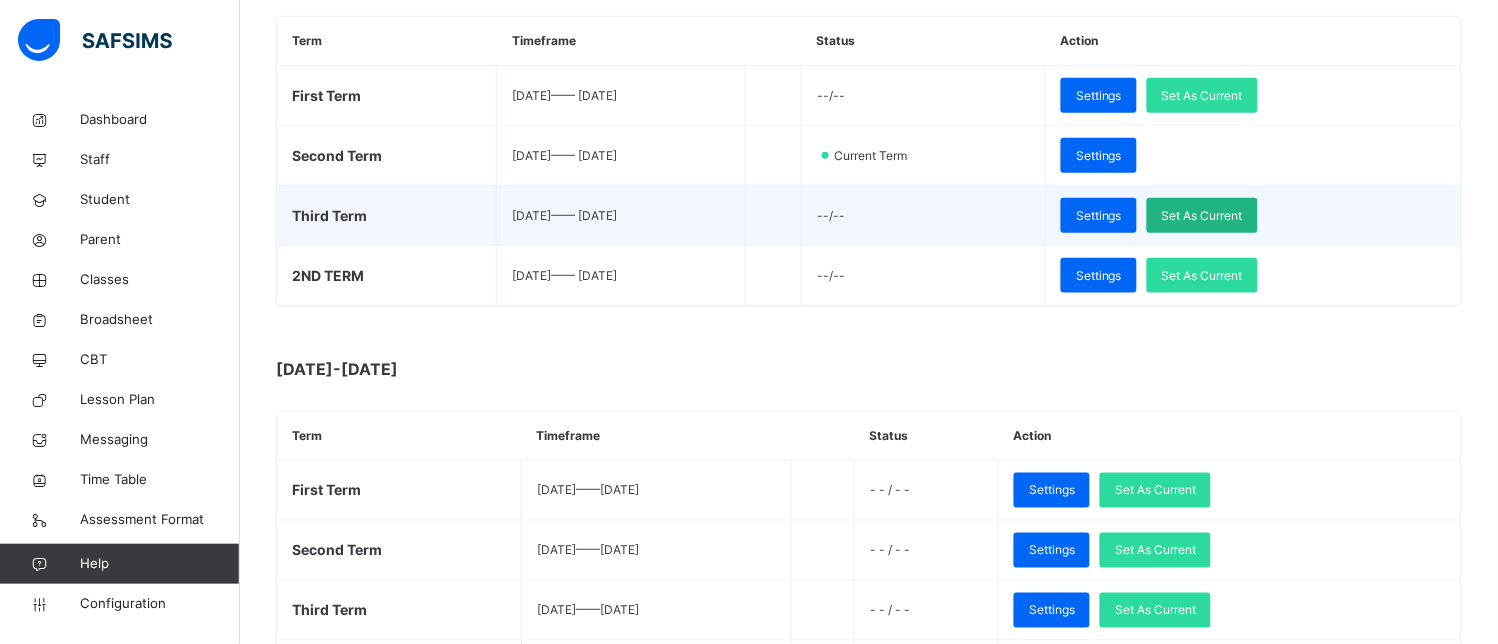 click on "Set As Current" at bounding box center (1202, 216) 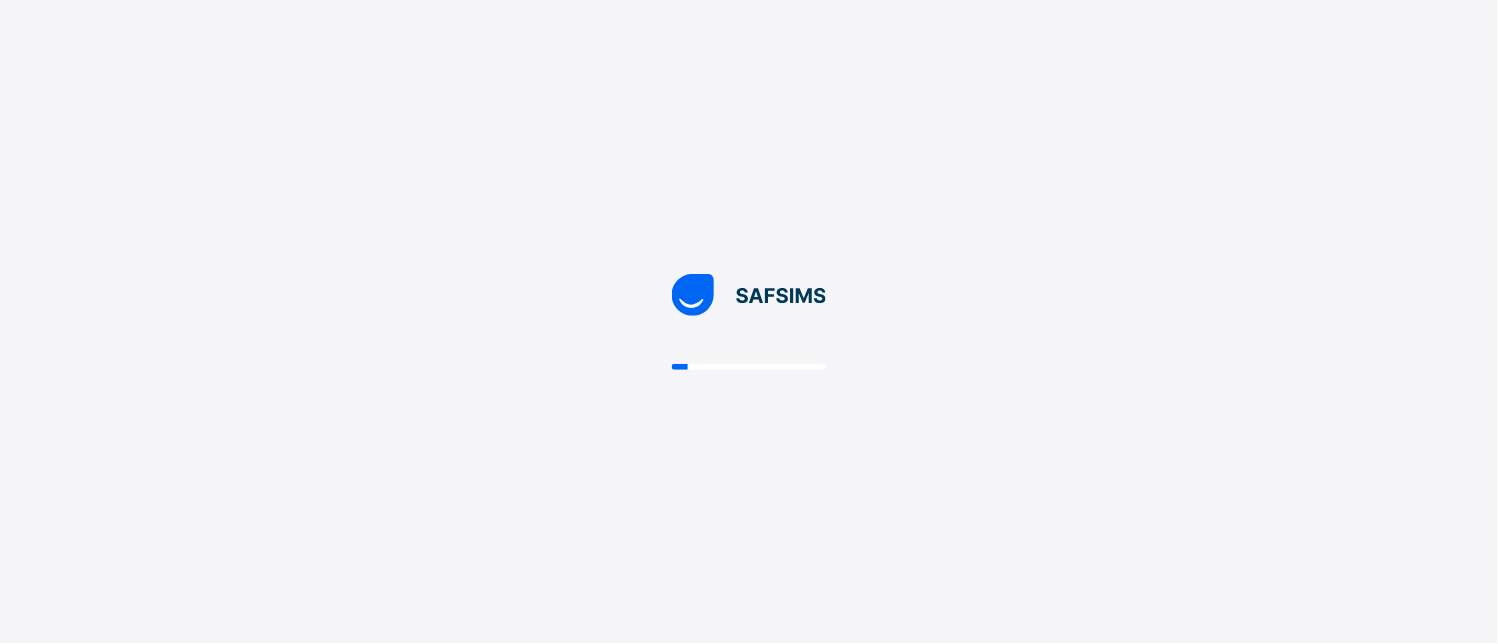scroll, scrollTop: 0, scrollLeft: 0, axis: both 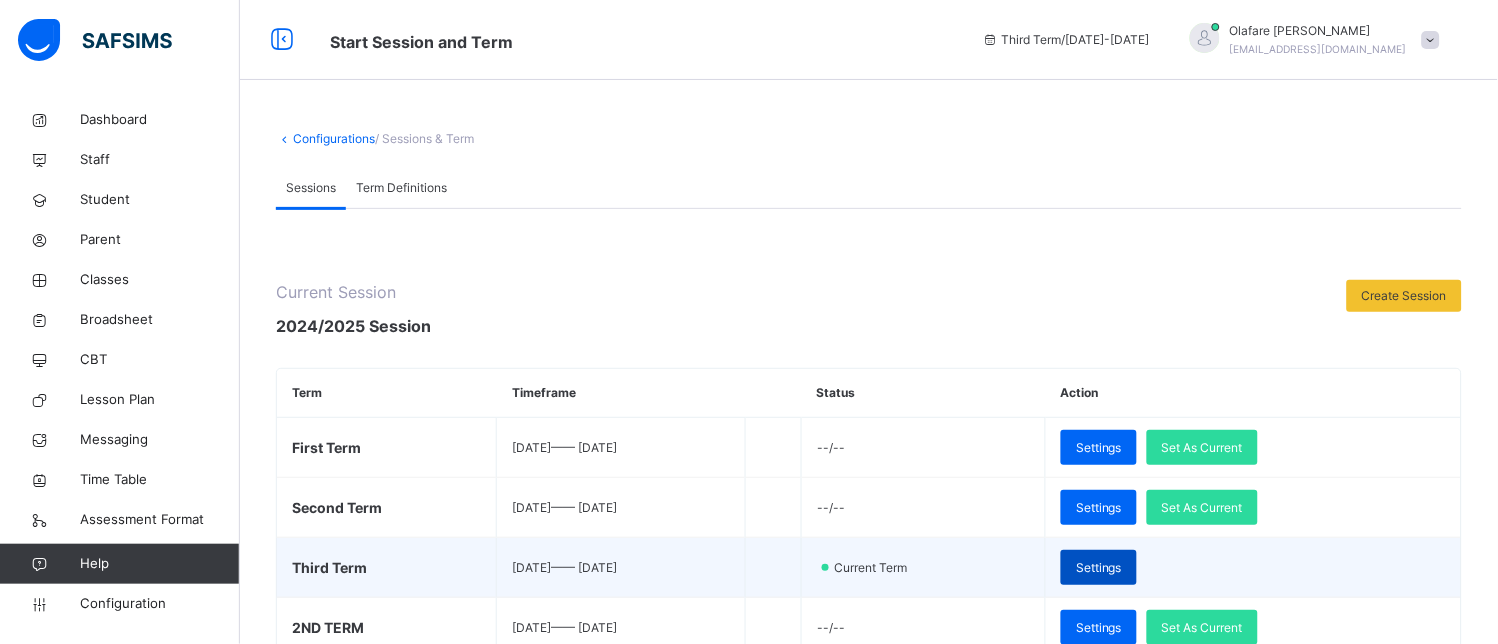 click on "Settings" at bounding box center (1099, 568) 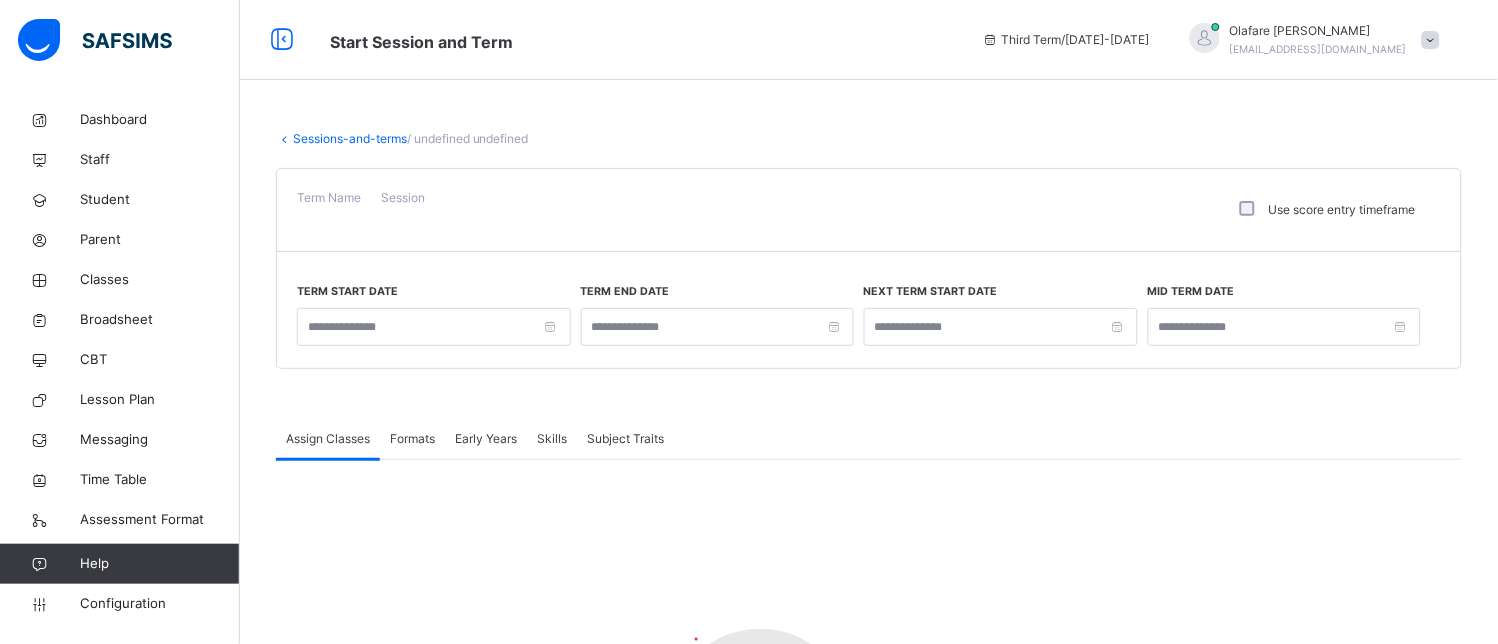 type on "**********" 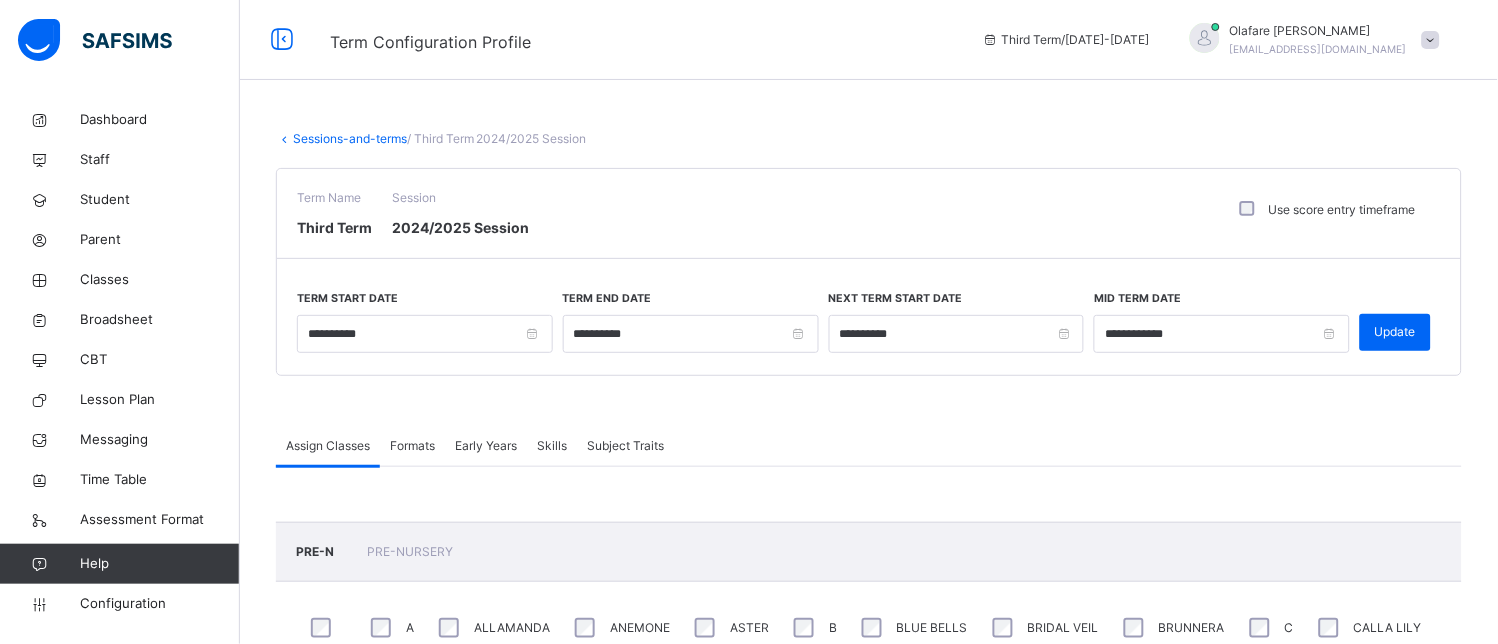 click on "Skills" at bounding box center (552, 446) 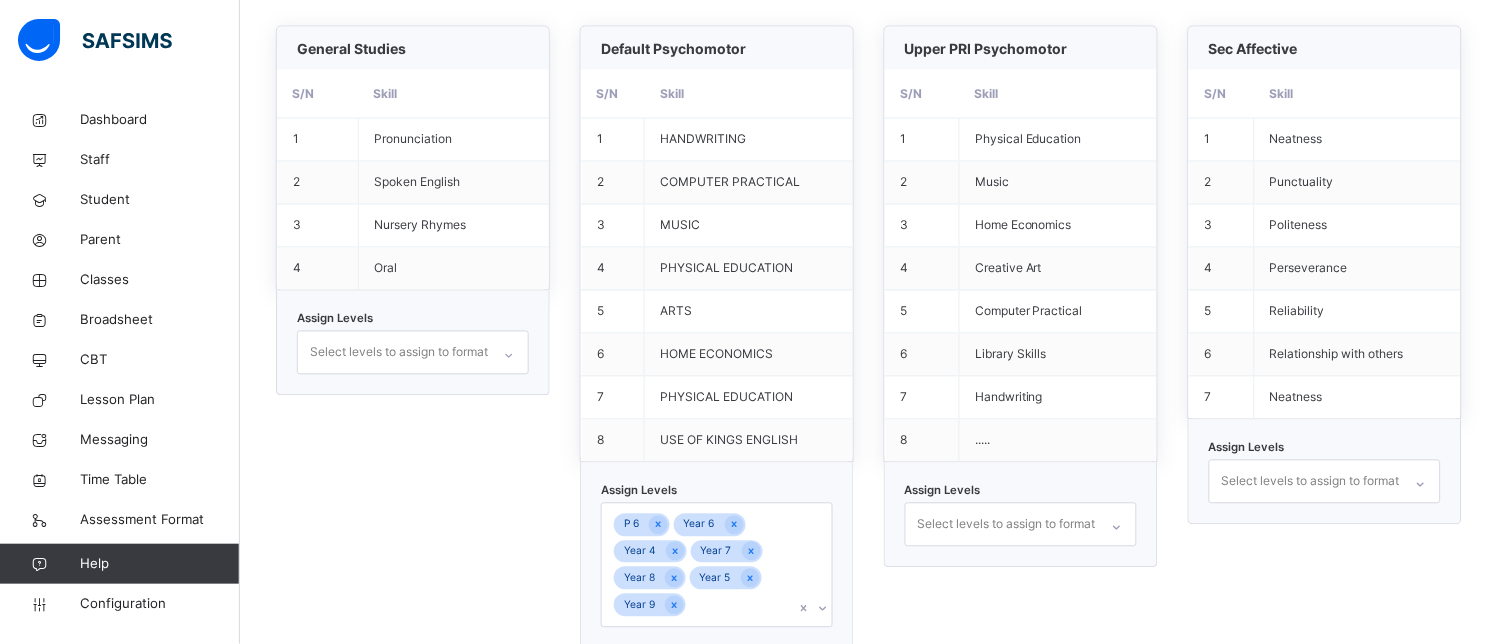 scroll, scrollTop: 2420, scrollLeft: 0, axis: vertical 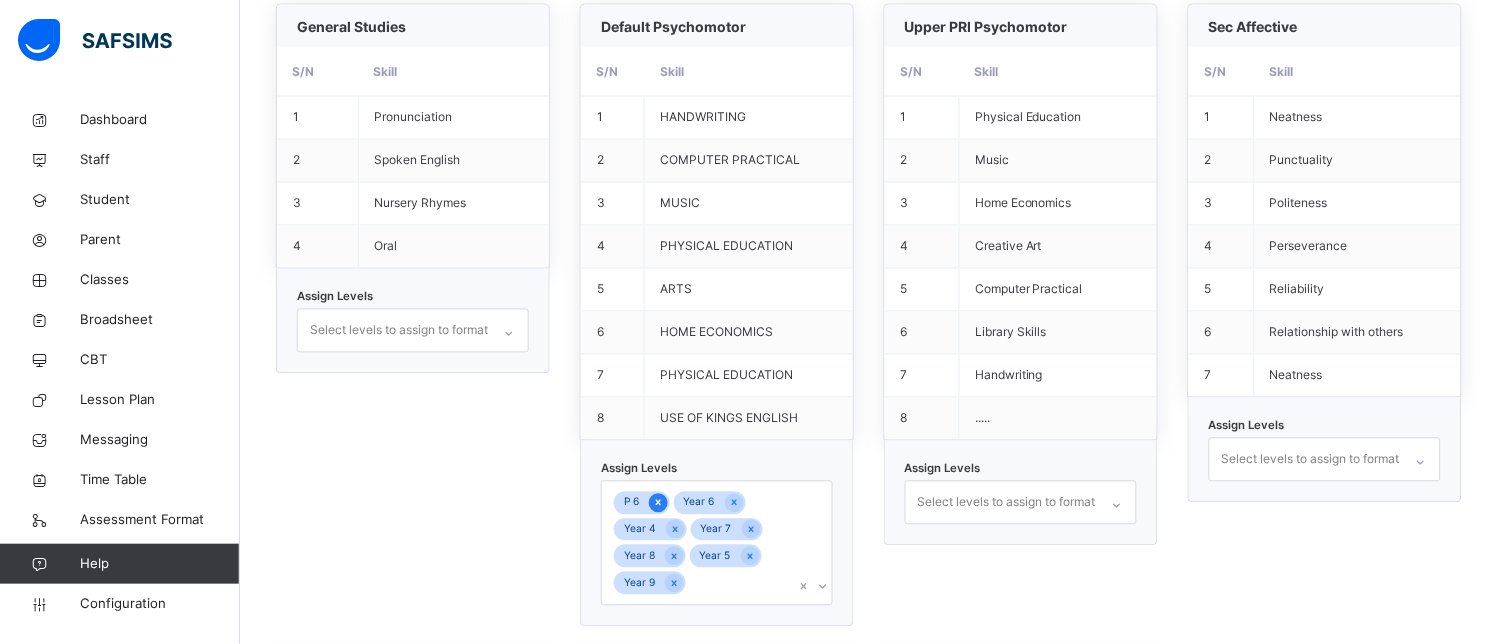 click 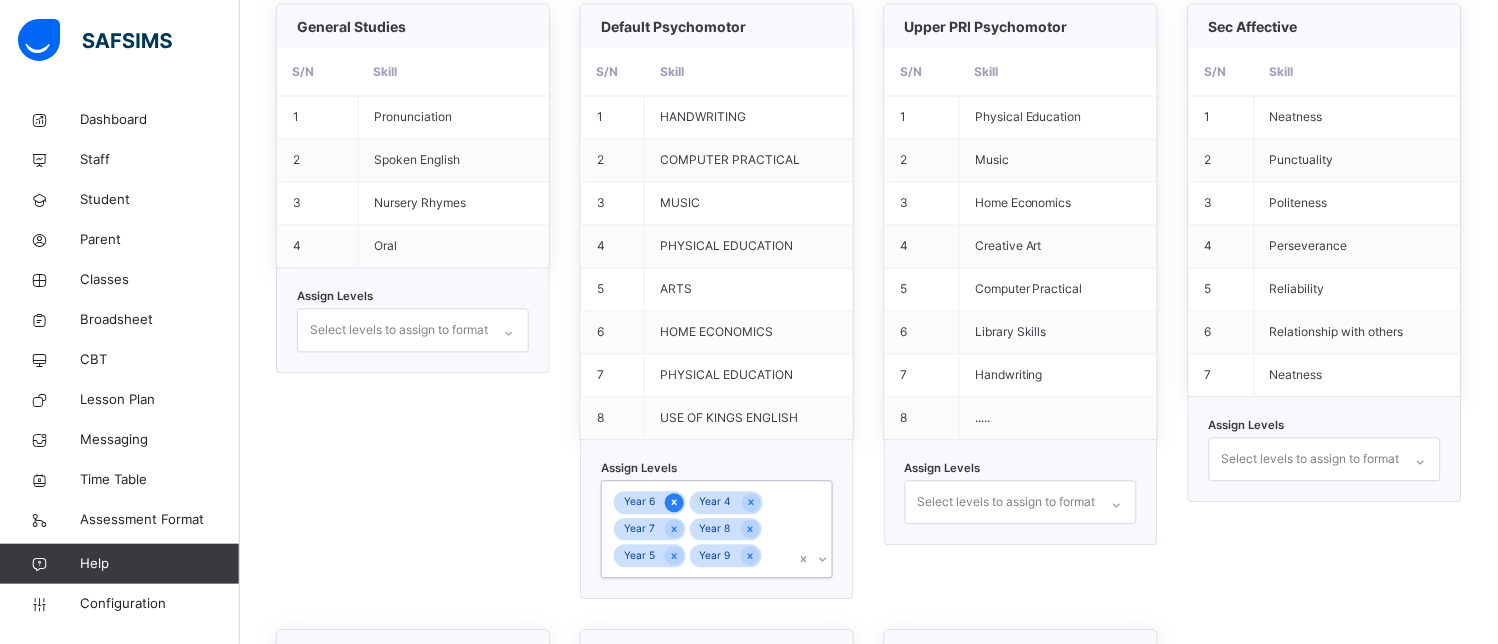 click 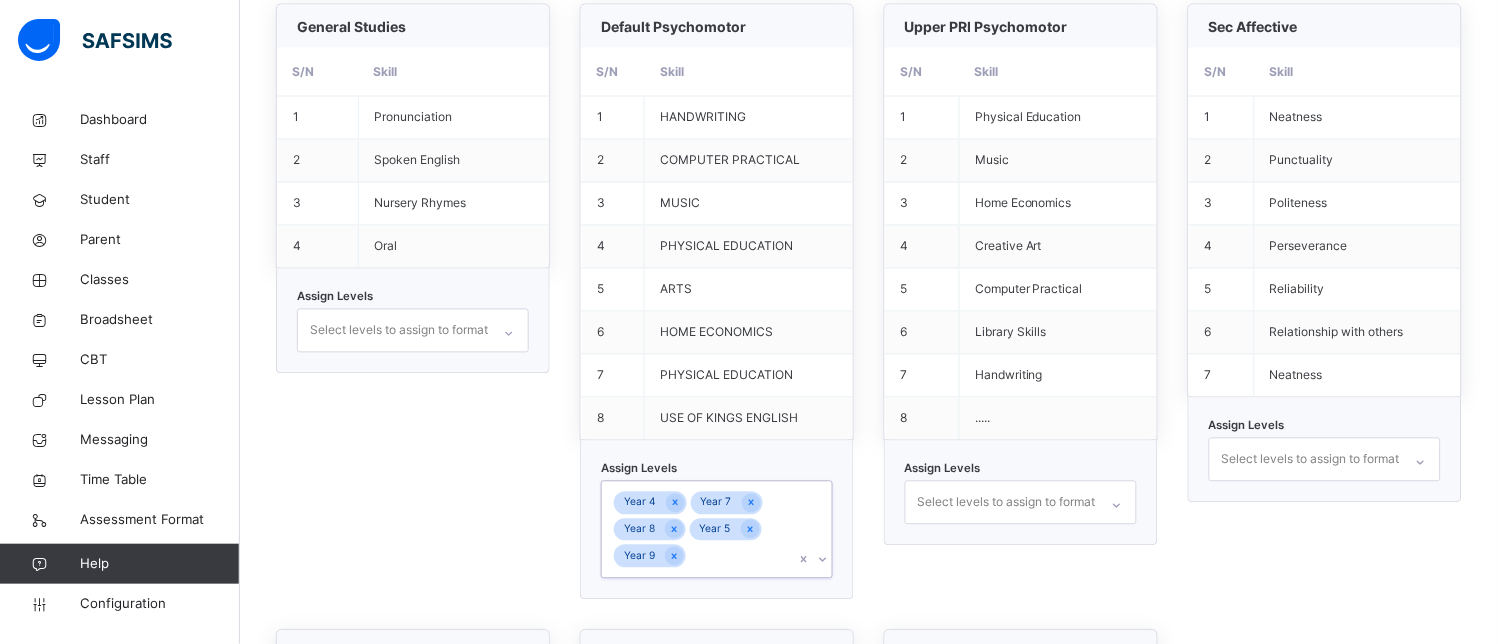 click 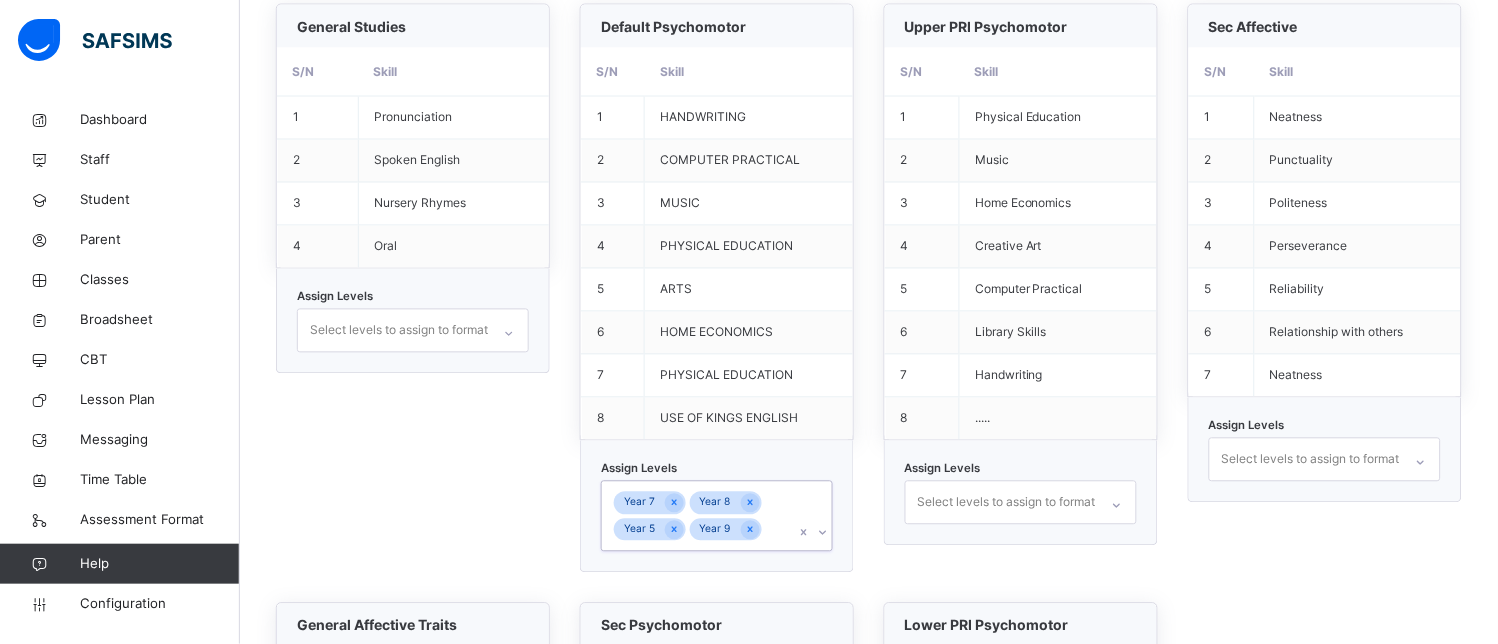 click 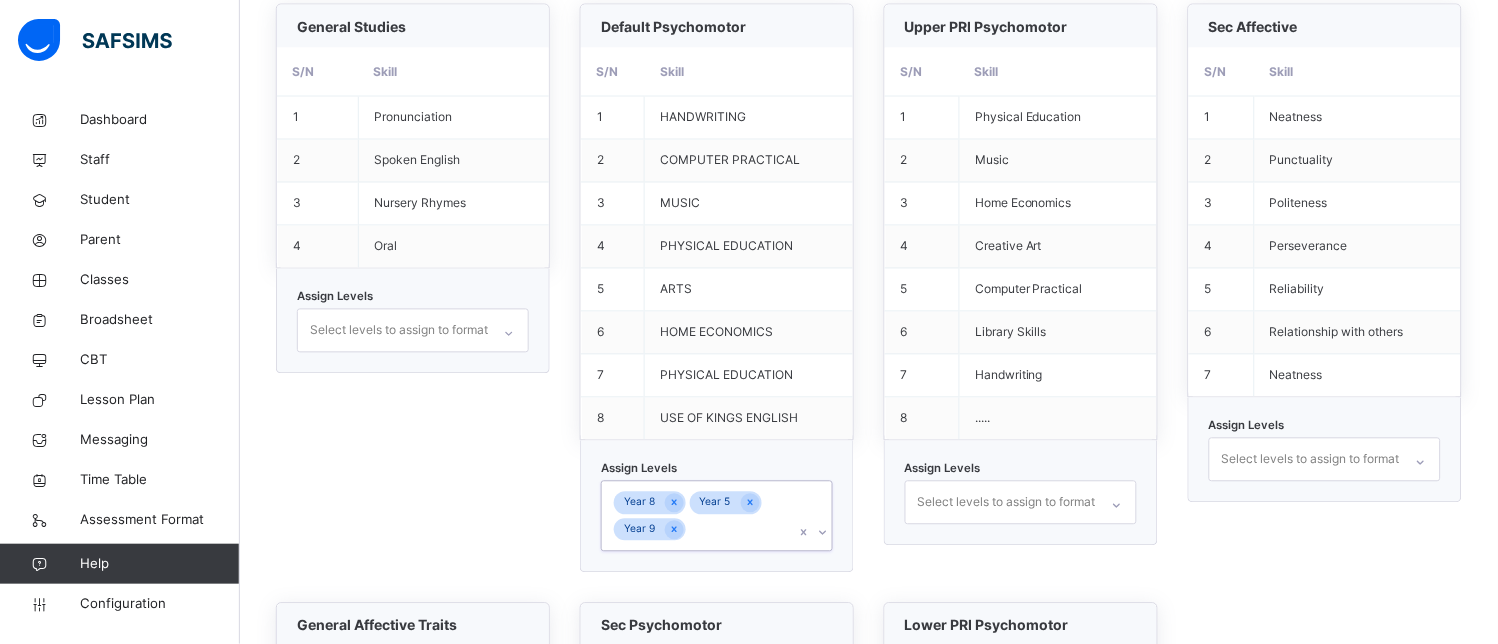 click 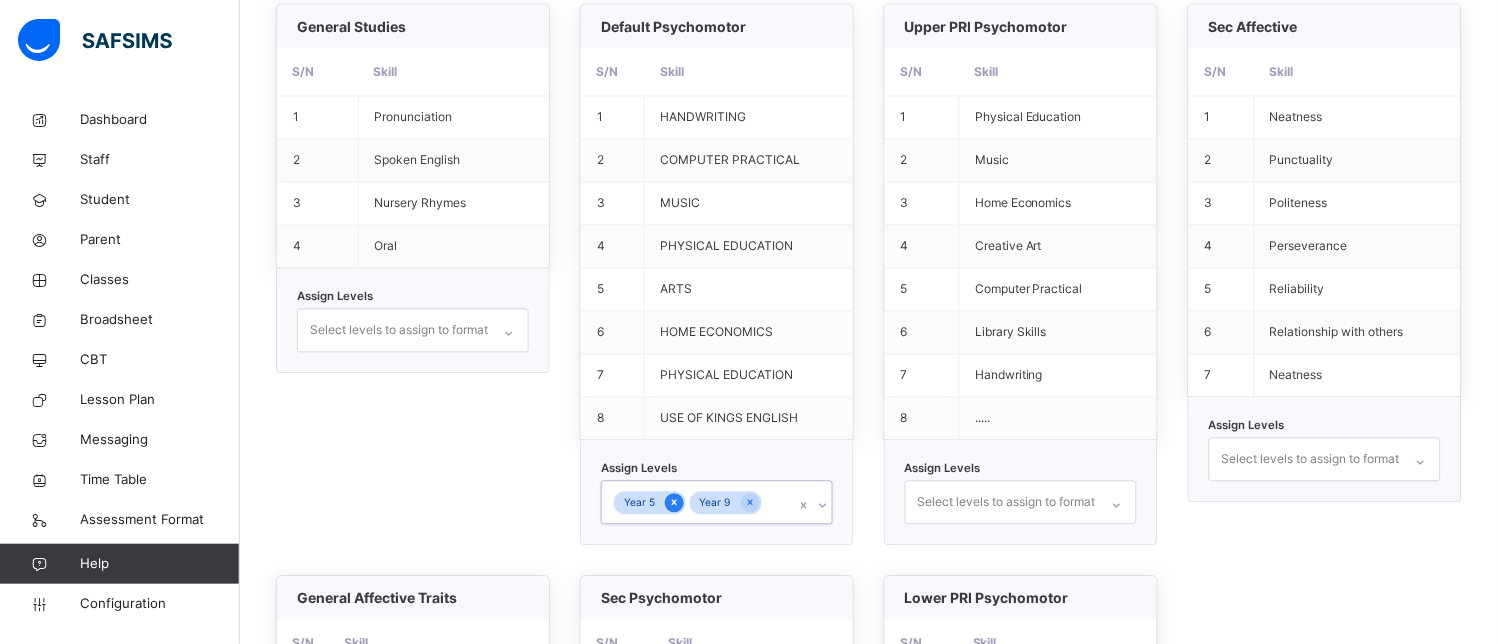 click 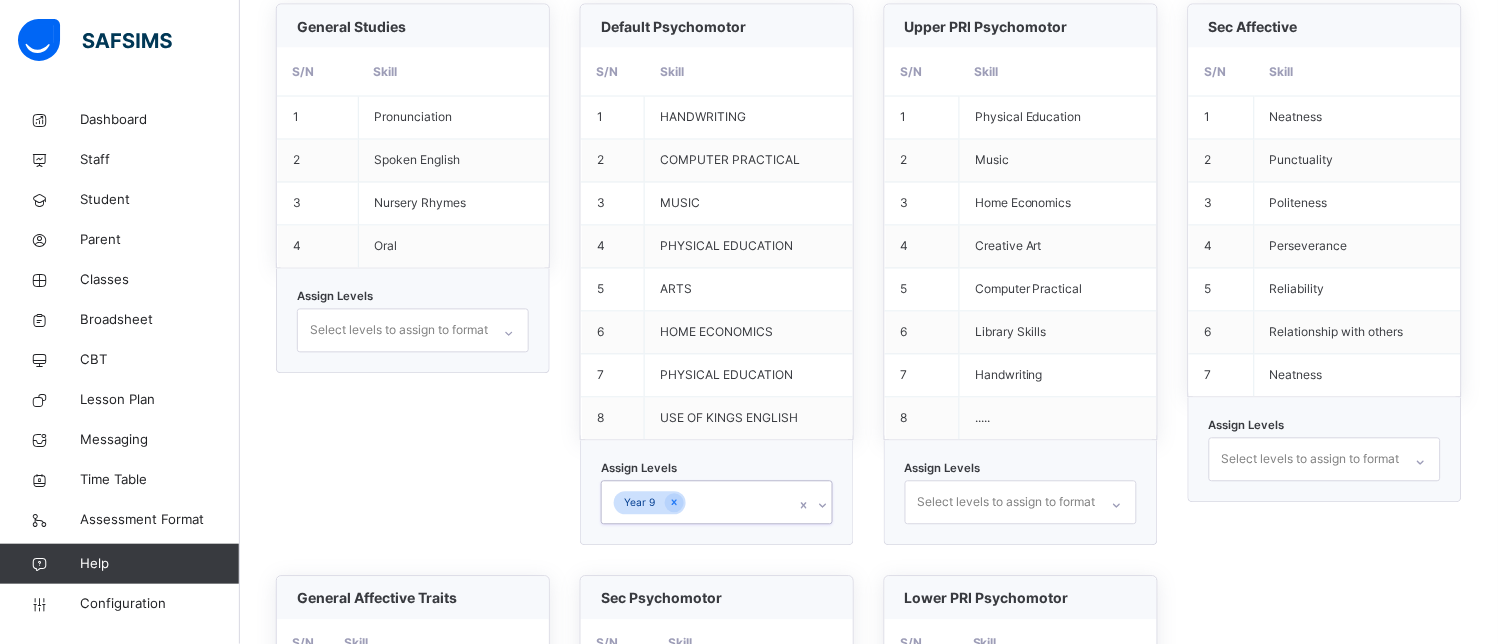 click 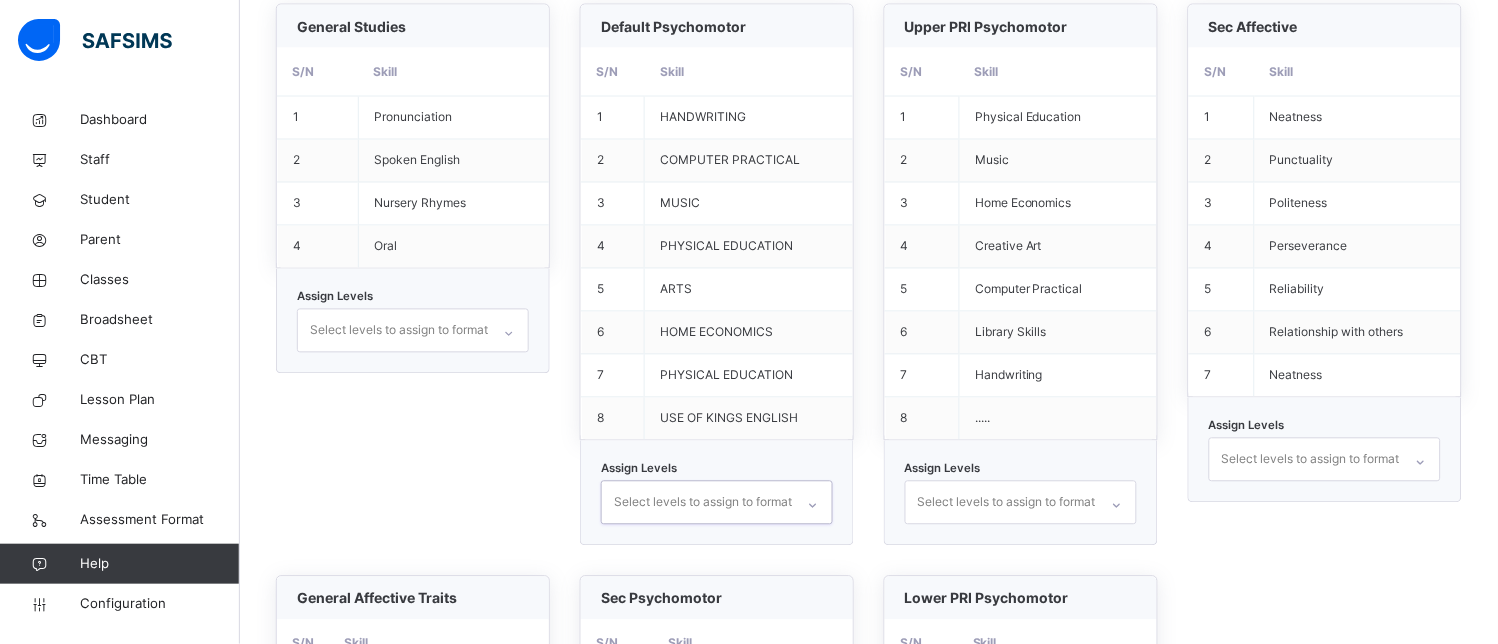 click on "Select levels to assign to format" at bounding box center (1021, 503) 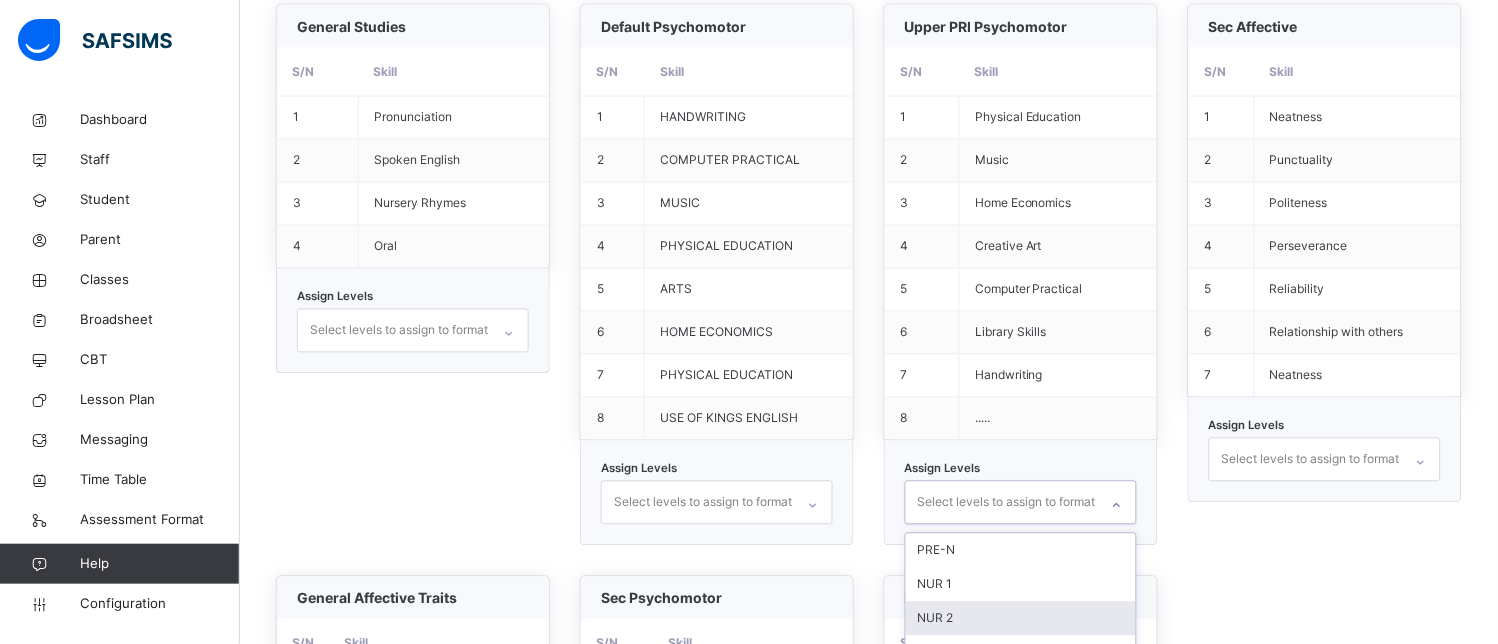 scroll, scrollTop: 2620, scrollLeft: 0, axis: vertical 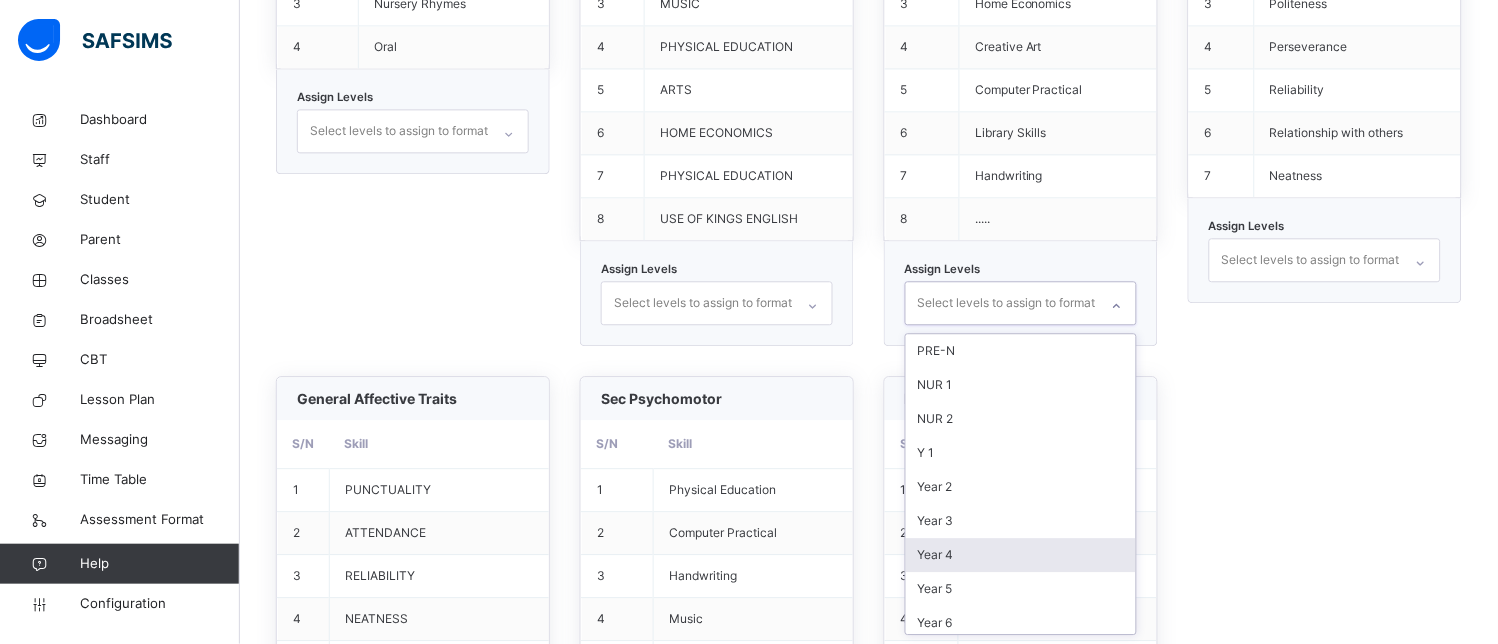 click on "Year 4" at bounding box center (1021, 555) 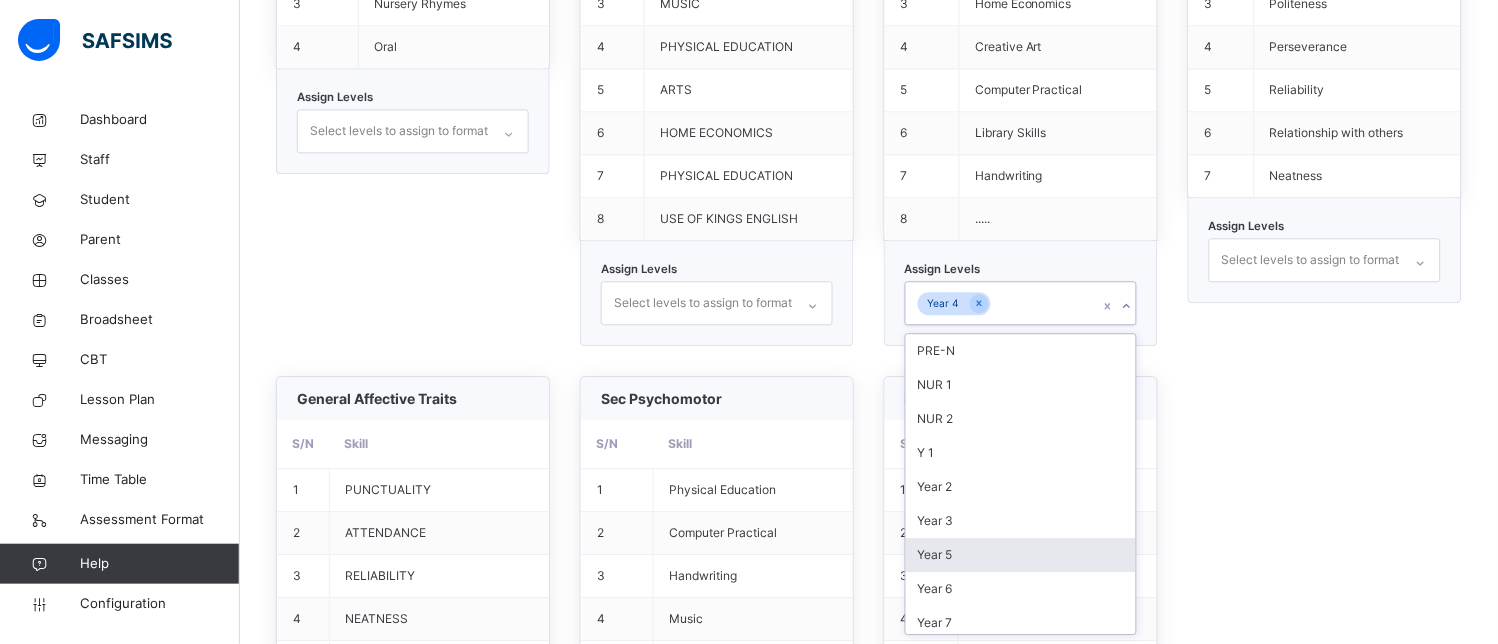 click on "Year 5" at bounding box center [1021, 555] 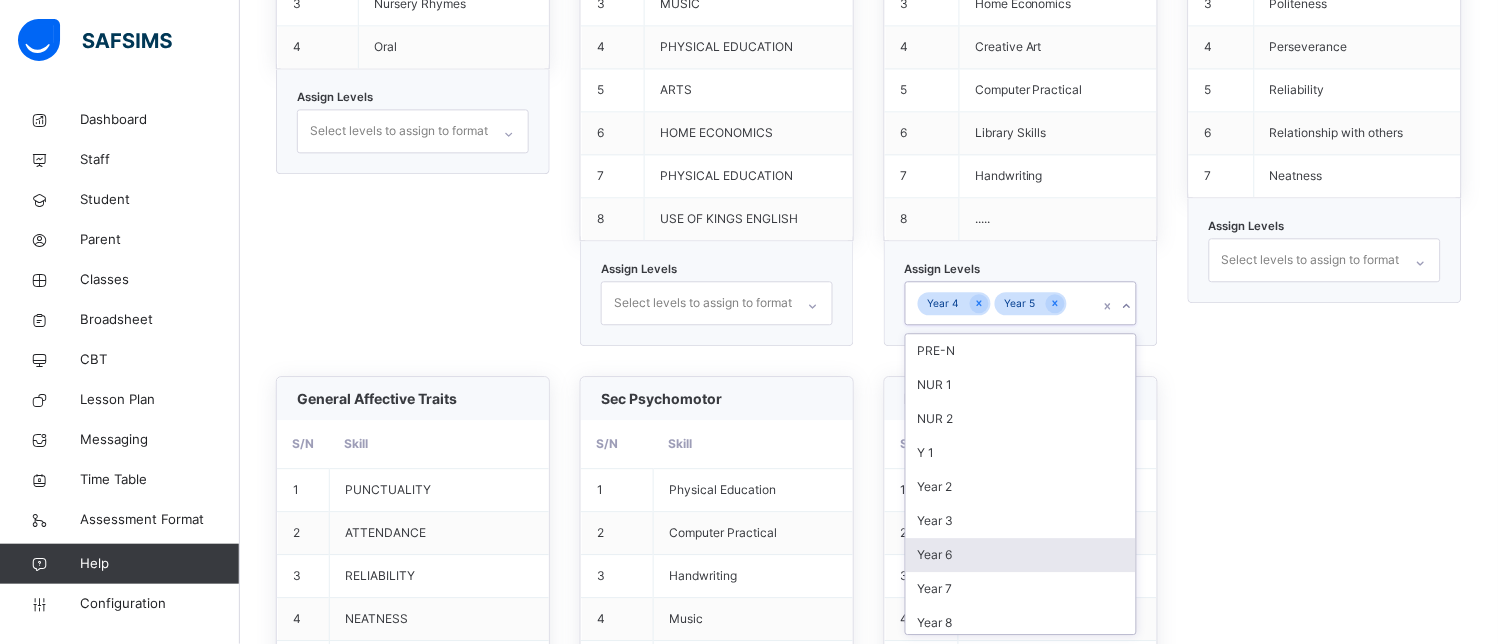 click on "Year 6" at bounding box center (1021, 555) 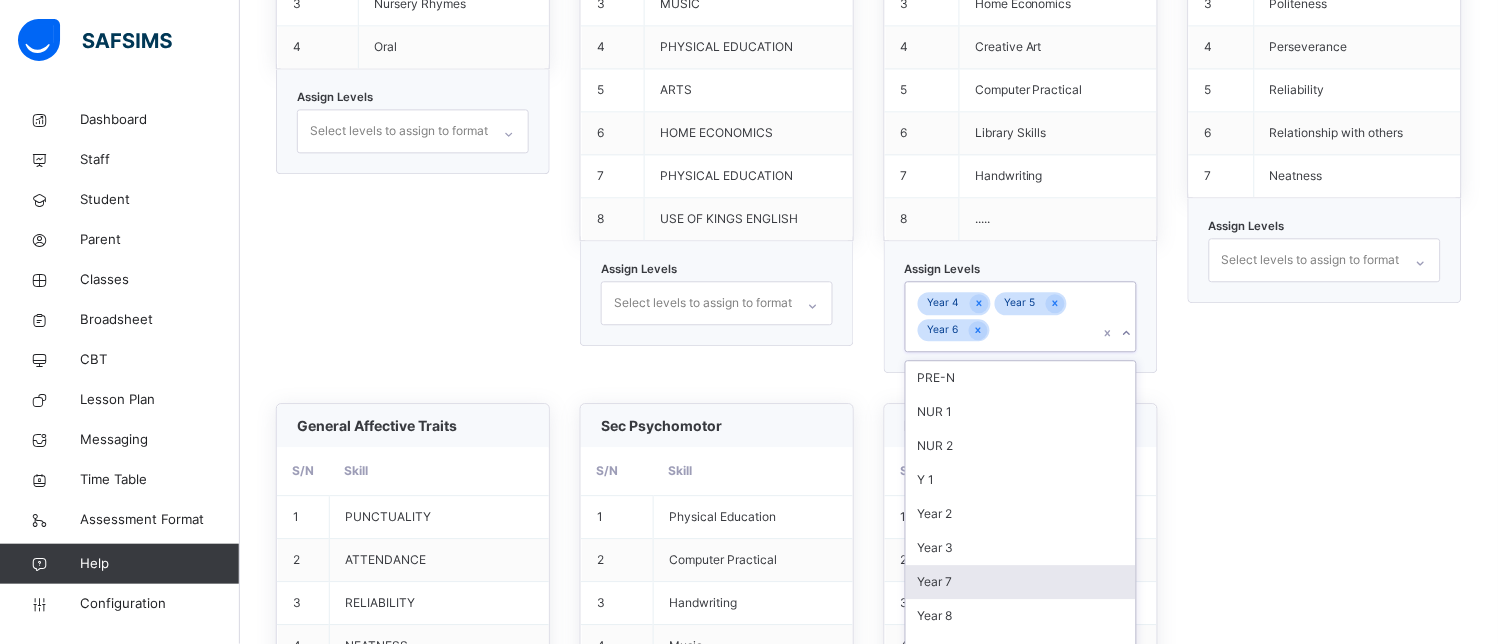 click on "Year 7" at bounding box center [1021, 582] 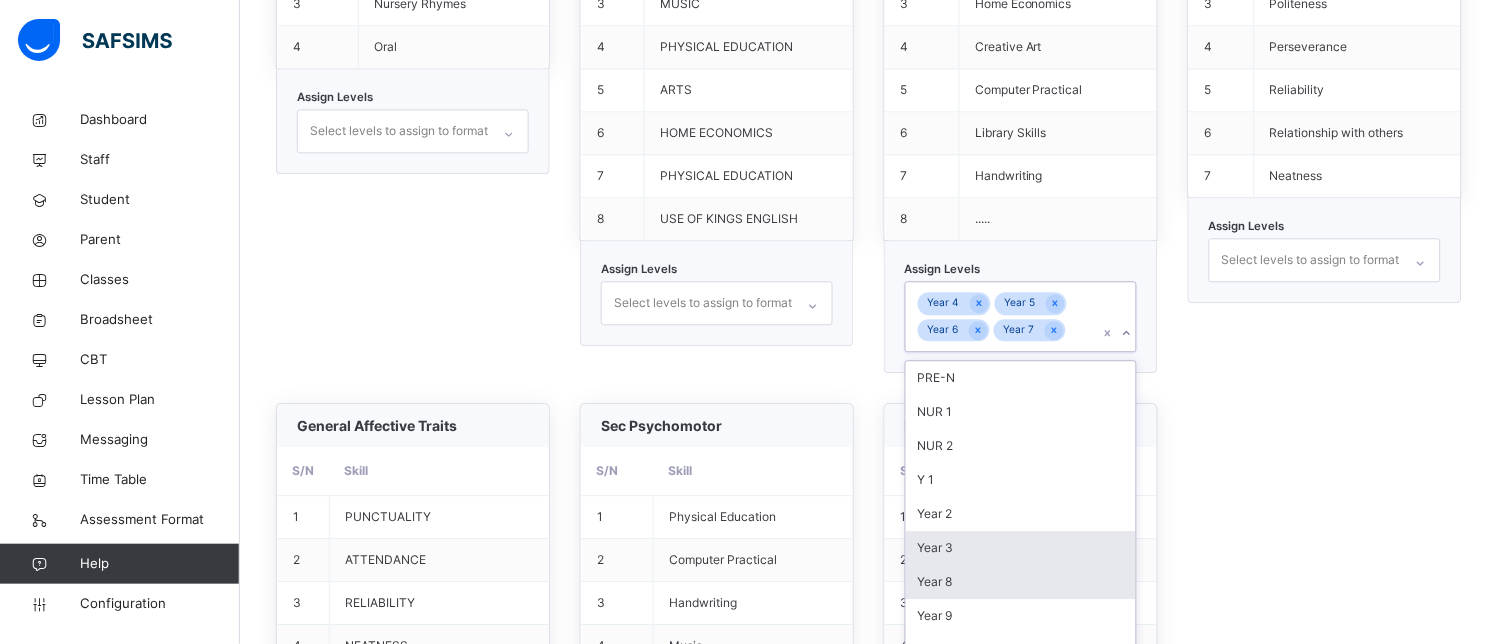 click on "Year 8" at bounding box center [1021, 582] 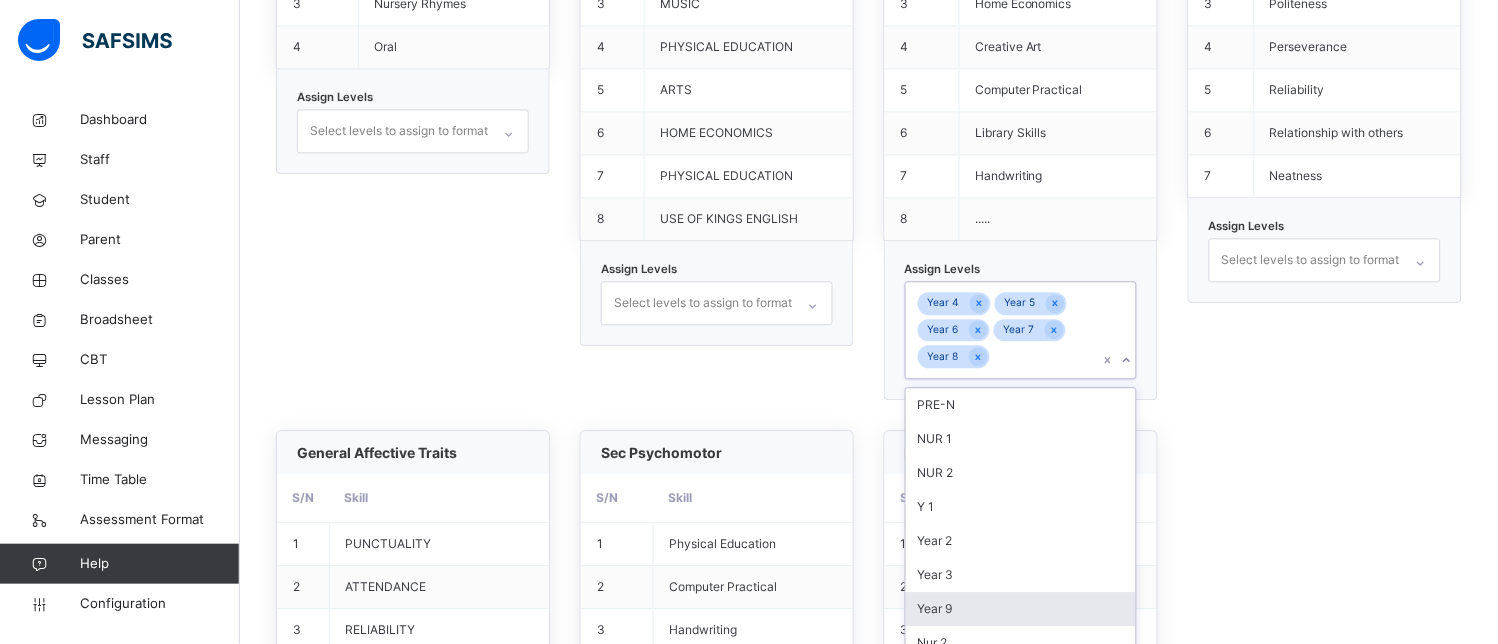click on "Year 9" at bounding box center (1021, 609) 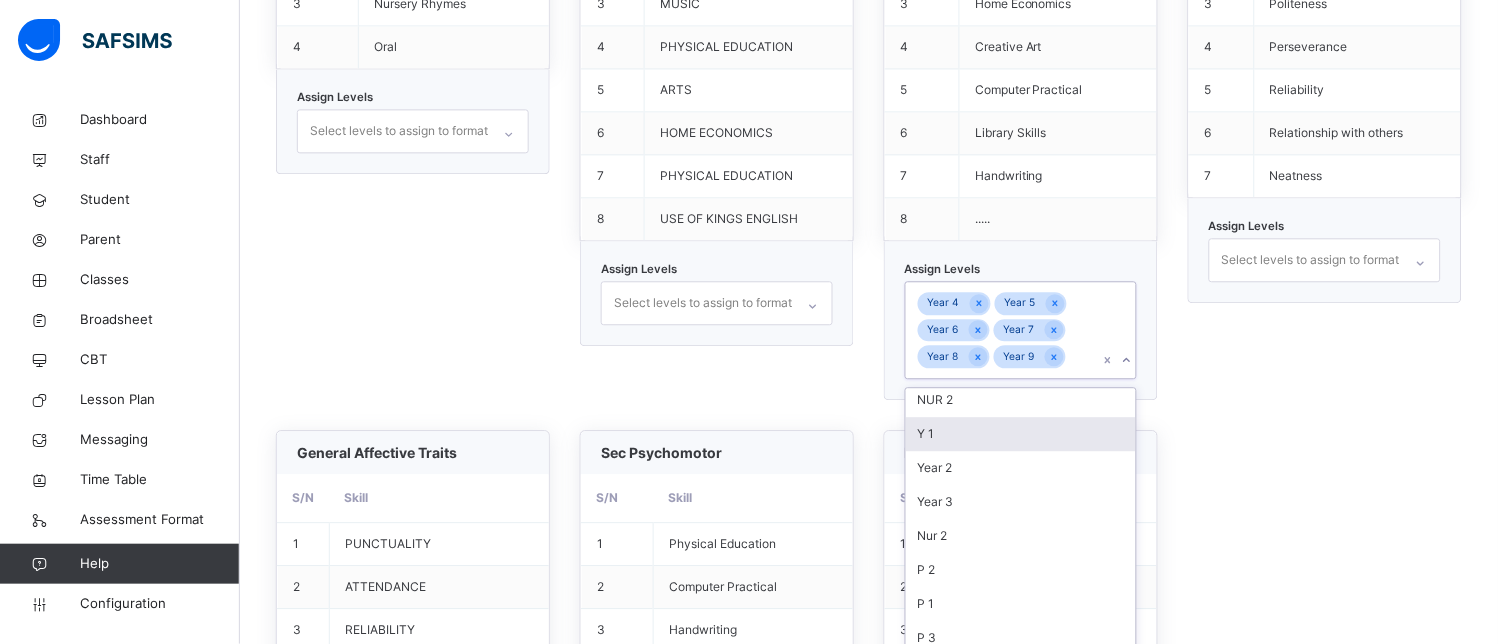 scroll, scrollTop: 0, scrollLeft: 0, axis: both 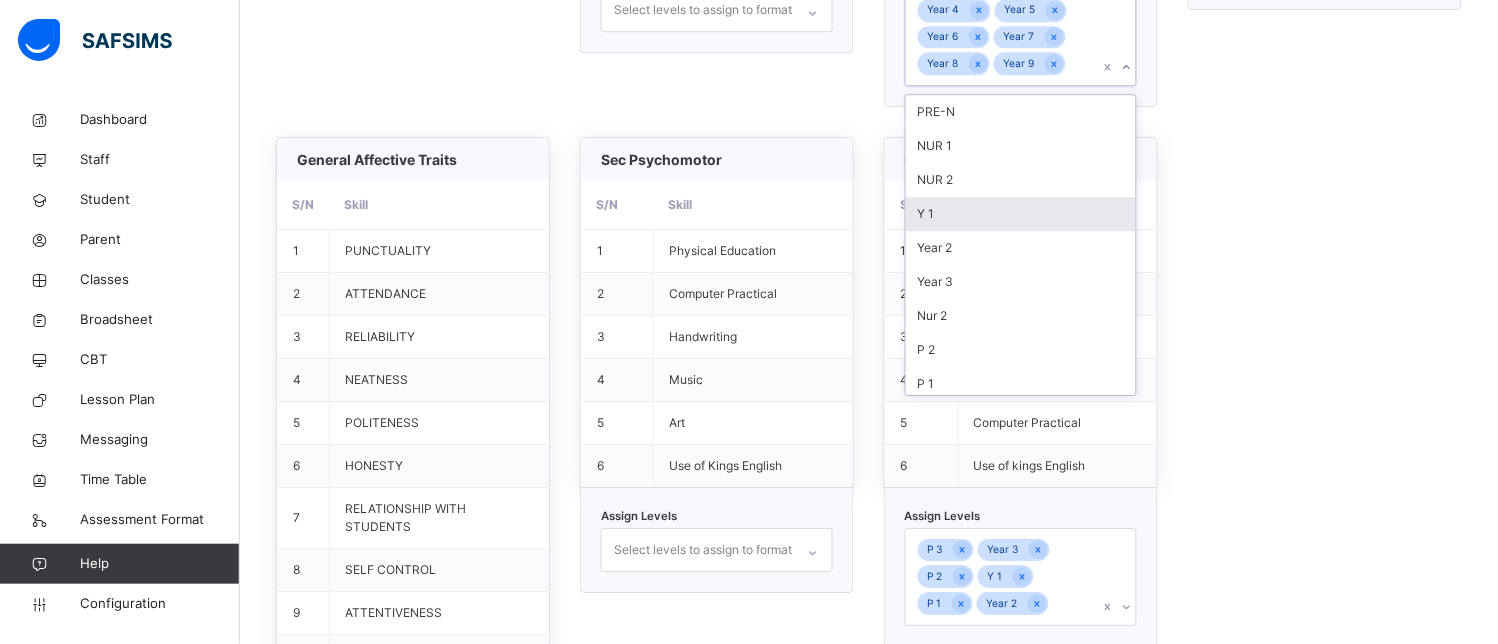 click on "Affective Traits   S/N Skill 1 Attentiveness 2 Punctuality 3 Politeness 4 Perseverance 5 Relationship with Others 6 Reliability 7 Neatness 8 Honesty Assign Levels P 3 Year 3 Year 6 Year 4 Year 7 Year 8 Year 5 P 1 Year 2 Year 9   Without IRS & CRS   S/N Skill 1 Handwriting 2 Computer Practical 3 Home Economics Practical 4 Physical Education 5 Art 6 Music Assign Levels Select levels to assign to format   Numbers   S/N Skill 1 Counting 2 Recognition 3 Shapes 4 Writing Assign Levels Select levels to assign to format   Letters   S/N Skill 1 Recognition 2 Picture Reading 3 Writing Assign Levels Select levels to assign to format   Colours   S/N Skill 1 Colouring  2 Painting 3 Drawing 4 Recognition Assign Levels Select levels to assign to format   Literacy (N1)   S/N Skill 1 Vocabulary 2 Nursery Rhymes 3 Oral Expression Assign Levels Select levels to assign to format   English   S/N Skill 1 Recognition of Letter 2 Picture Reading 3 Spelling 4 Writing 5 Poems Assign Levels Select levels to assign to format     S/N 1" at bounding box center (869, -750) 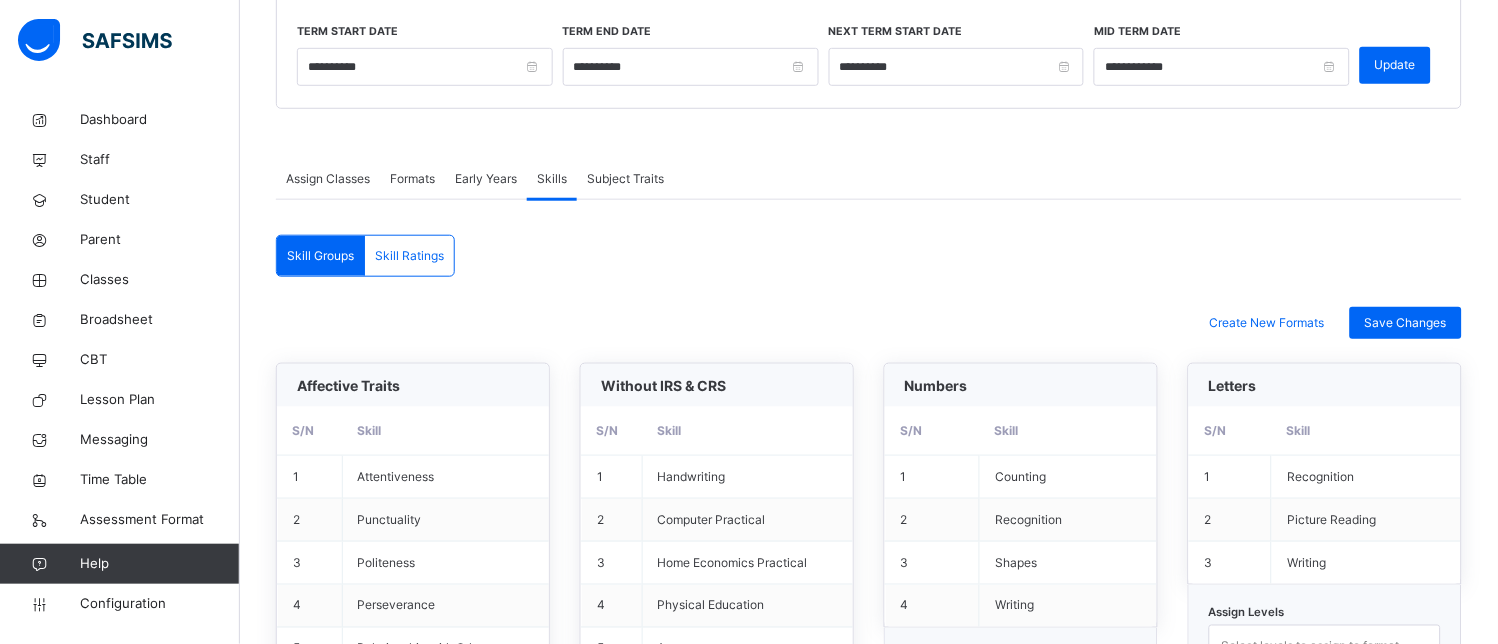 scroll, scrollTop: 164, scrollLeft: 0, axis: vertical 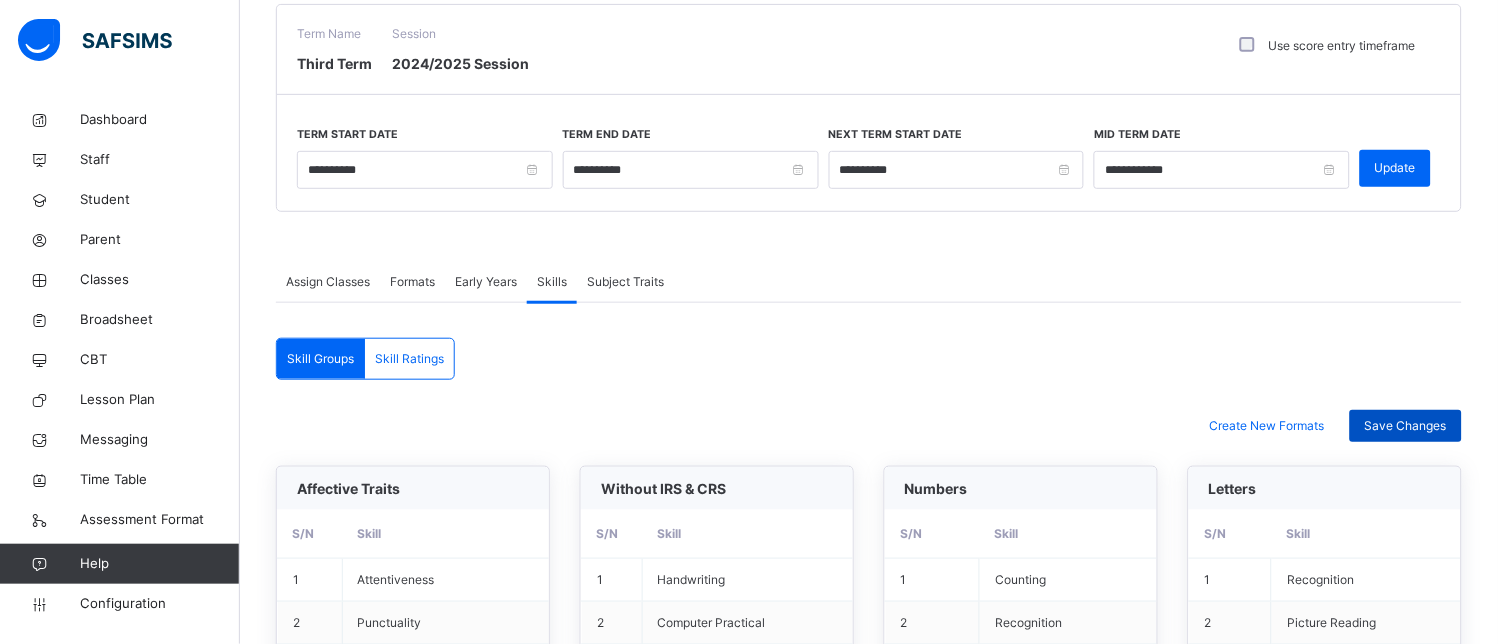 click on "Save Changes" at bounding box center (1406, 426) 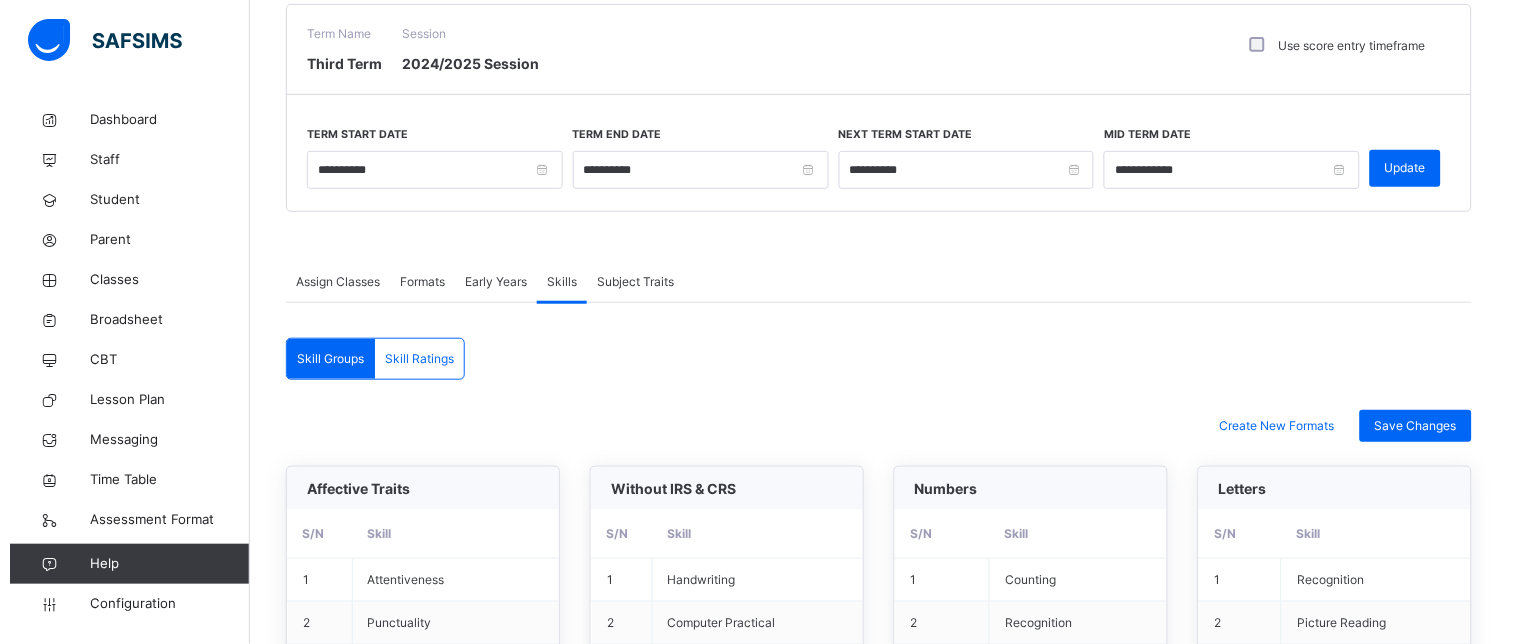 scroll, scrollTop: 0, scrollLeft: 0, axis: both 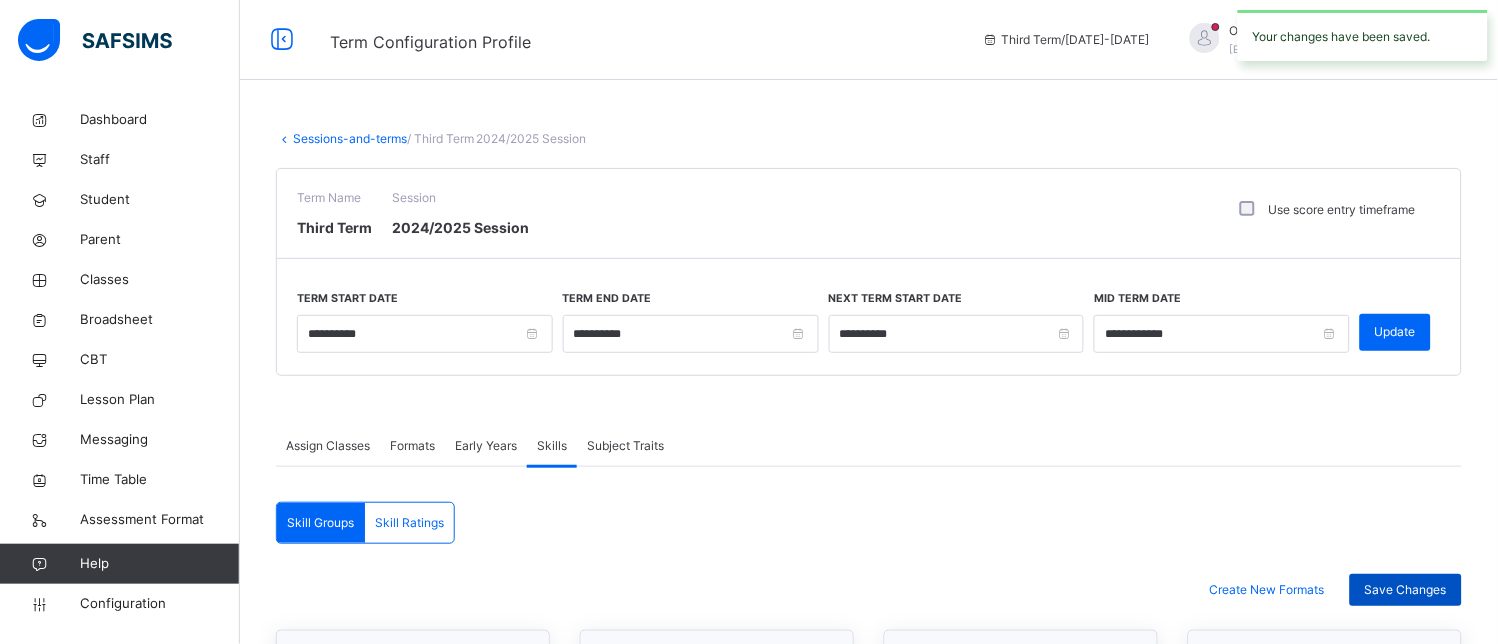 click on "Save Changes" at bounding box center (1406, 590) 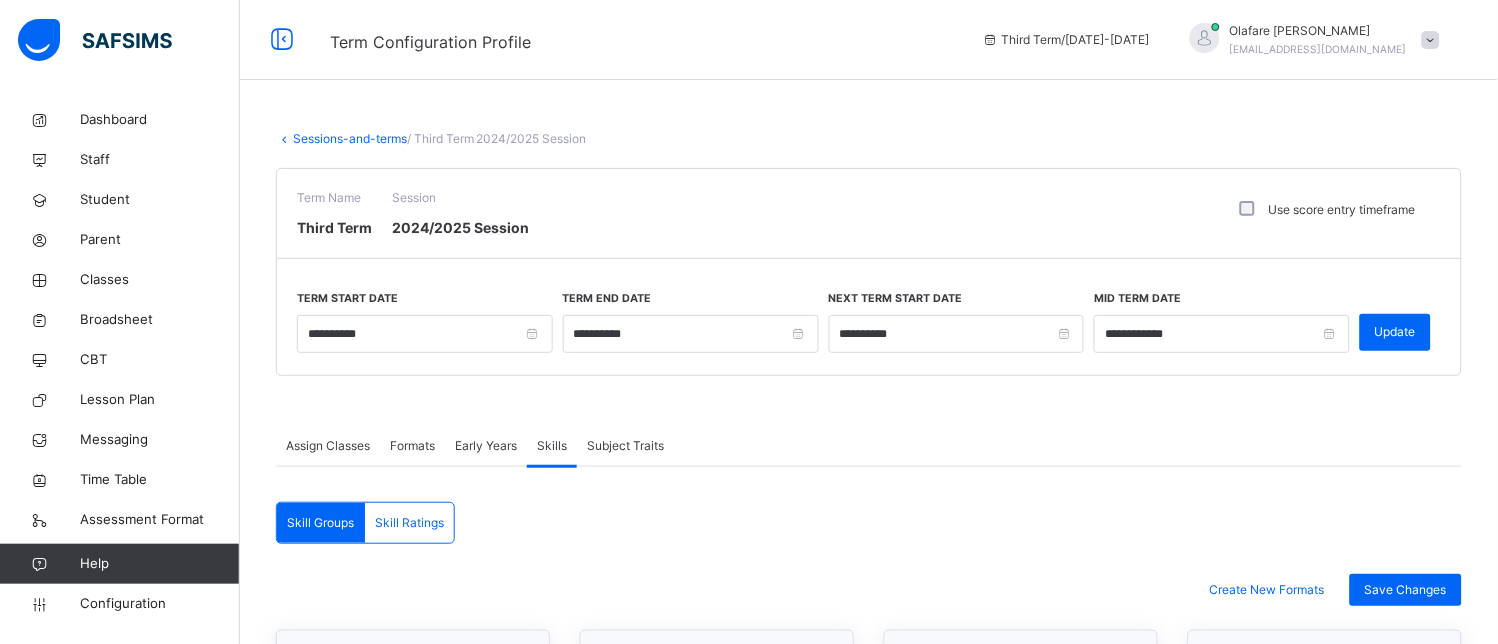 click at bounding box center [1431, 40] 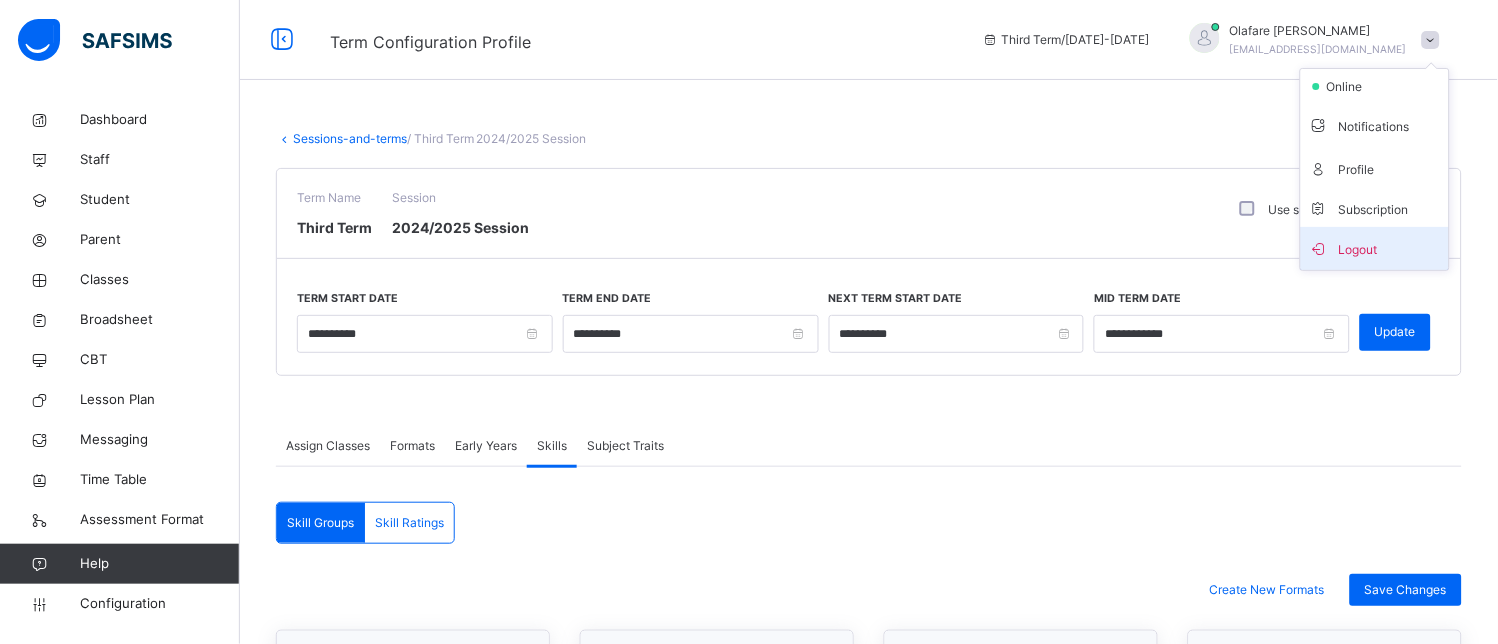 click on "Logout" at bounding box center (1375, 248) 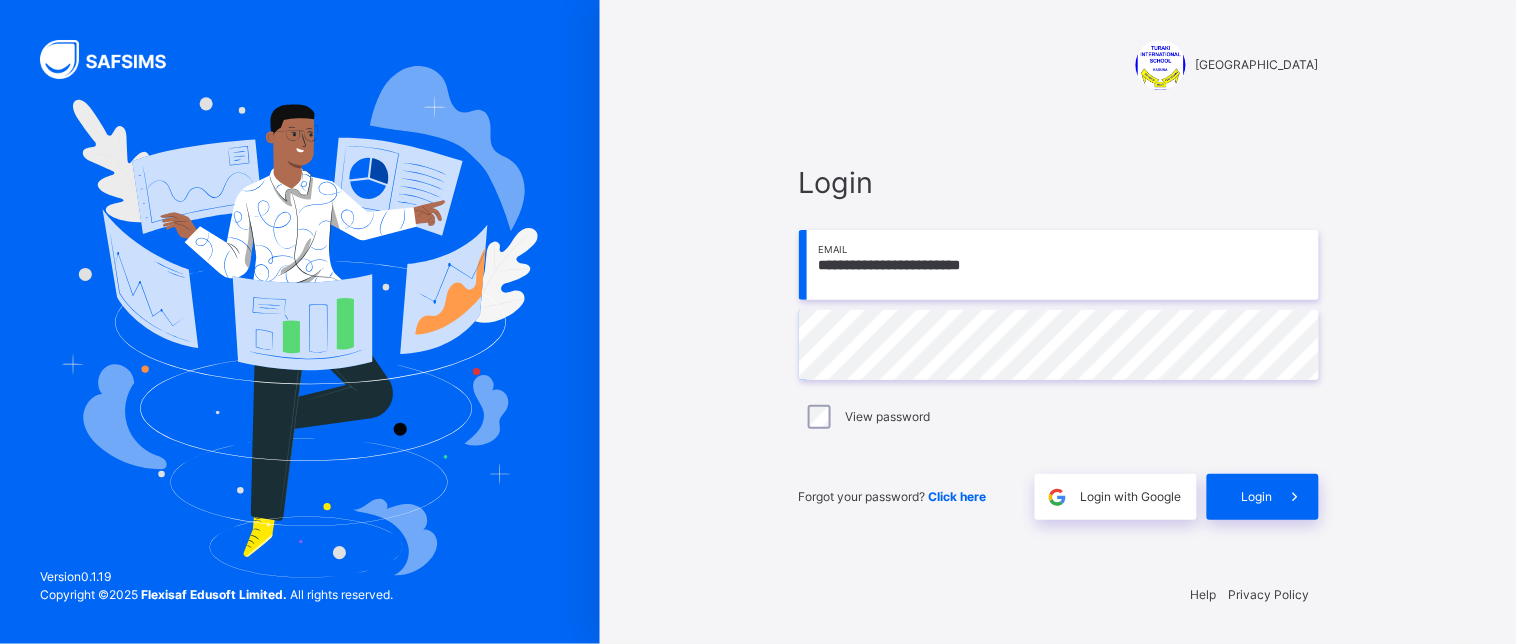 click on "**********" at bounding box center (1059, 265) 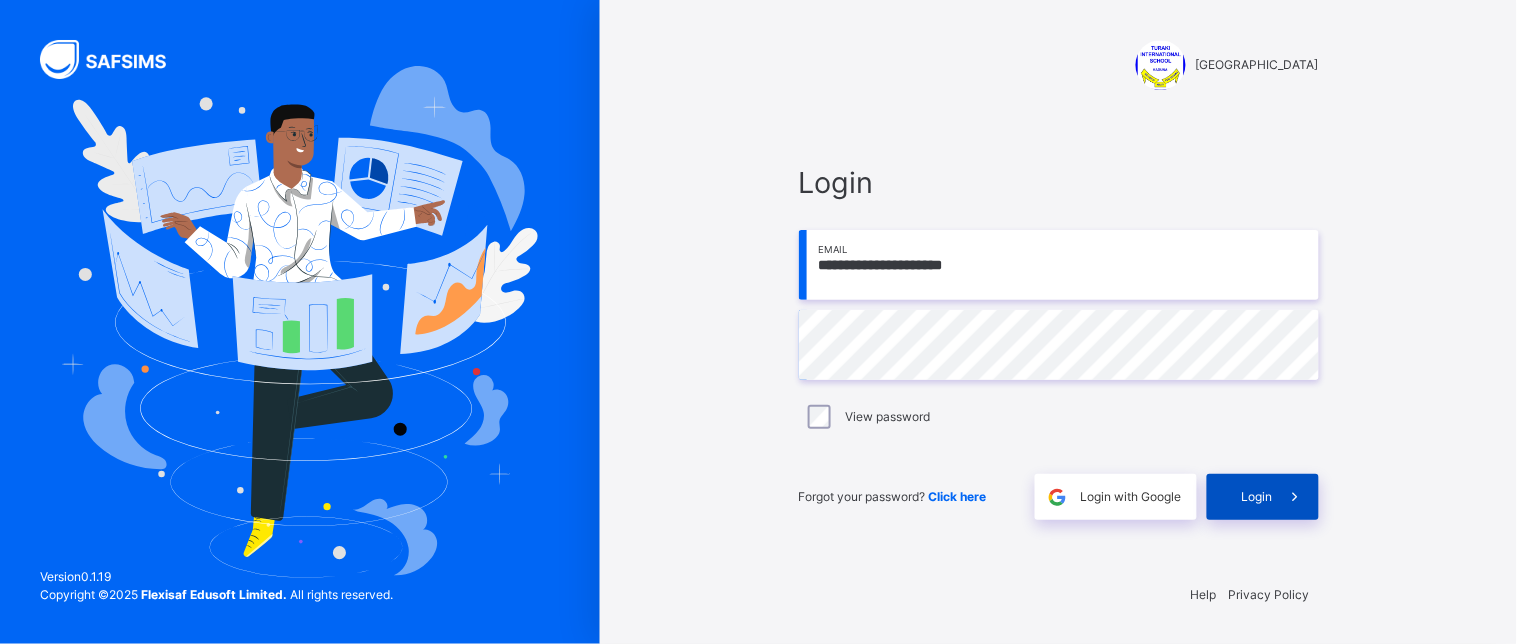 click on "Login" at bounding box center [1257, 497] 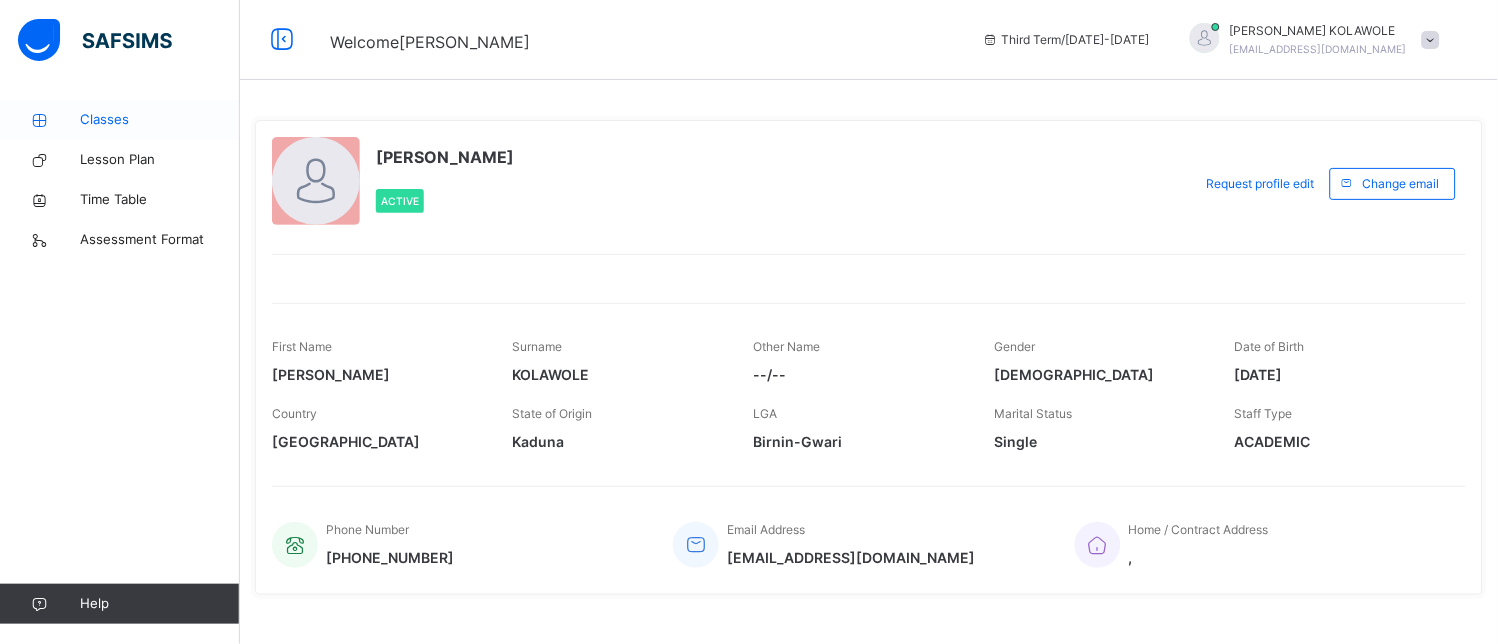 click on "Classes" at bounding box center (160, 120) 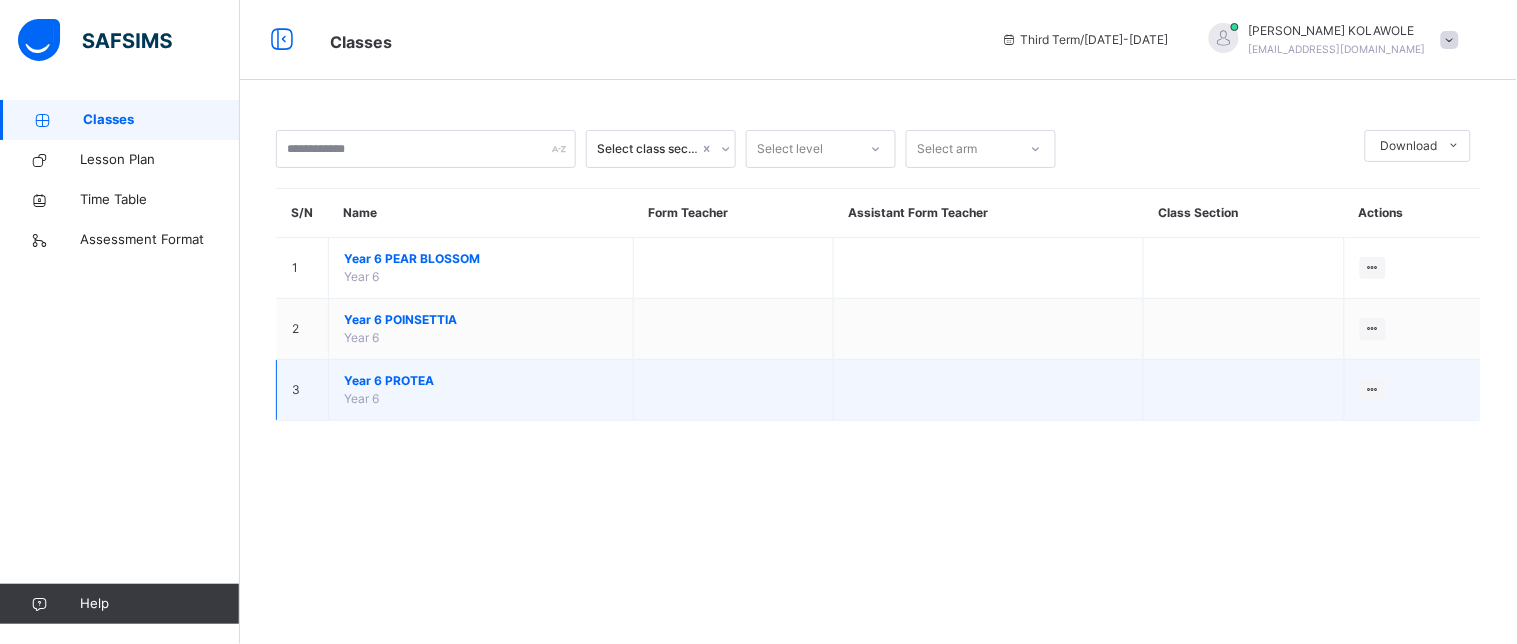 click on "Year 6   PROTEA" at bounding box center (481, 381) 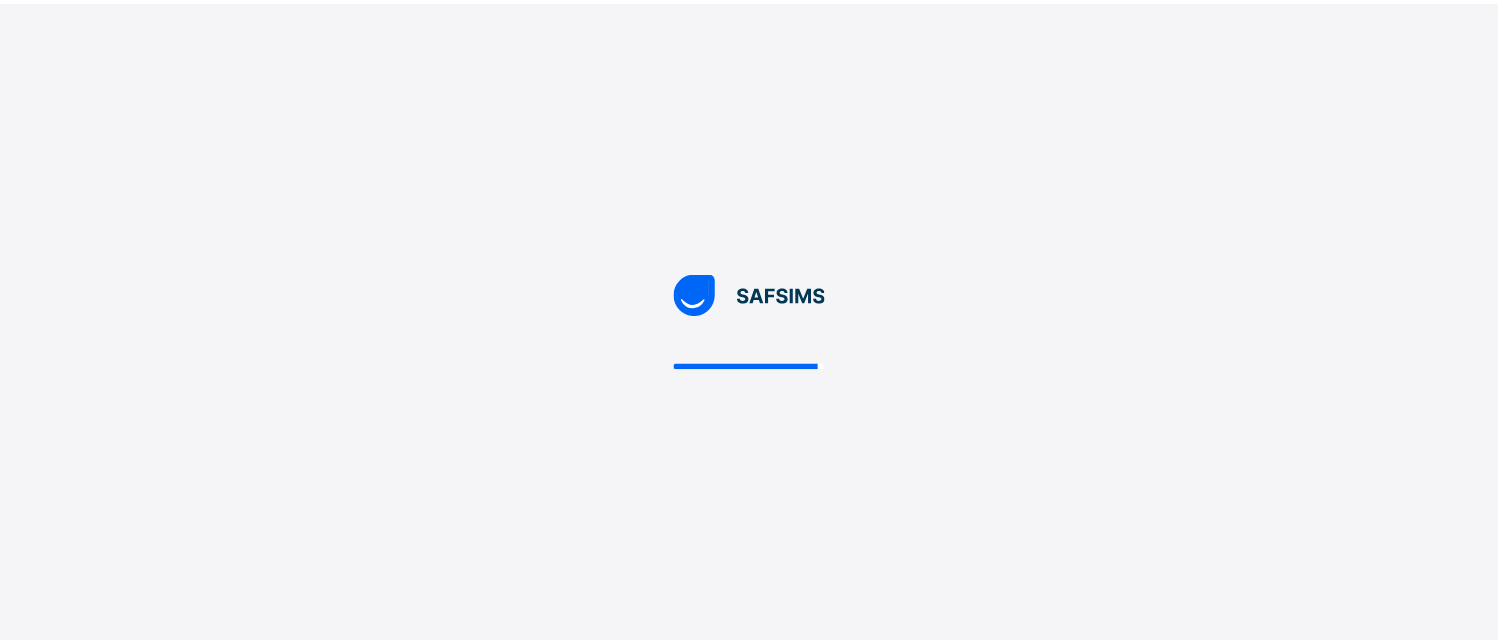 scroll, scrollTop: 0, scrollLeft: 0, axis: both 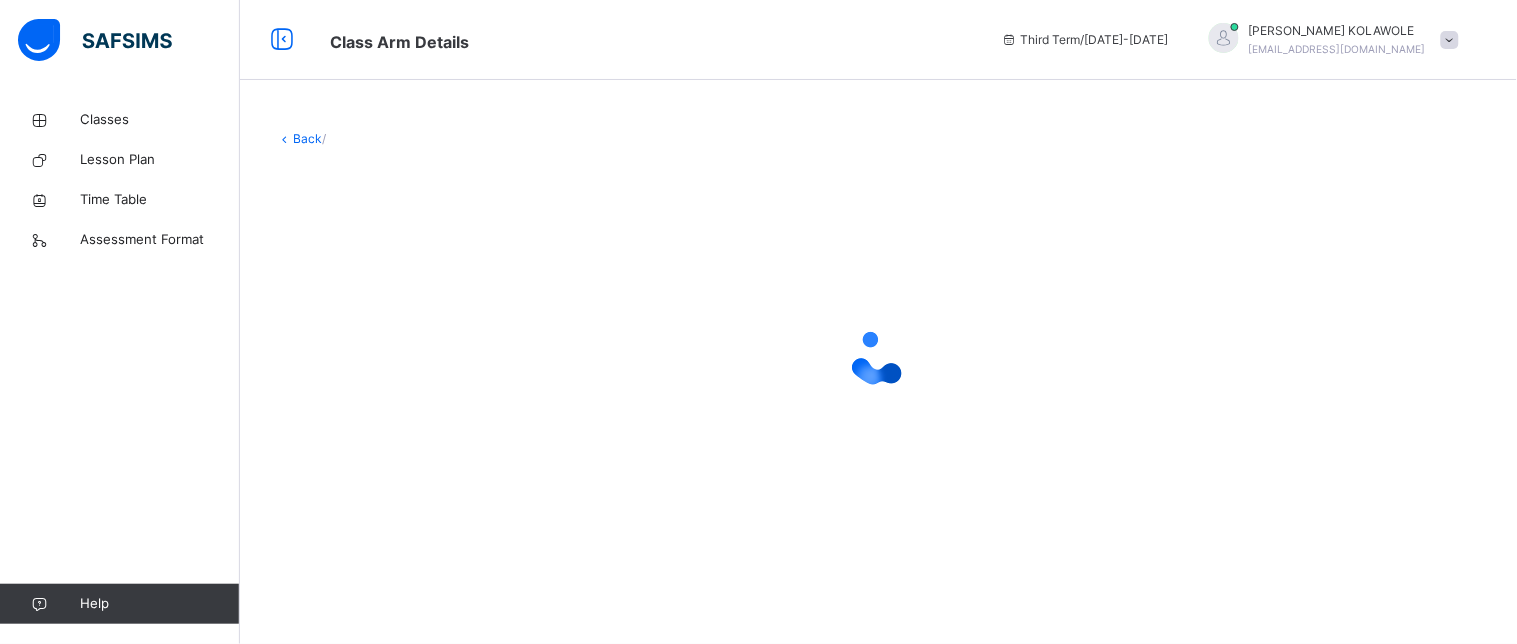 click at bounding box center [1450, 40] 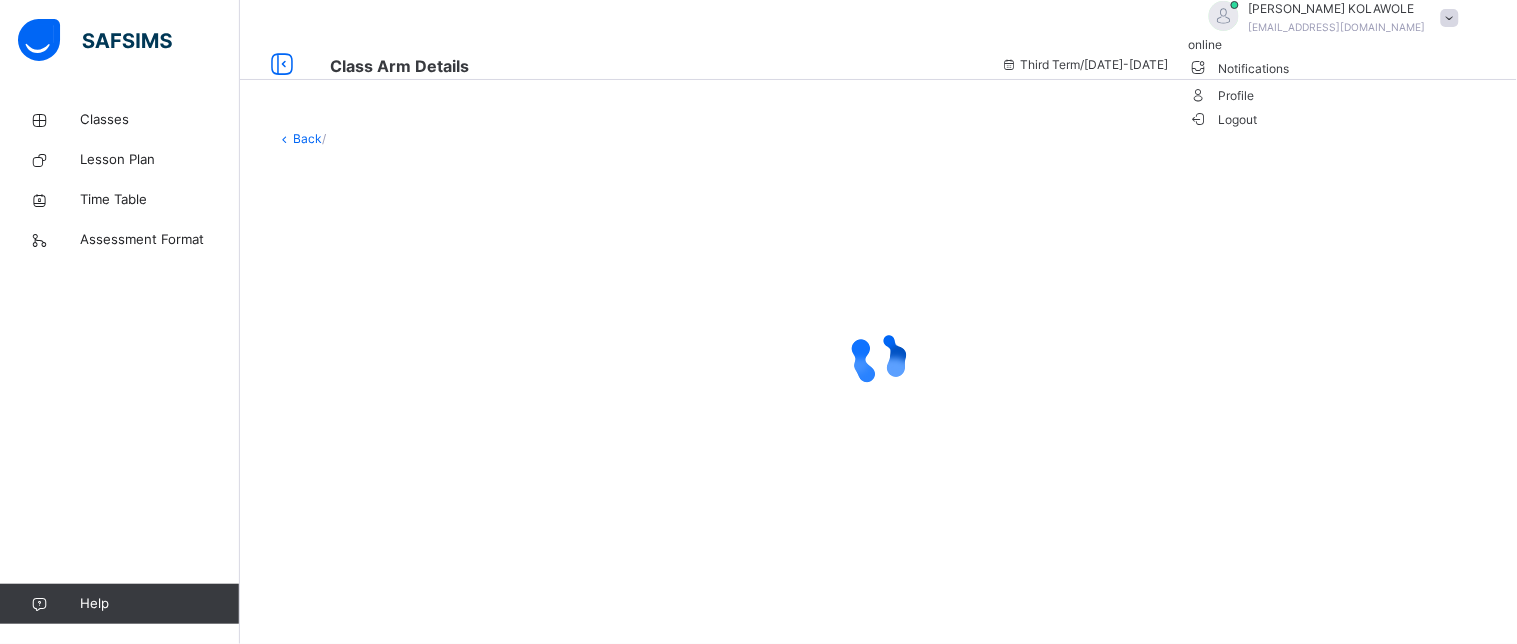 click on "Logout" at bounding box center (1223, 119) 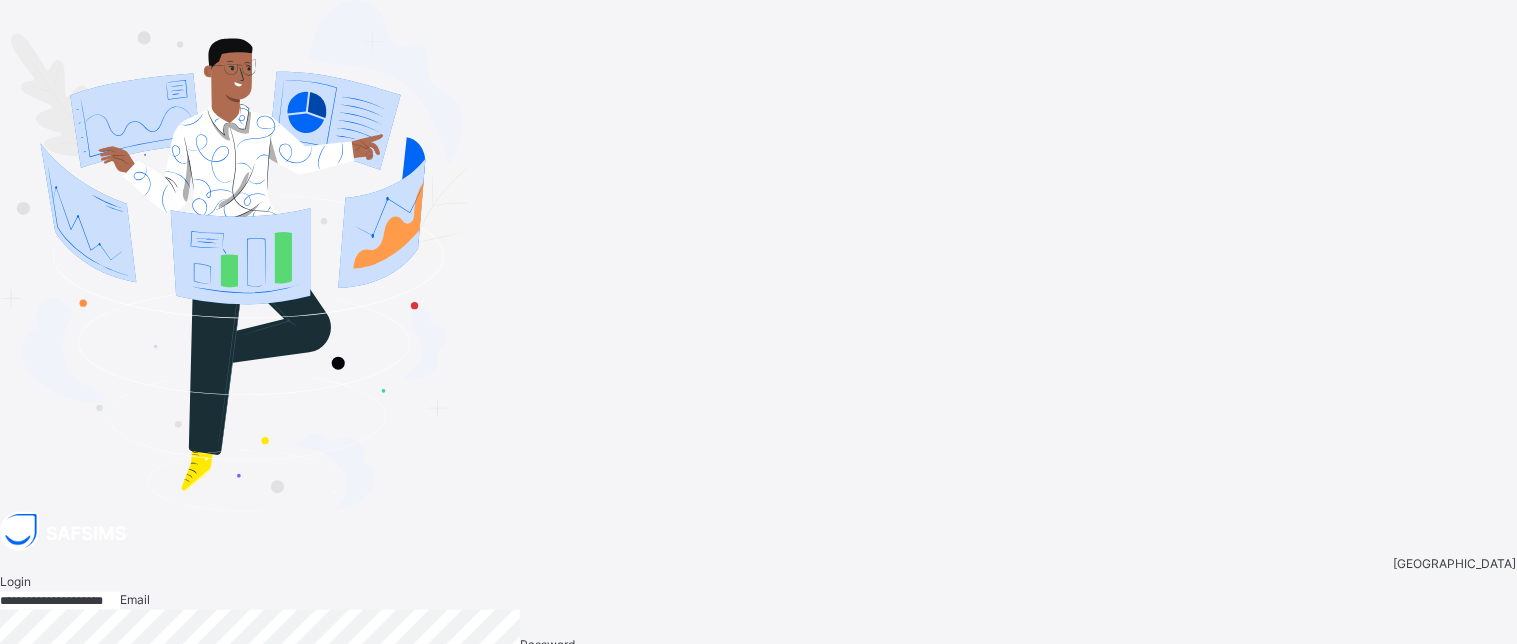 click on "**********" at bounding box center (60, 601) 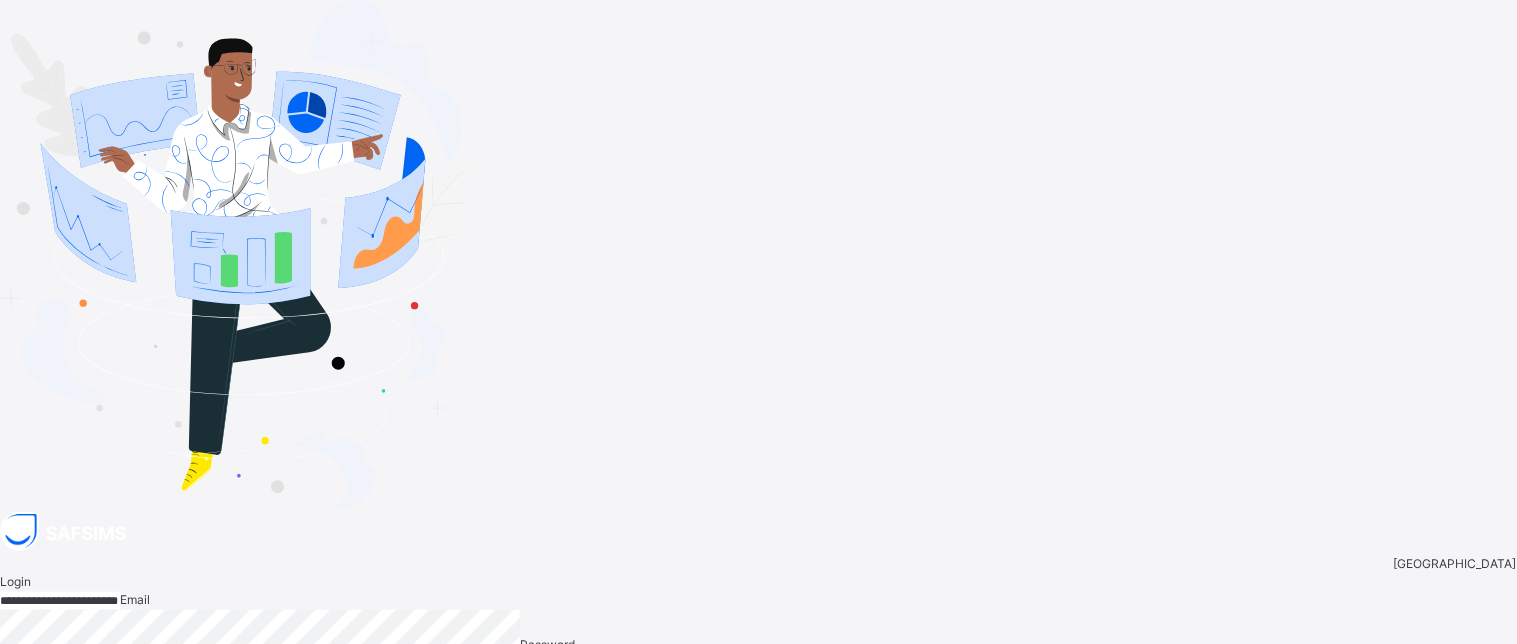 click on "Login" at bounding box center (1484, 730) 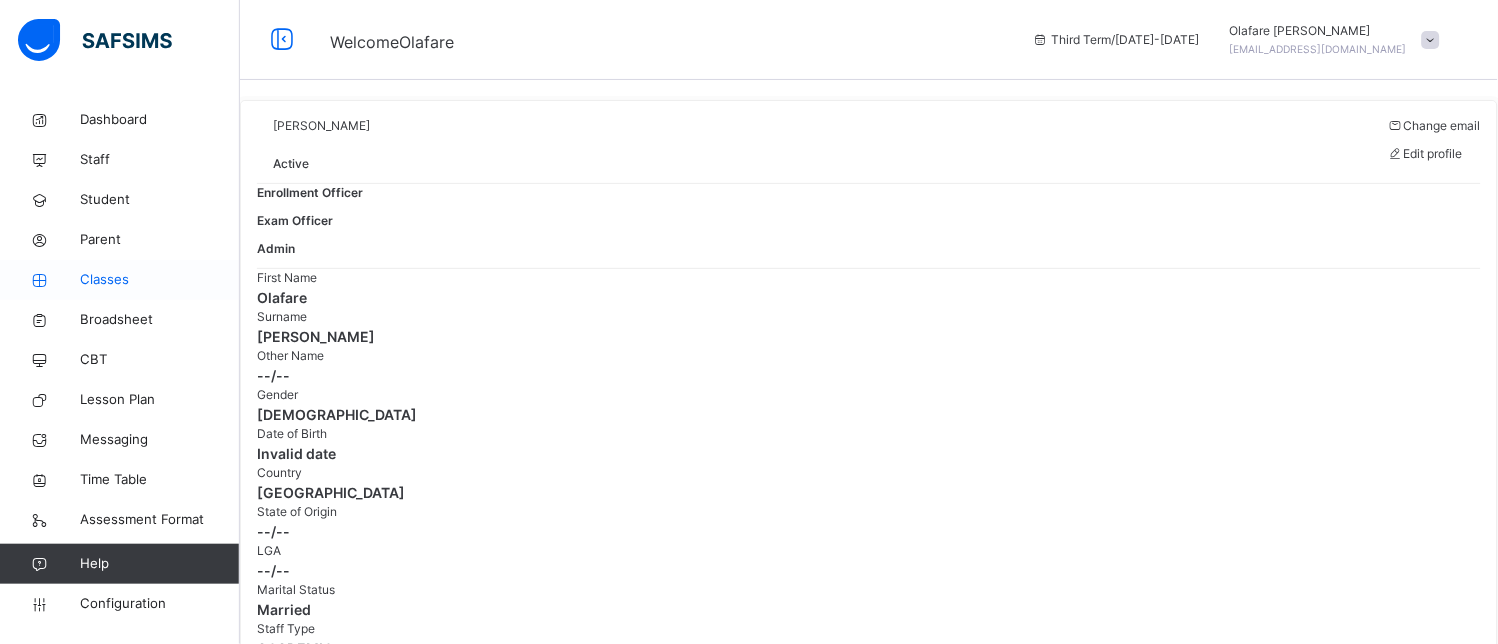 click on "Classes" at bounding box center [160, 280] 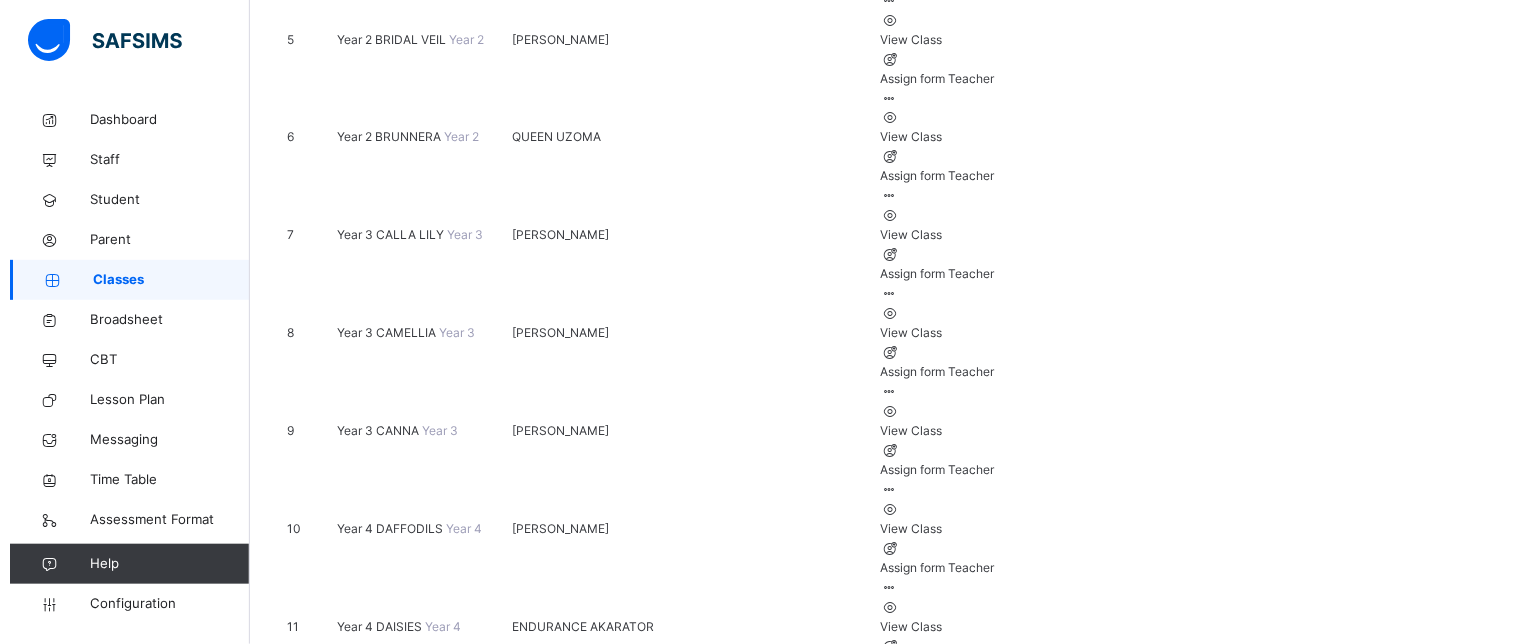 scroll, scrollTop: 787, scrollLeft: 0, axis: vertical 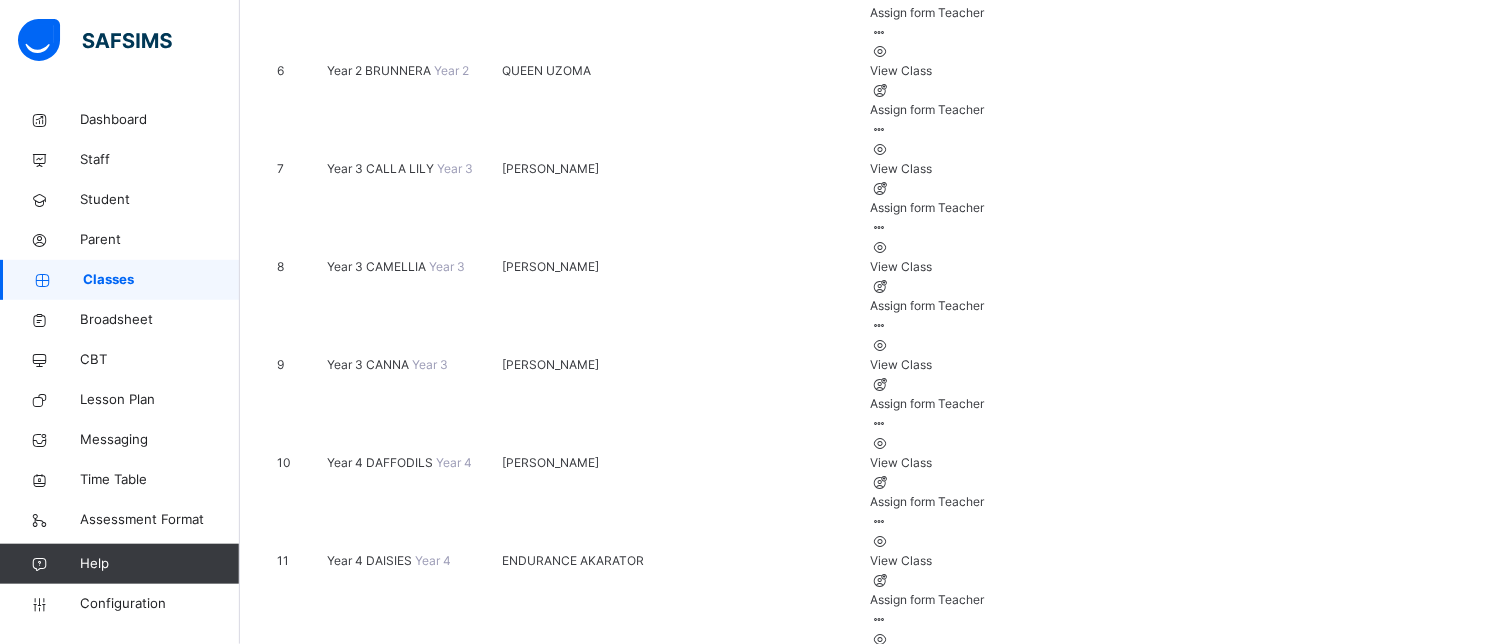 click at bounding box center [879, 1012] 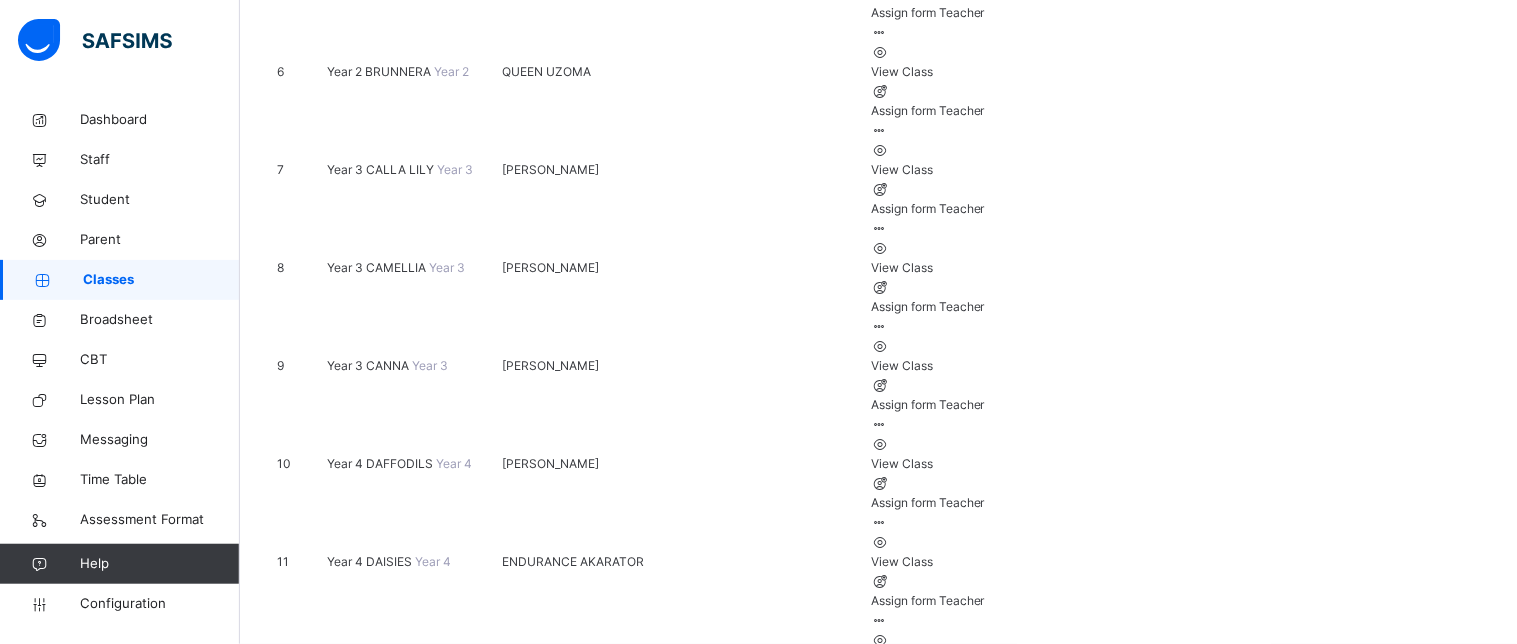 click at bounding box center (859, 2100) 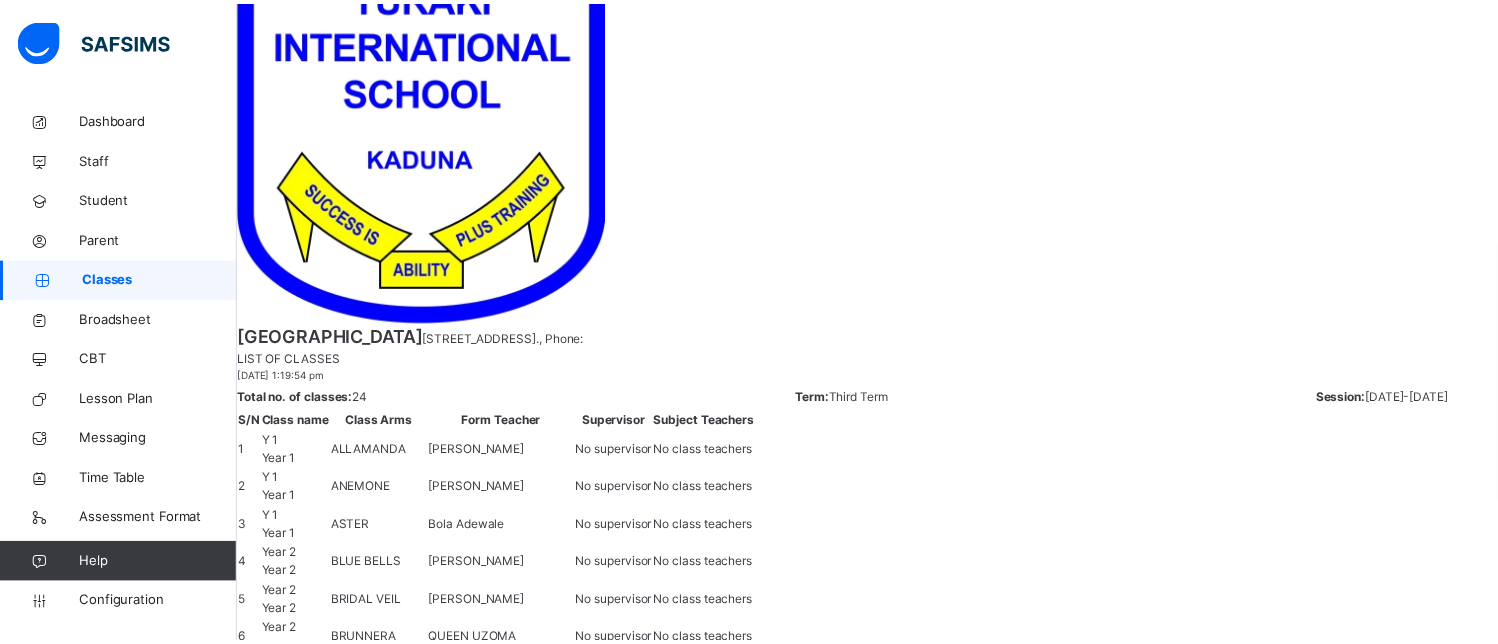 scroll, scrollTop: 0, scrollLeft: 0, axis: both 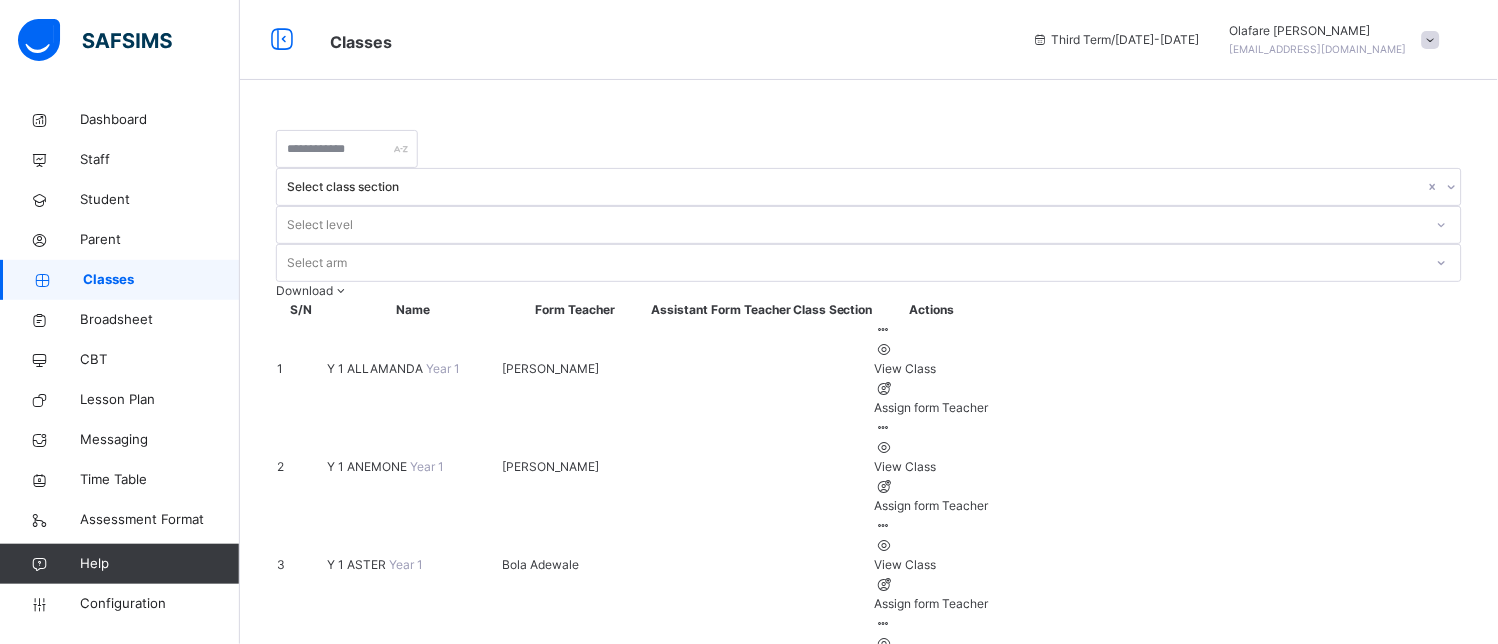 click at bounding box center [1431, 40] 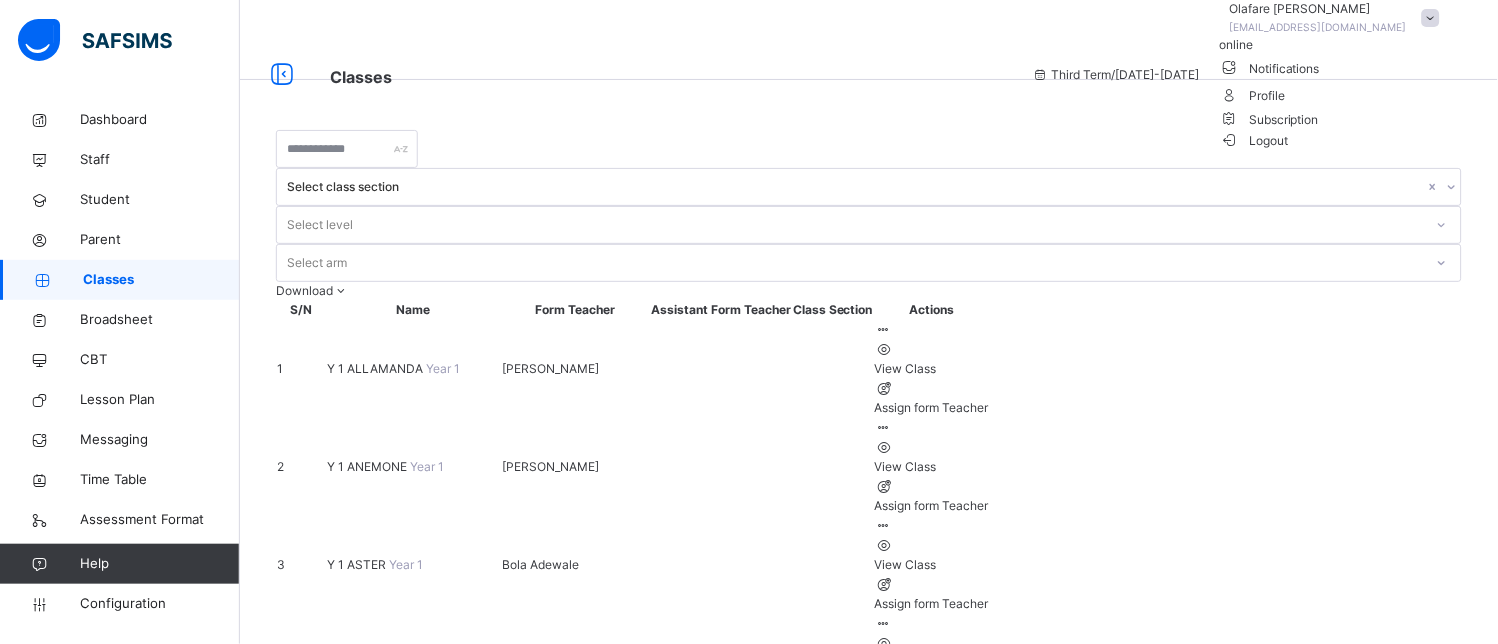 click on "Logout" at bounding box center (1254, 140) 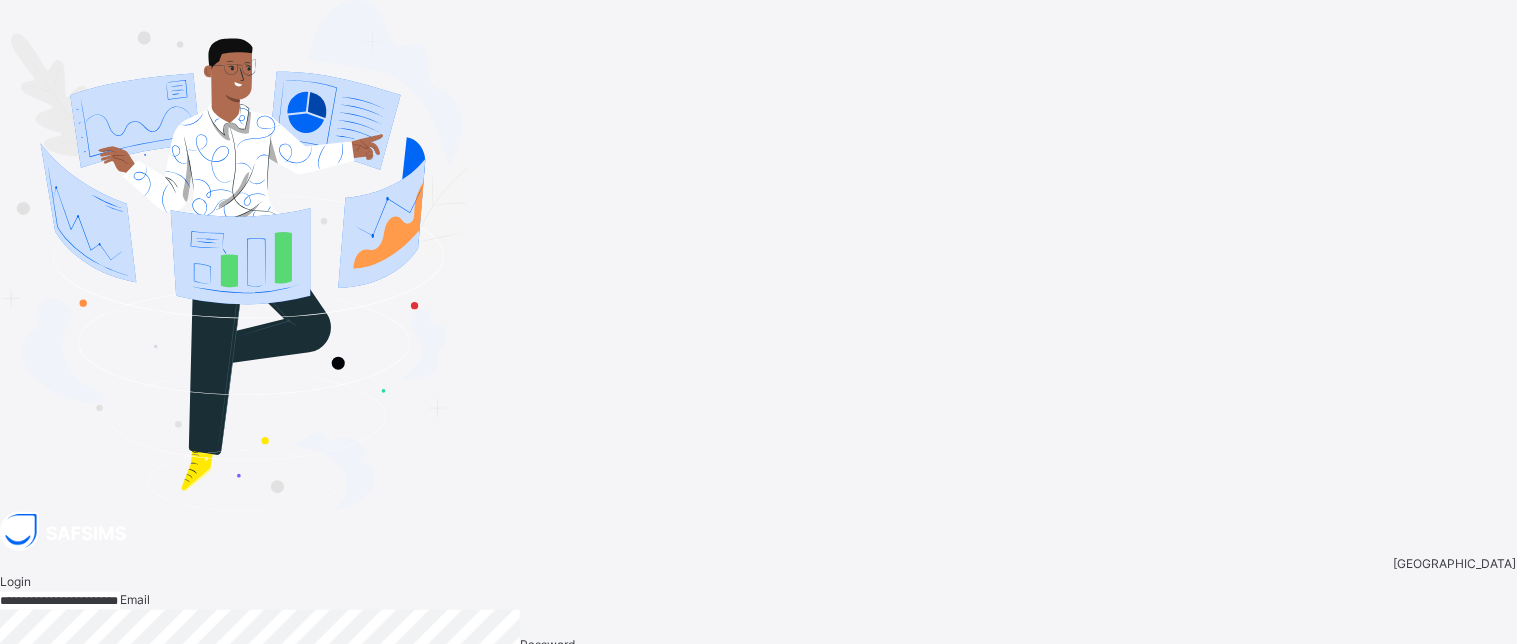 click on "**********" at bounding box center (60, 601) 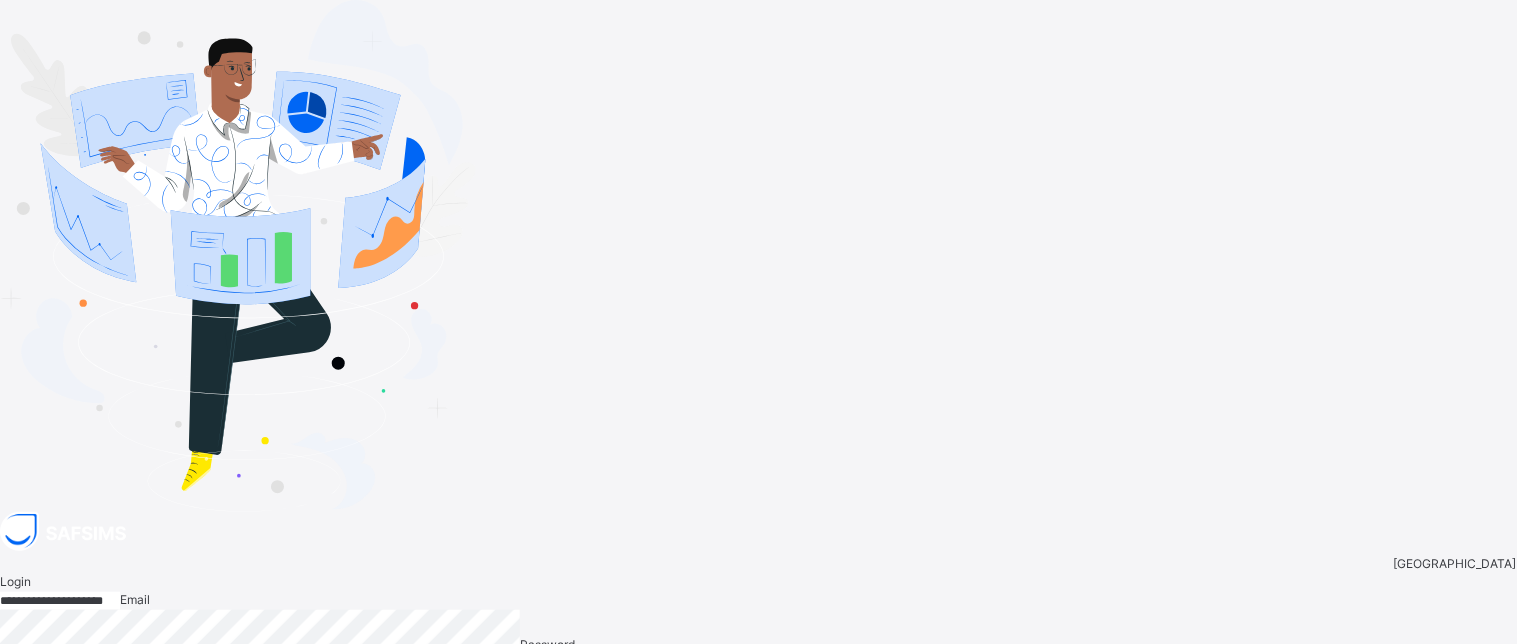 click on "Login" at bounding box center [1484, 730] 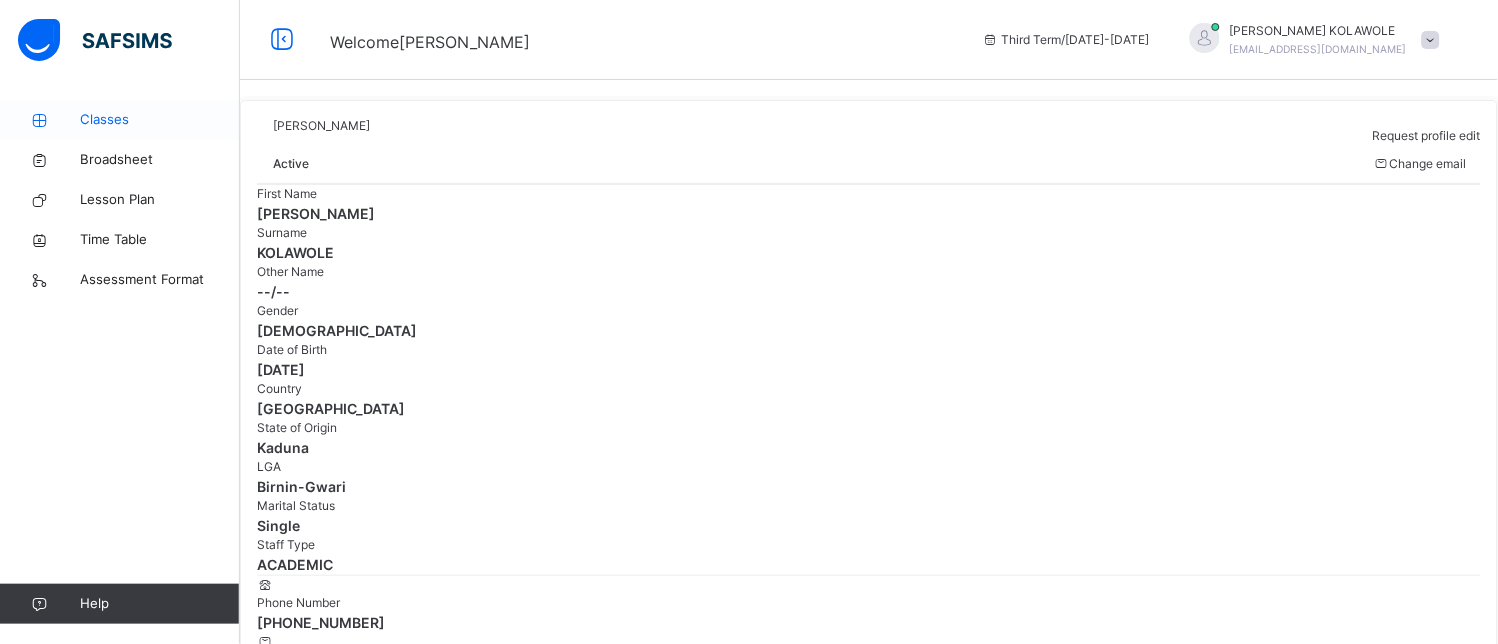 click on "Classes" at bounding box center [160, 120] 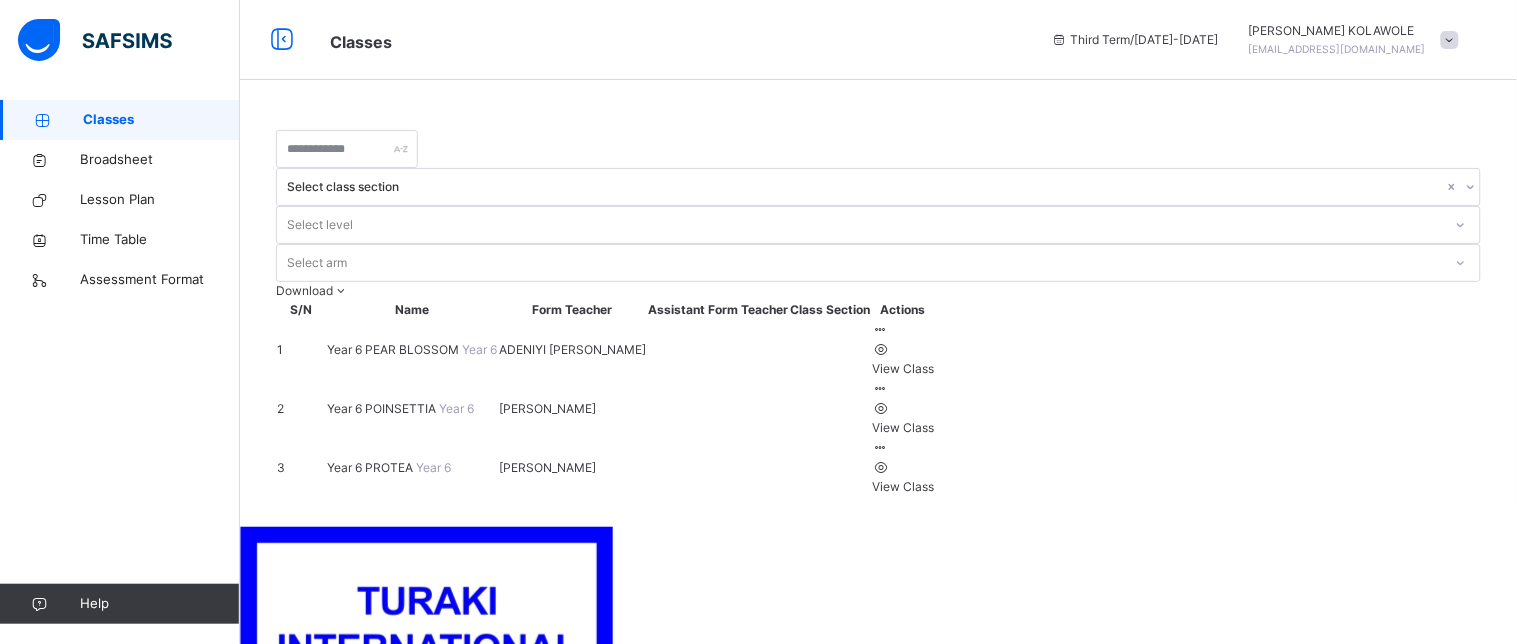 click on "Year 6   PEAR BLOSSOM" at bounding box center [394, 349] 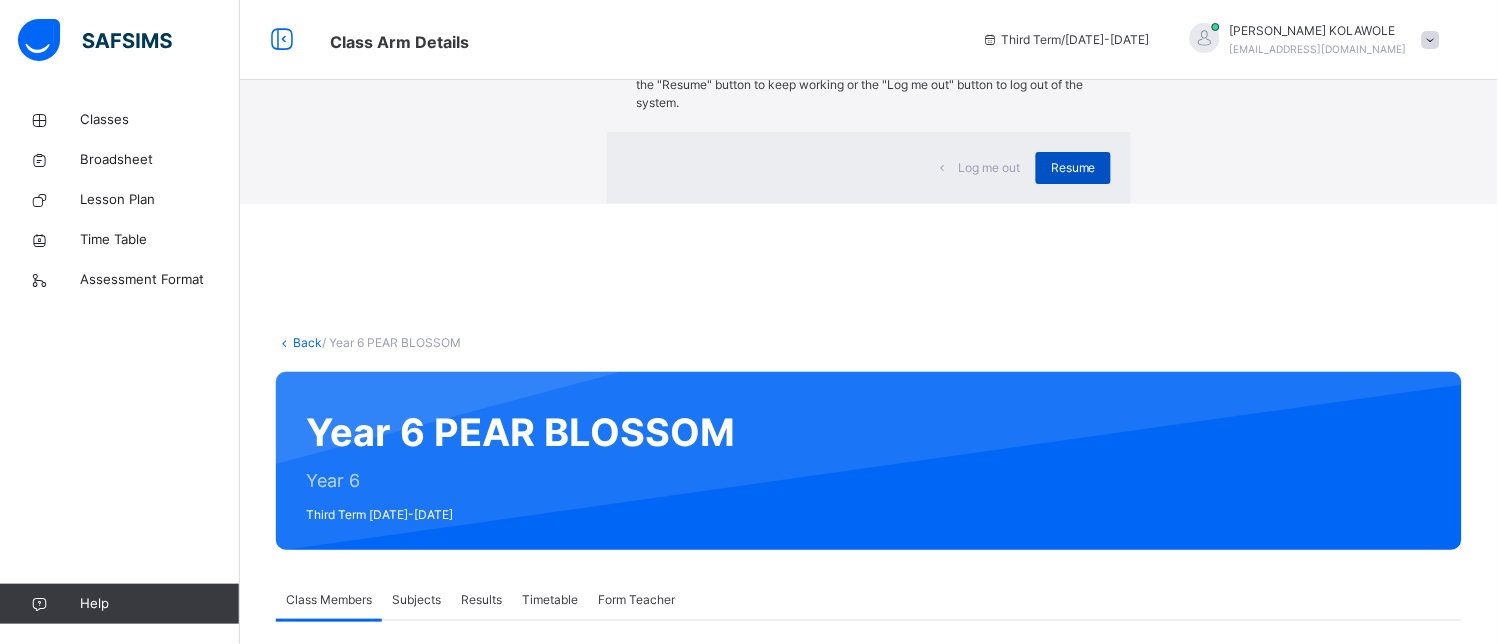 click on "Resume" at bounding box center (1073, 168) 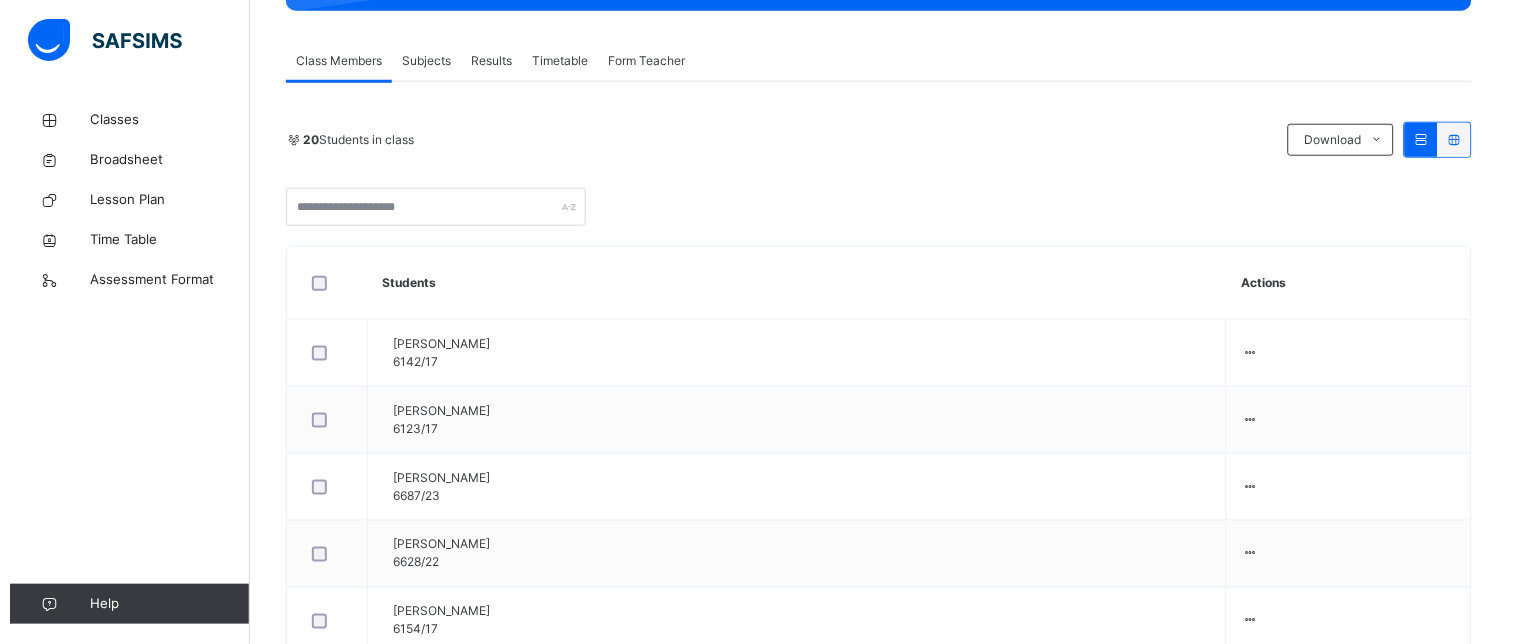 scroll, scrollTop: 0, scrollLeft: 0, axis: both 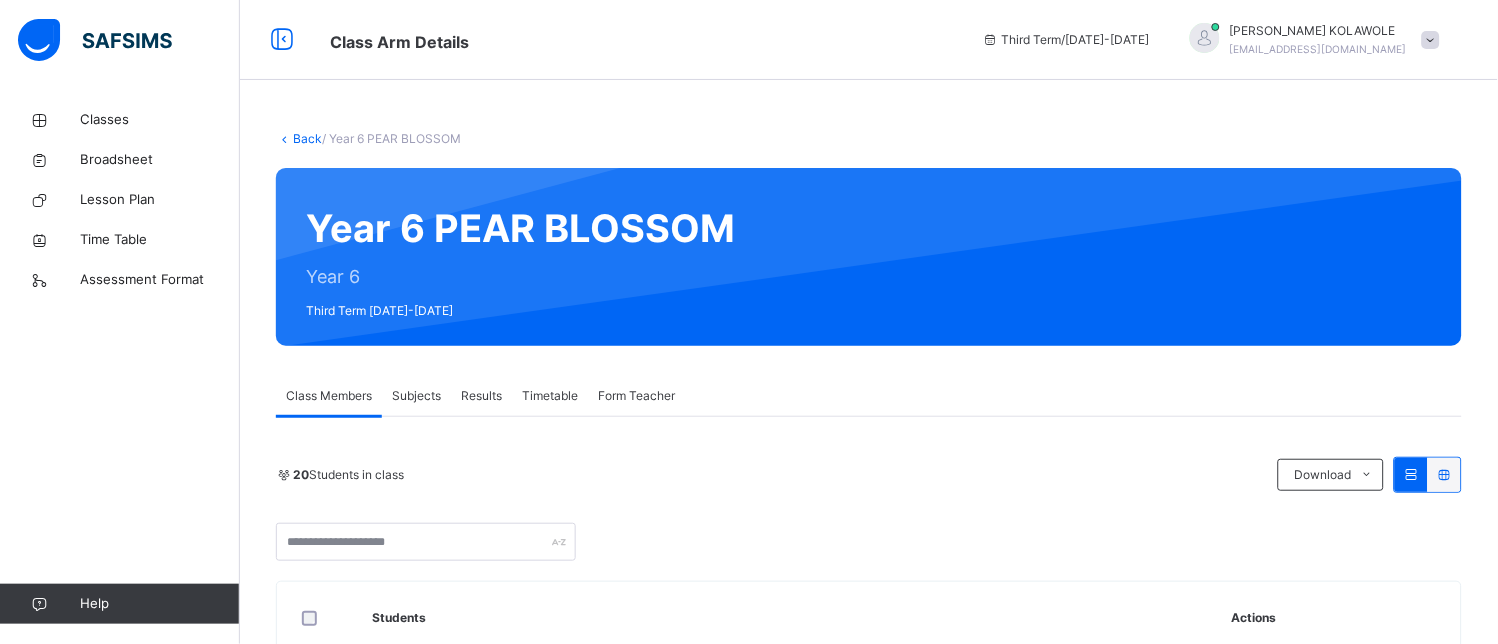 click on "Back" at bounding box center [307, 138] 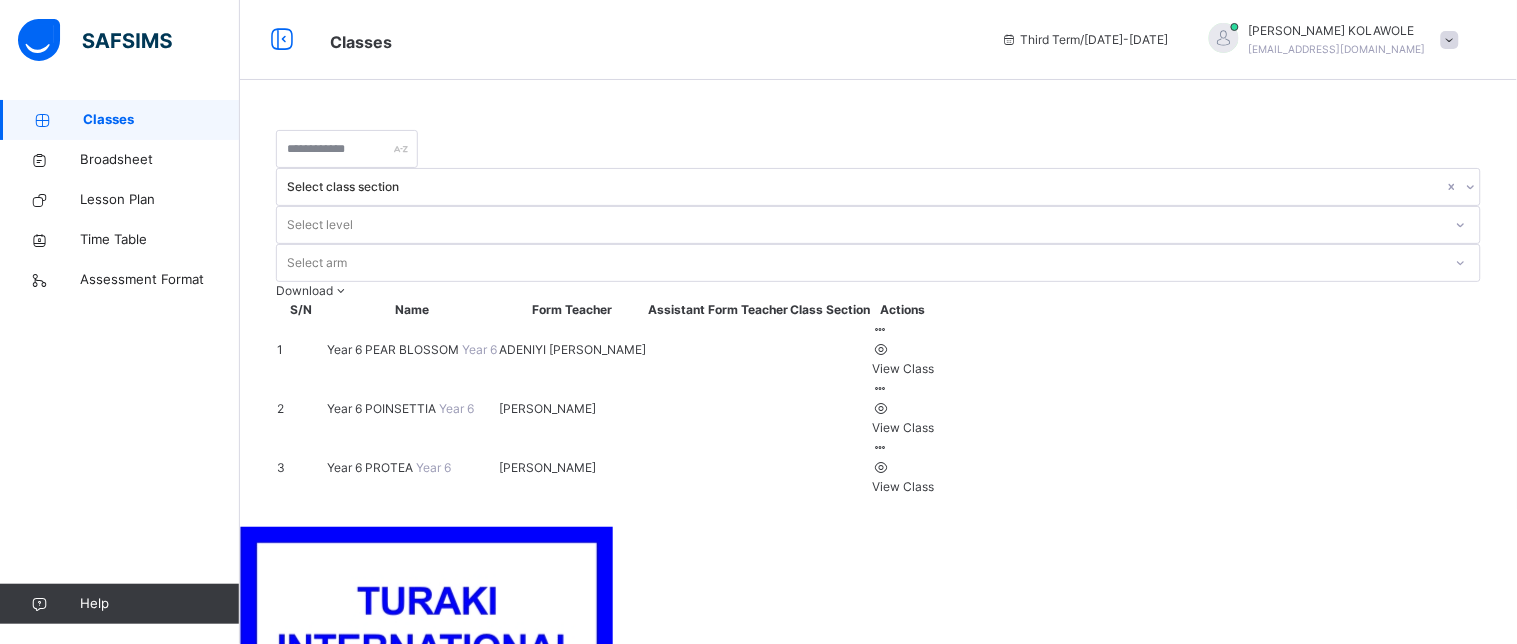 click on "Year 6   PROTEA" at bounding box center (371, 467) 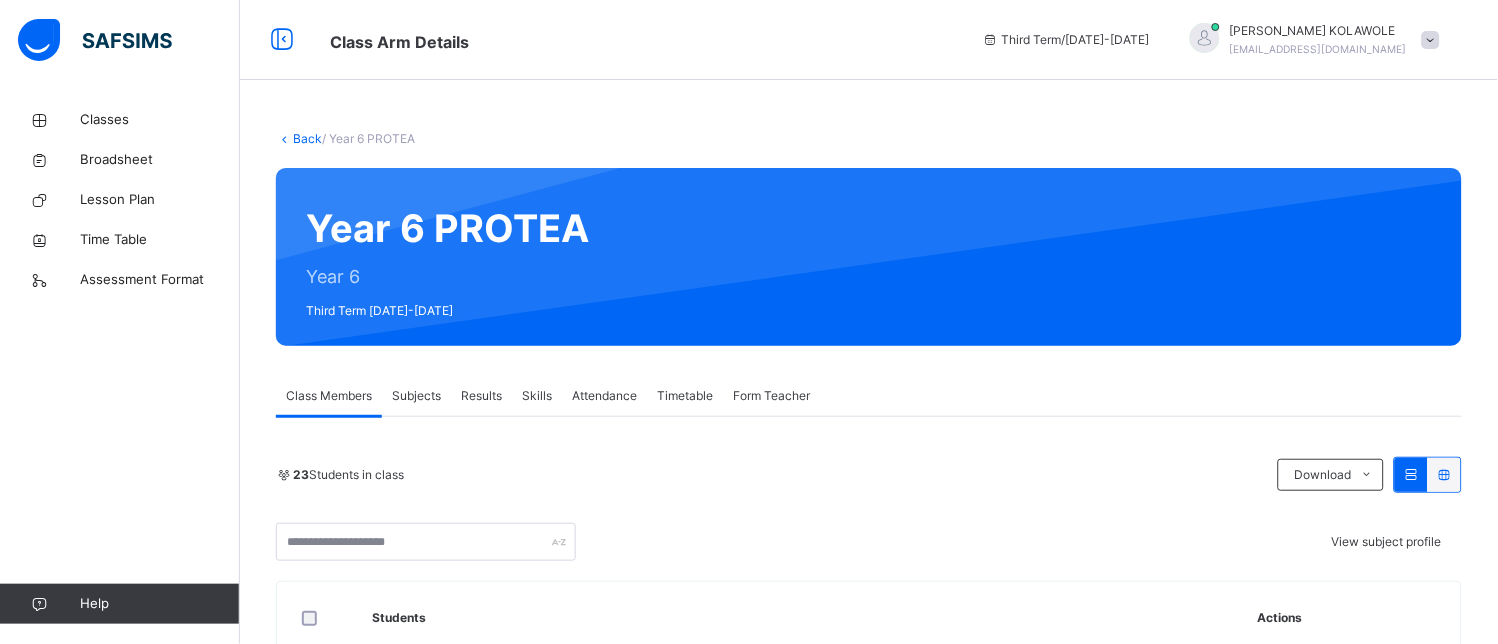click on "Back" at bounding box center [307, 138] 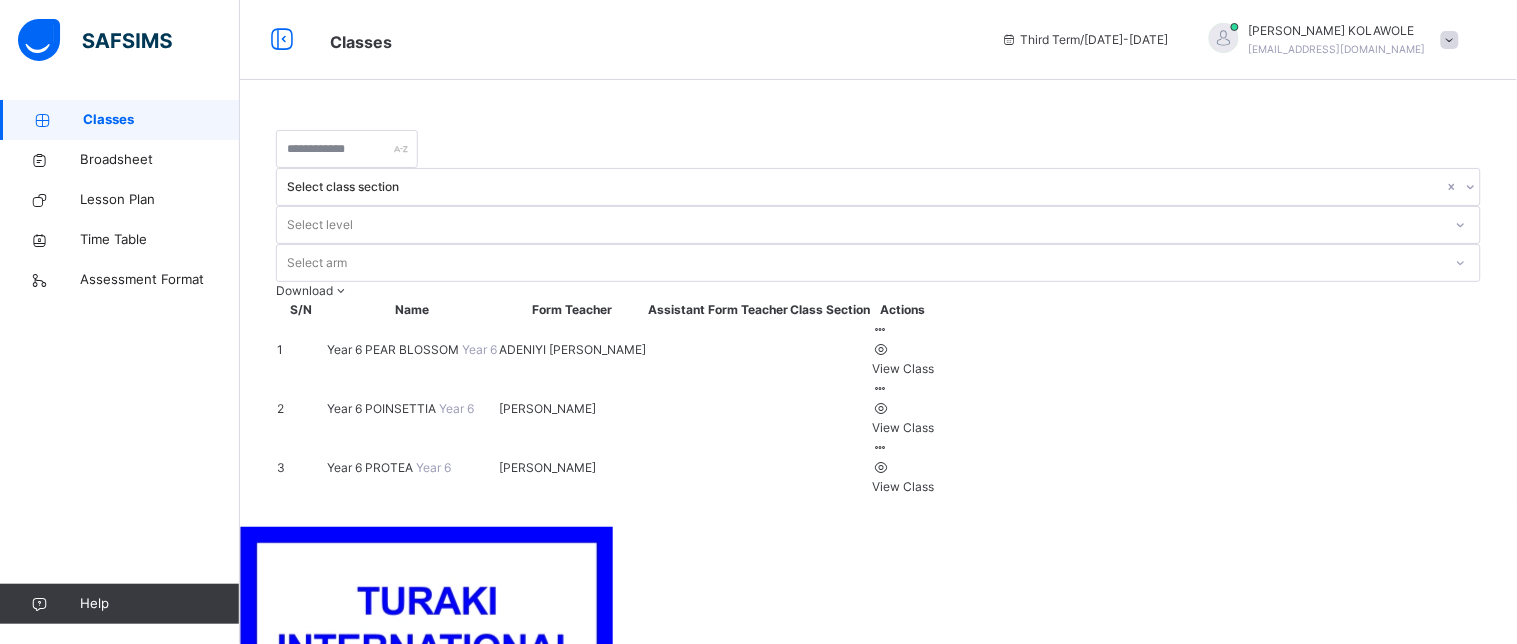 click on "Year 6   POINSETTIA" at bounding box center (383, 408) 